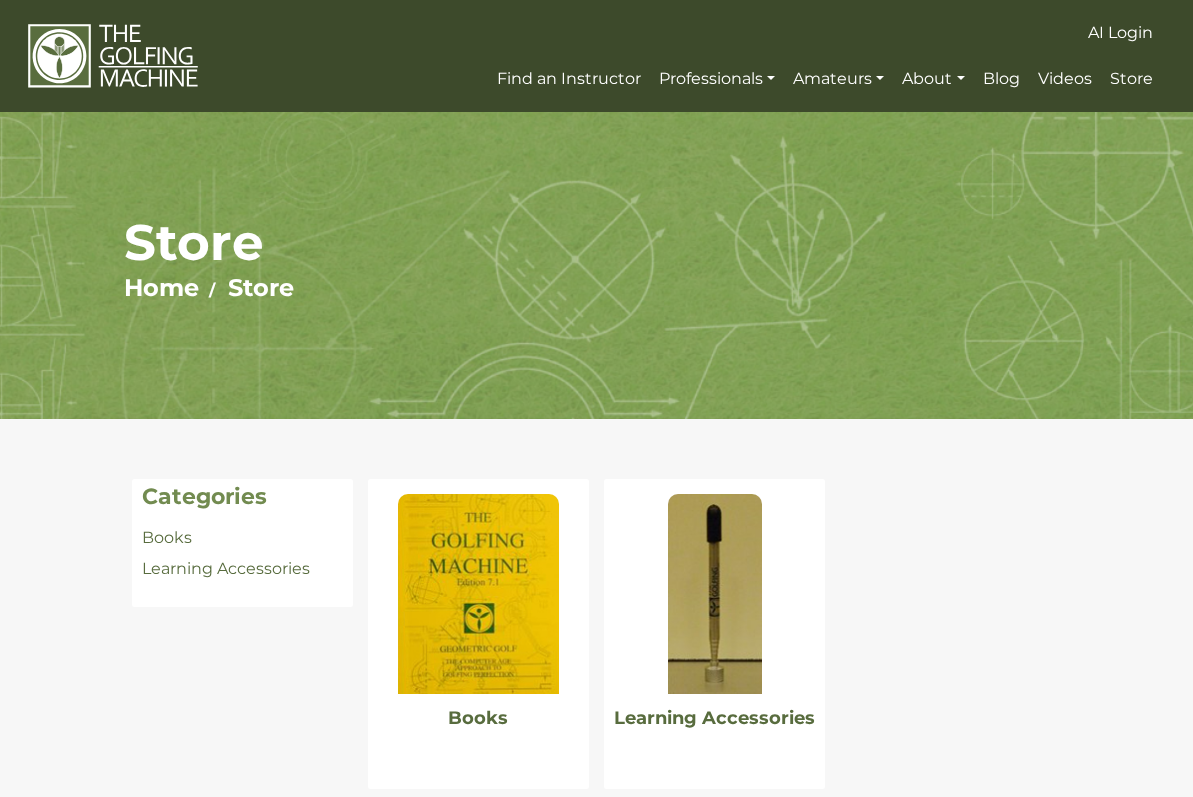 scroll, scrollTop: 0, scrollLeft: 0, axis: both 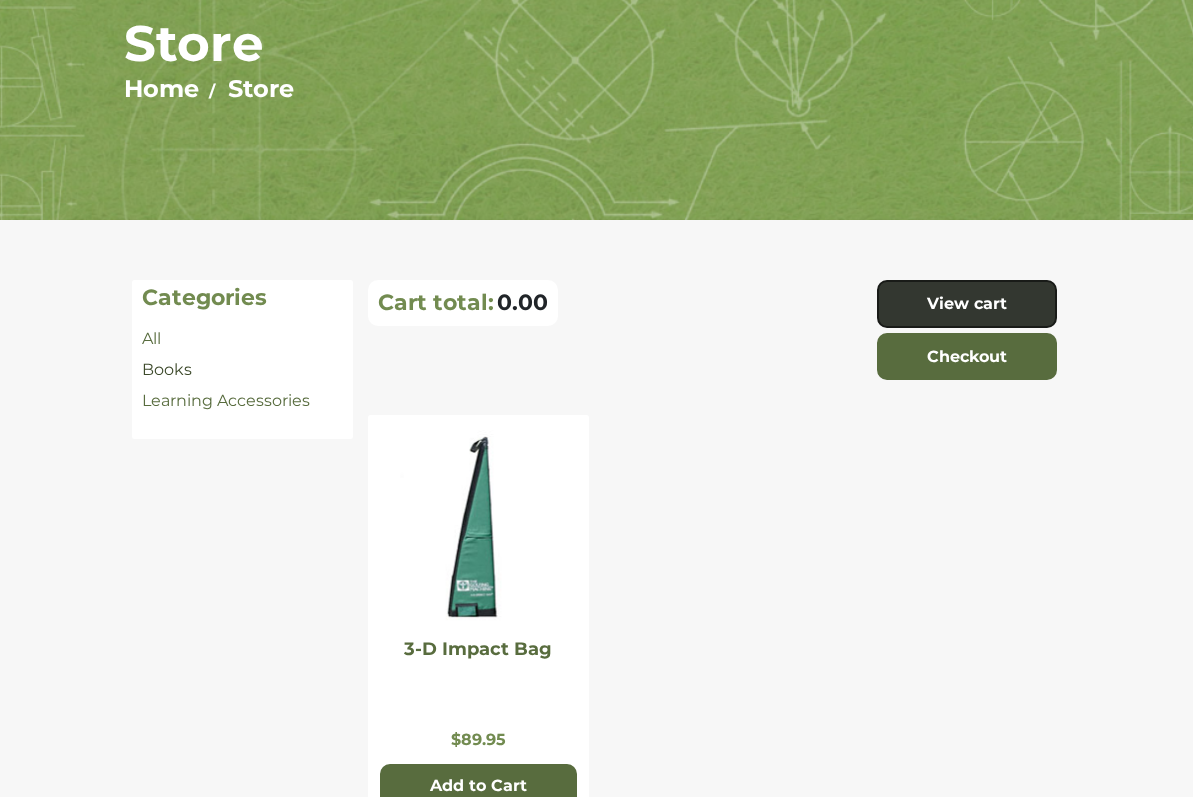 click on "Books" at bounding box center [167, 369] 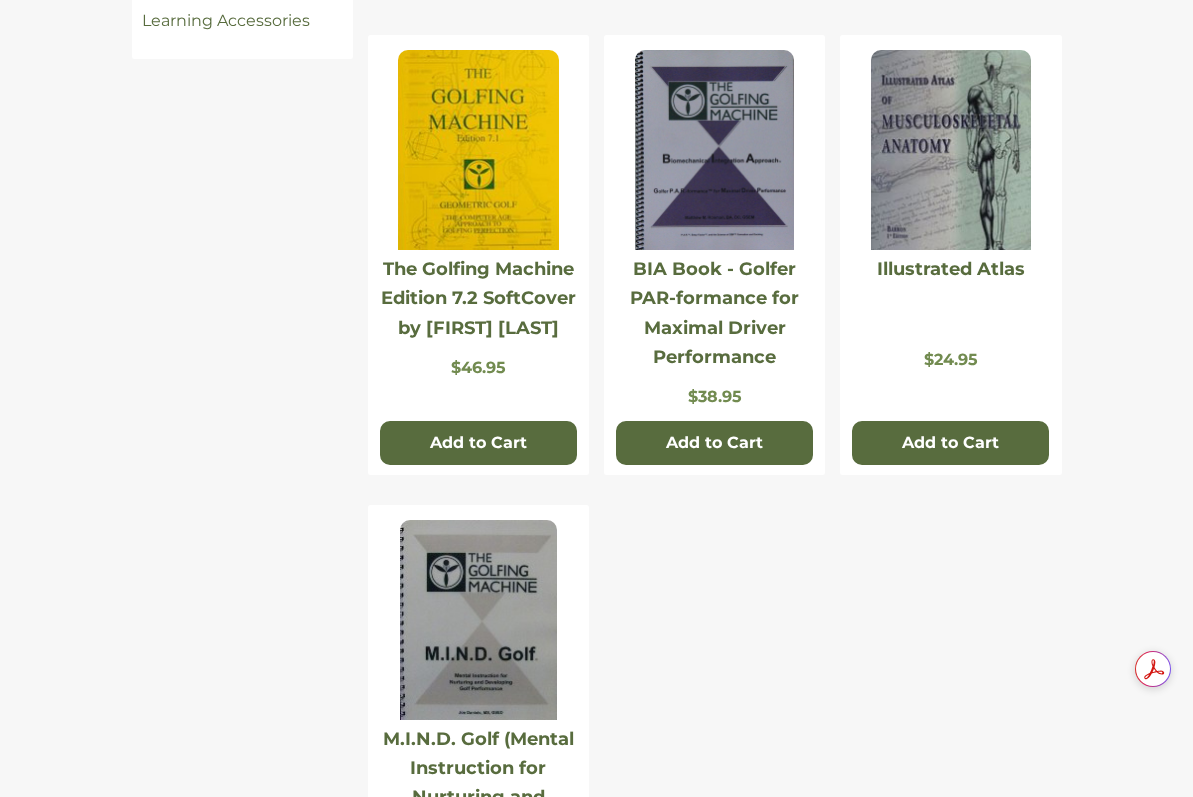 scroll, scrollTop: 518, scrollLeft: 0, axis: vertical 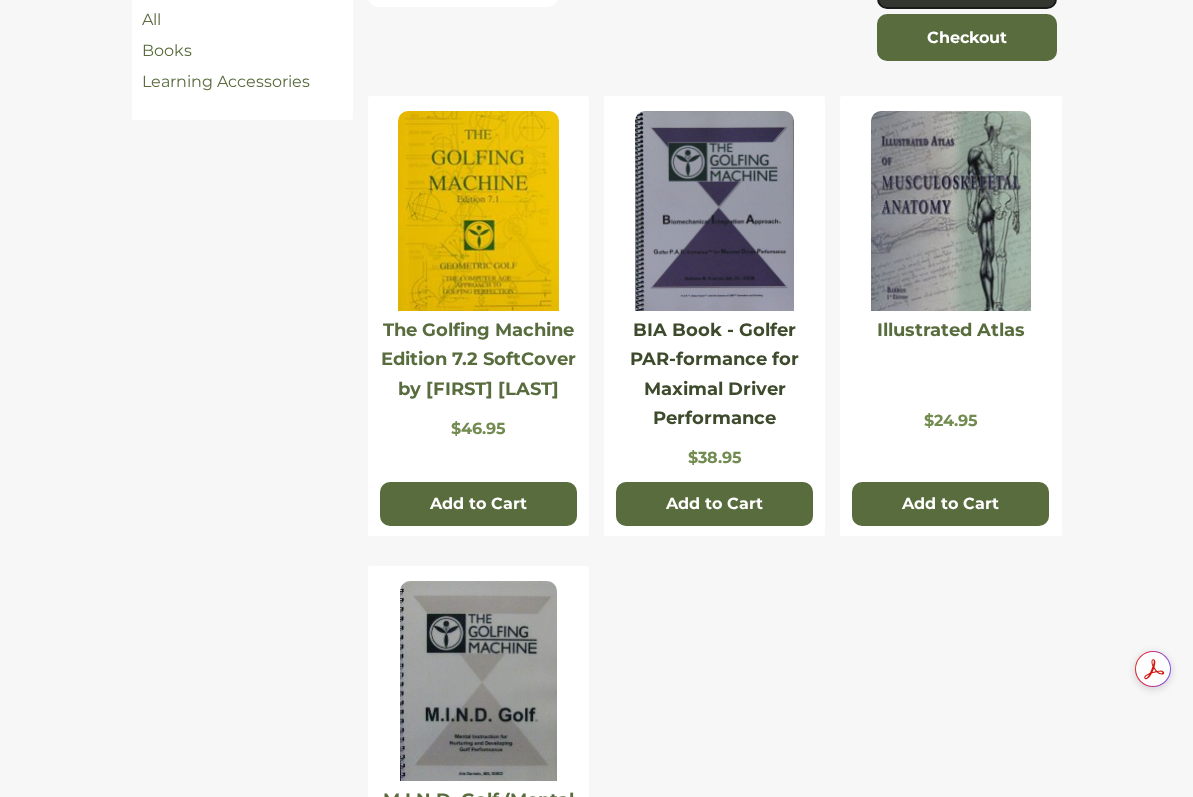click on "BIA Book - Golfer PAR-formance for Maximal Driver Performance" at bounding box center (714, 374) 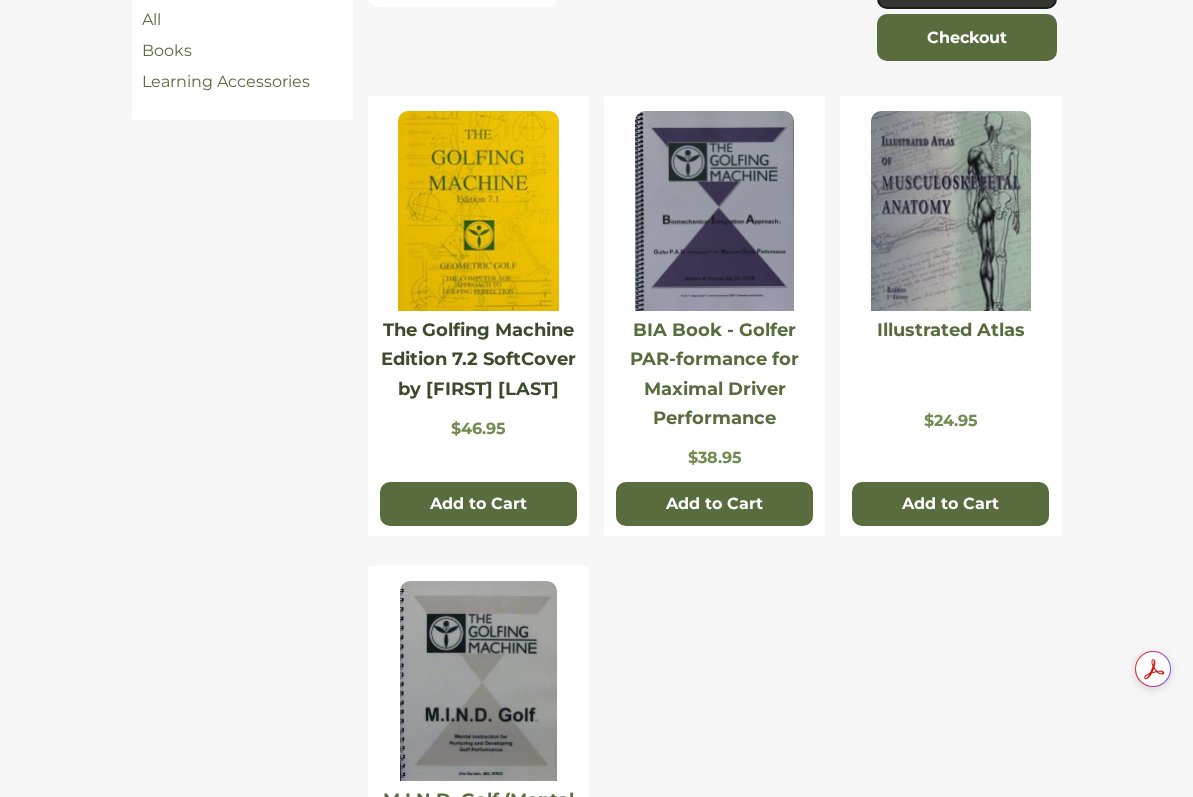 click on "The Golfing Machine Edition 7.2 SoftCover by [FIRST] [LAST]" at bounding box center [478, 359] 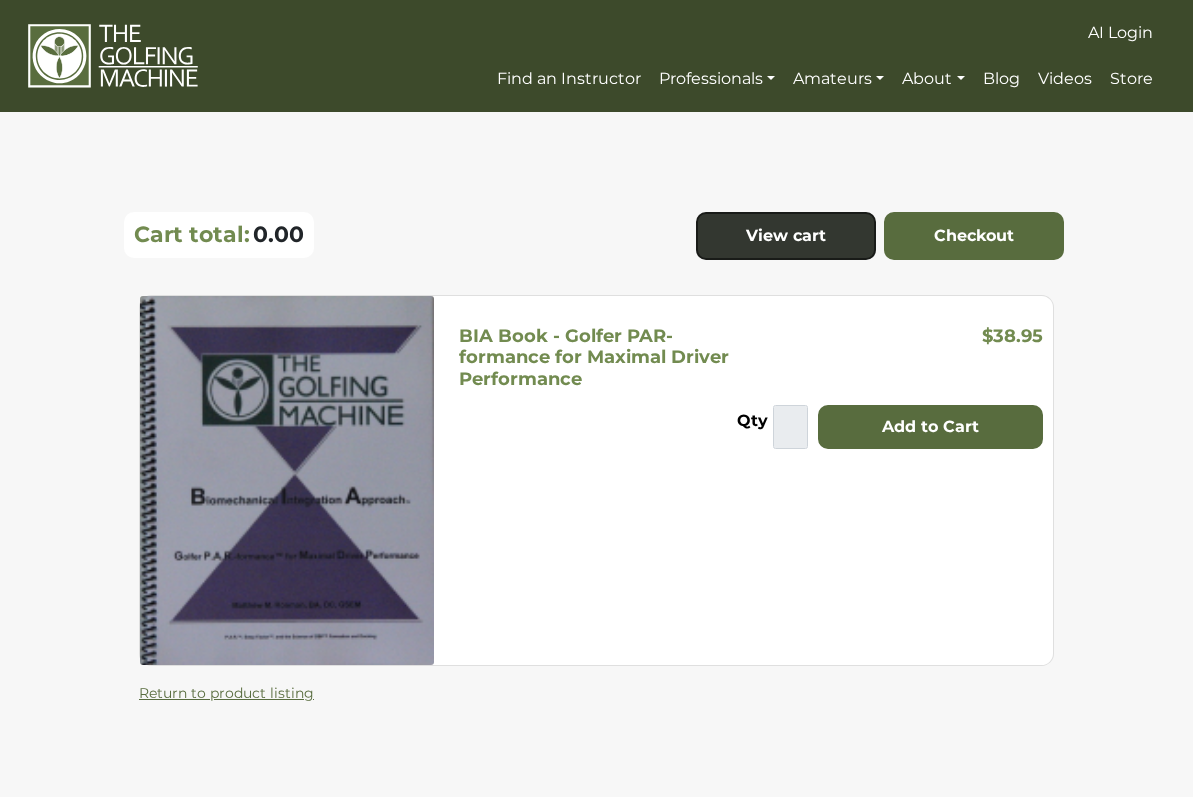 scroll, scrollTop: 0, scrollLeft: 0, axis: both 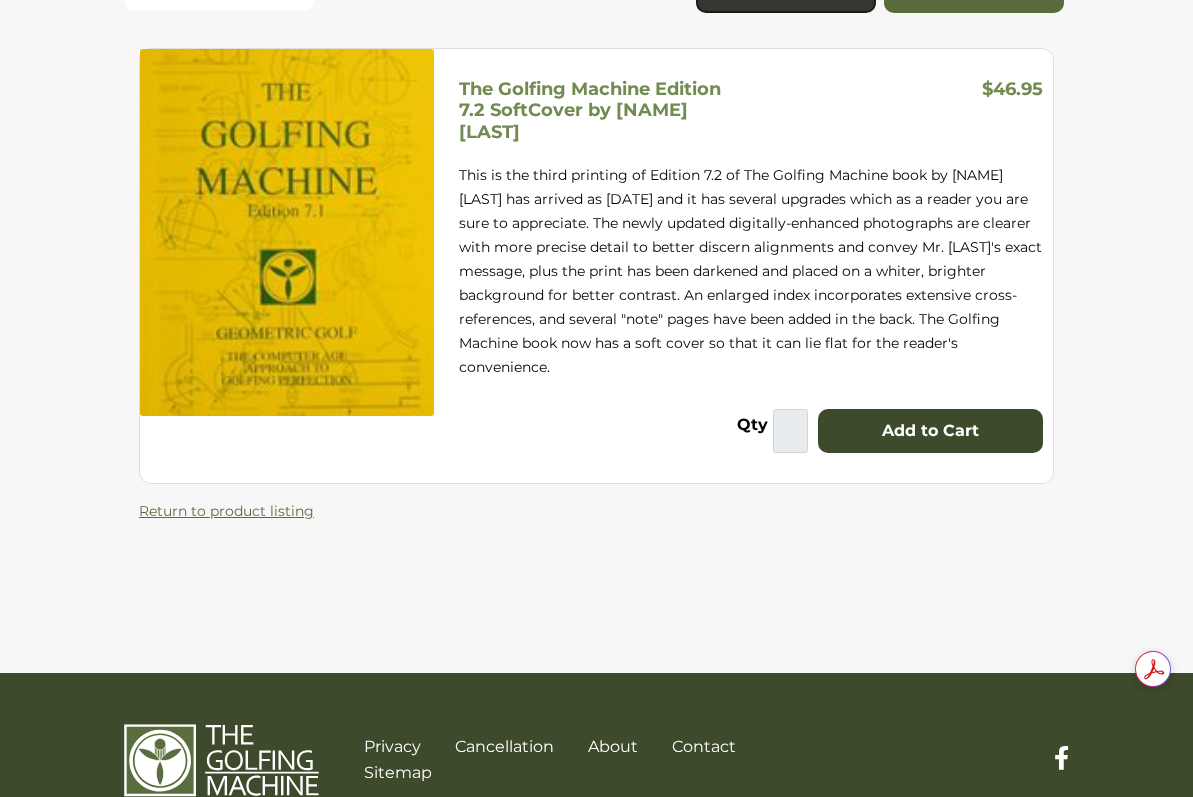 click on "Add to Cart" at bounding box center [930, 431] 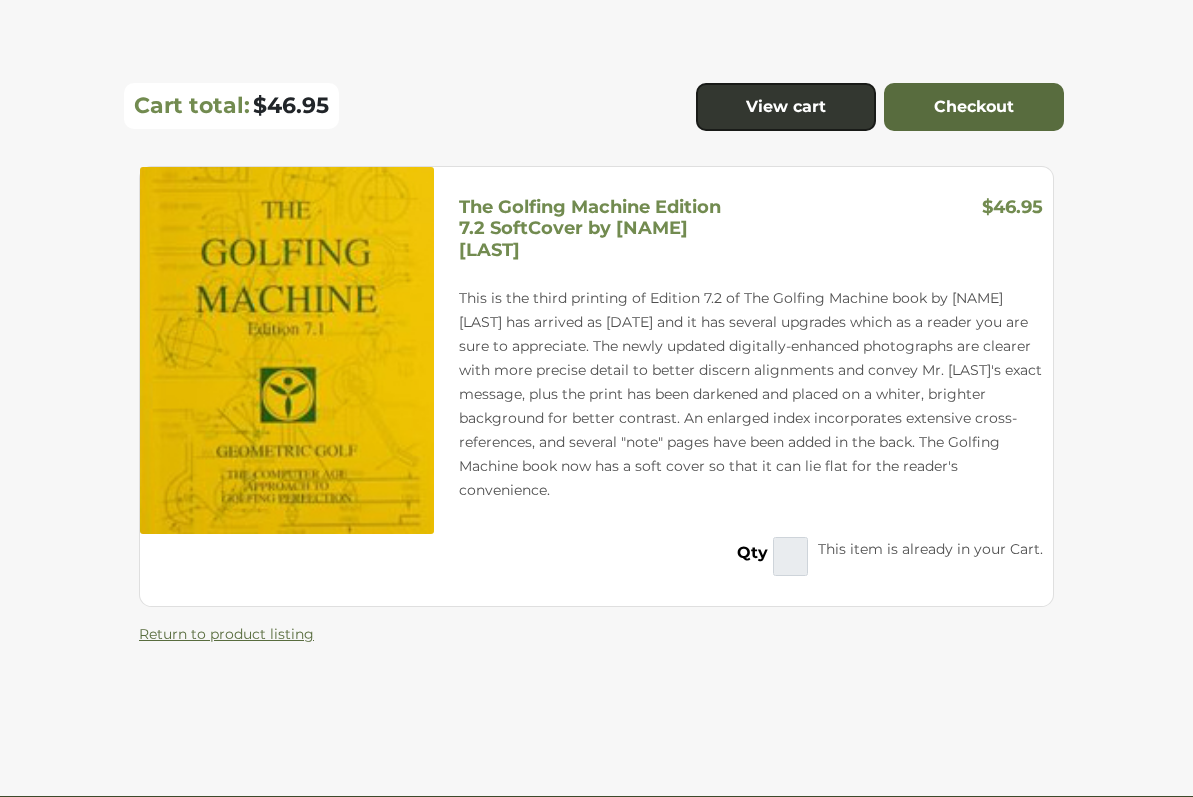 scroll, scrollTop: 0, scrollLeft: 0, axis: both 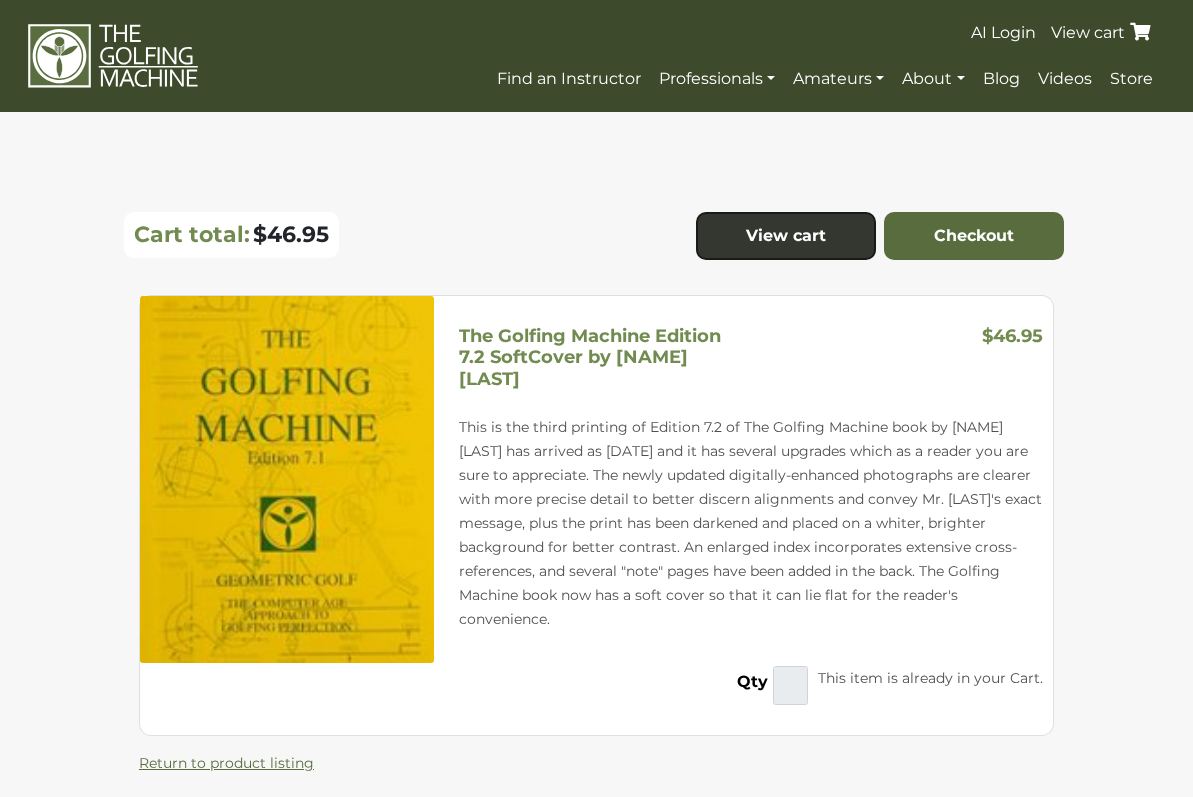 click on "View cart" at bounding box center (1103, 32) 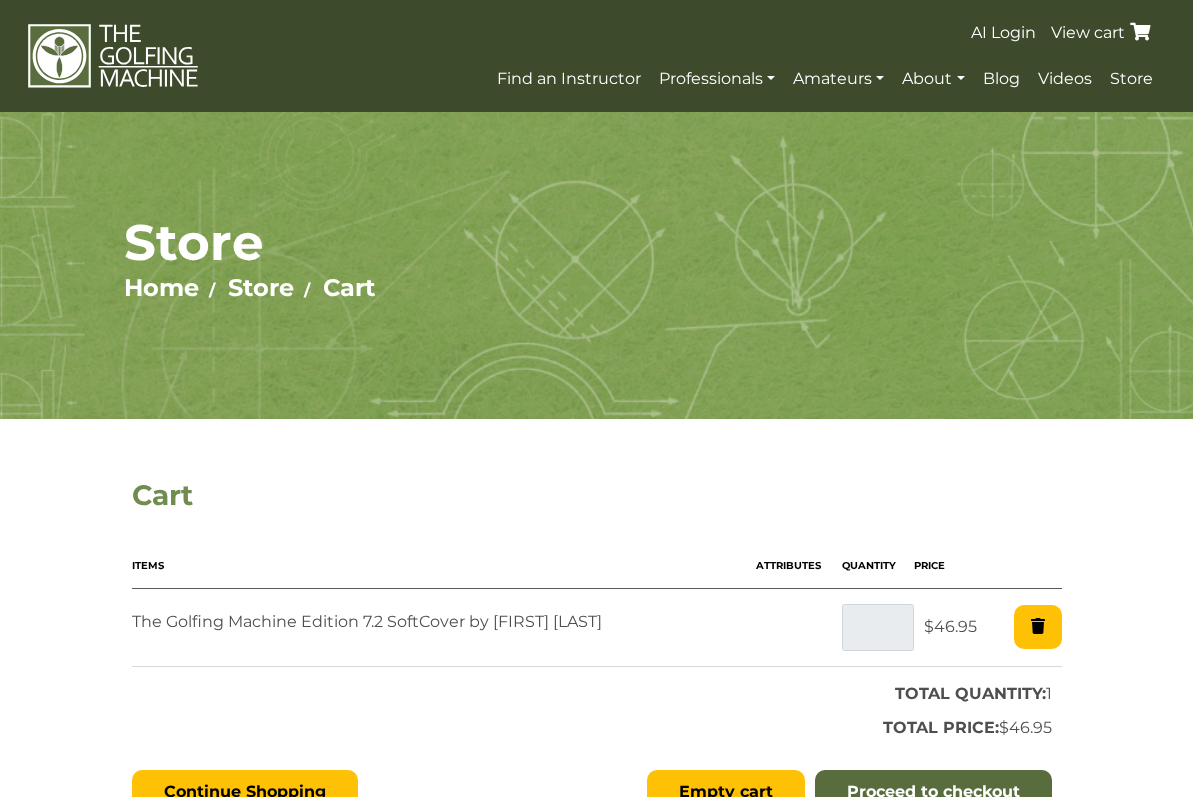 scroll, scrollTop: 0, scrollLeft: 0, axis: both 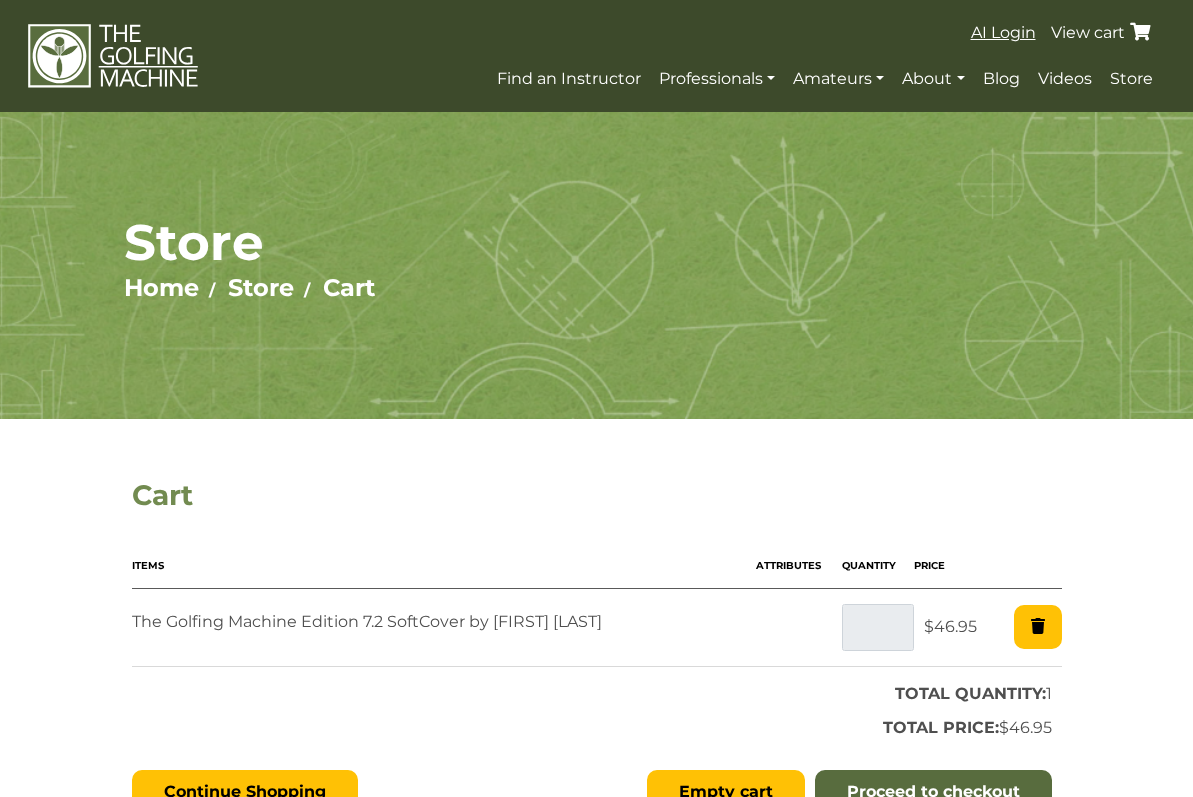 click on "AI Login" at bounding box center (1003, 32) 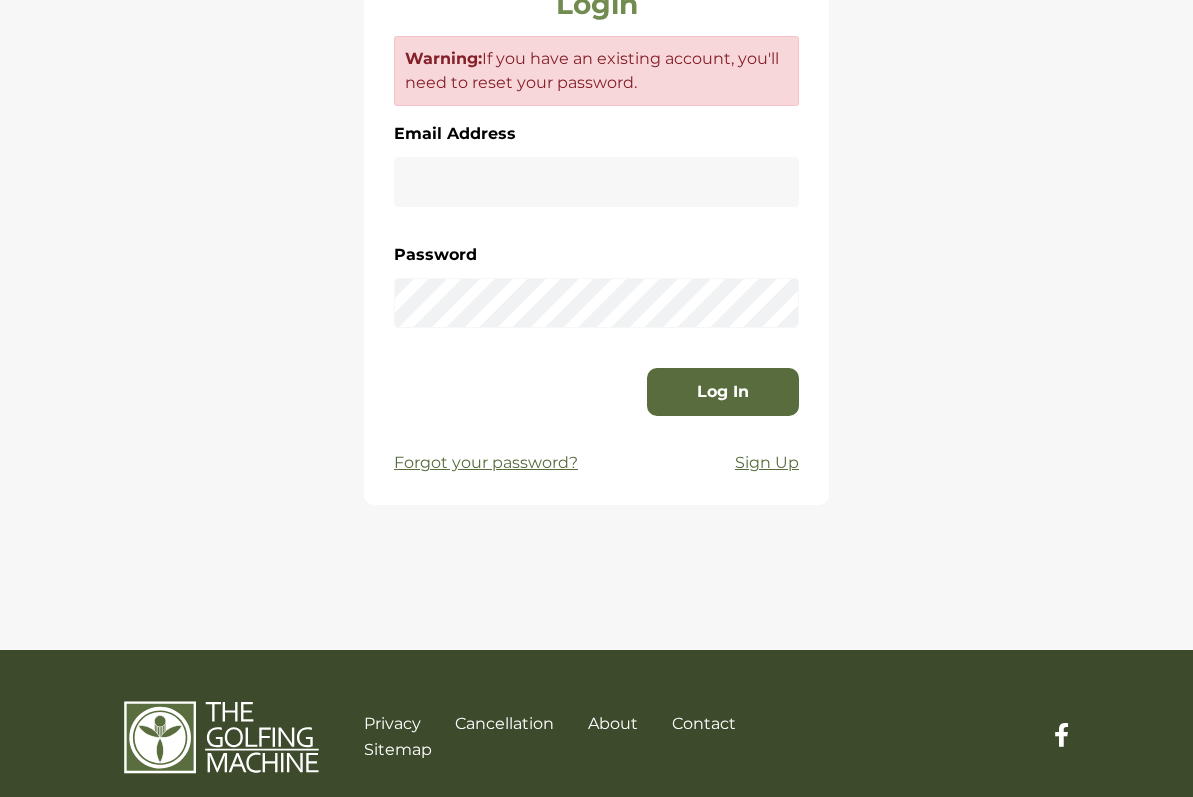 scroll, scrollTop: 703, scrollLeft: 0, axis: vertical 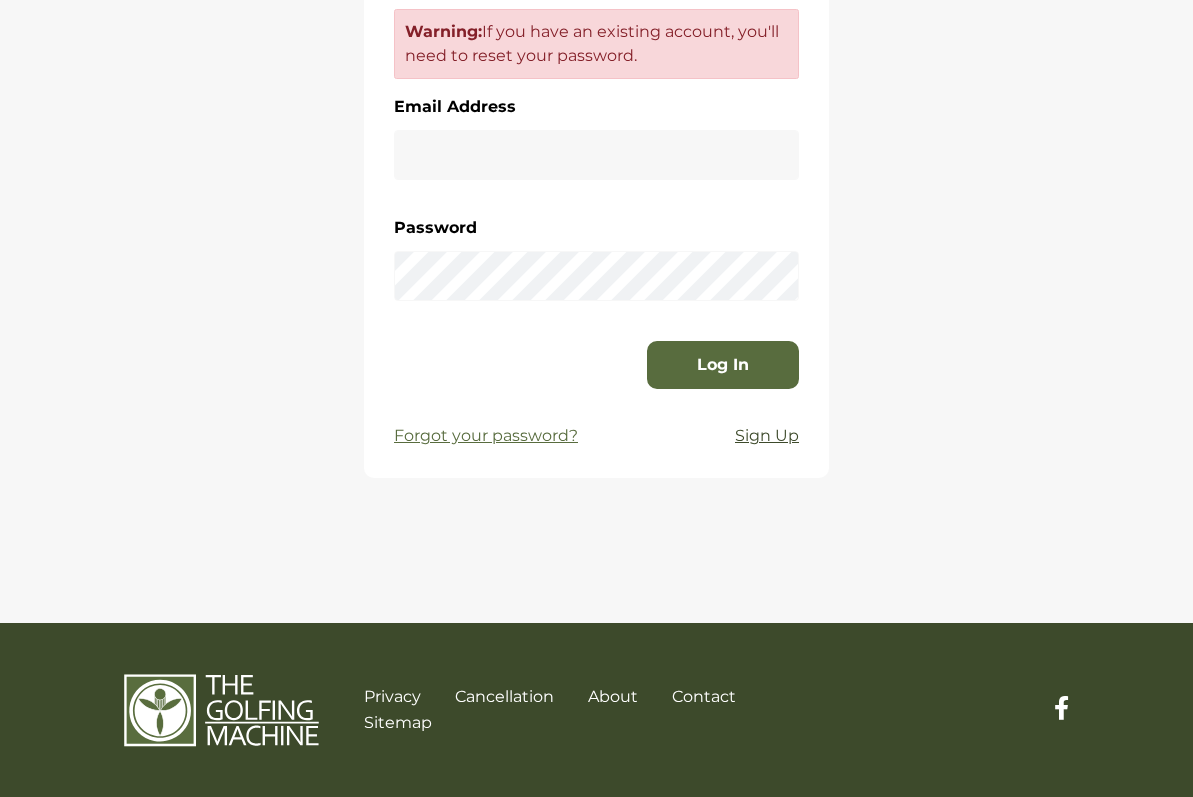 click on "Sign Up" at bounding box center [767, 436] 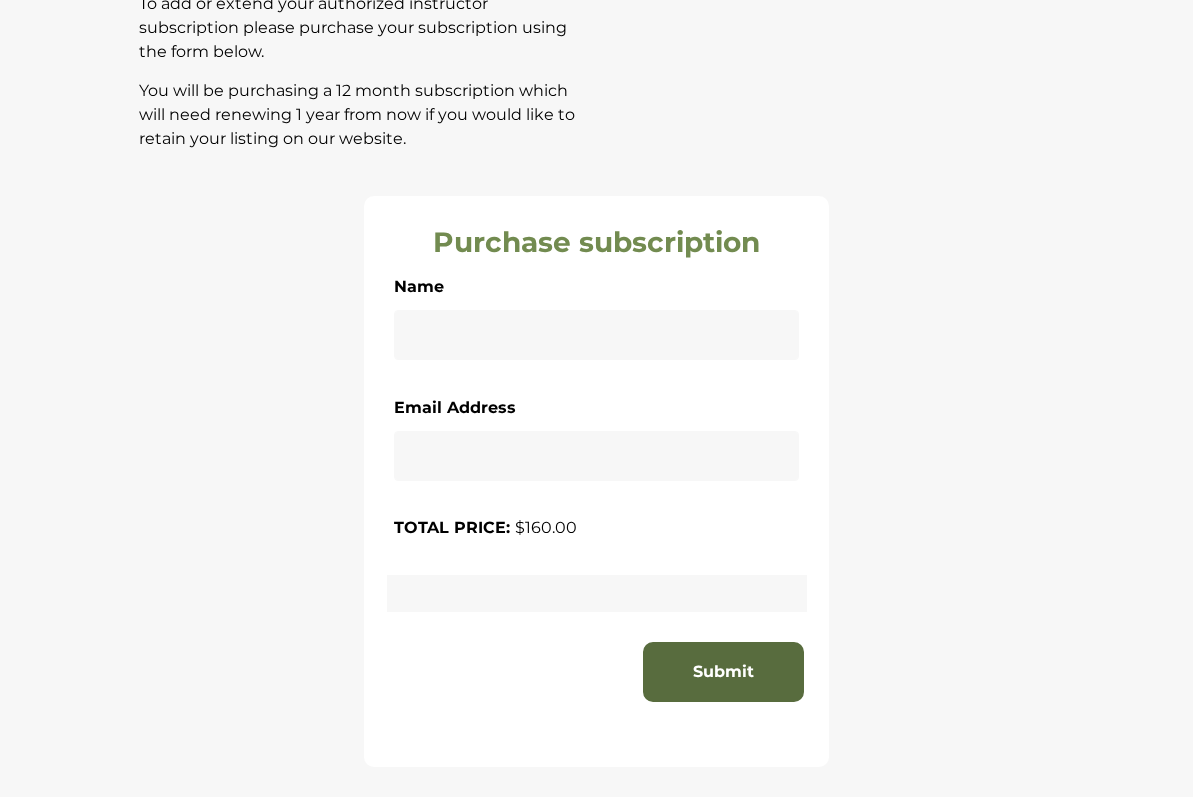 scroll, scrollTop: 0, scrollLeft: 0, axis: both 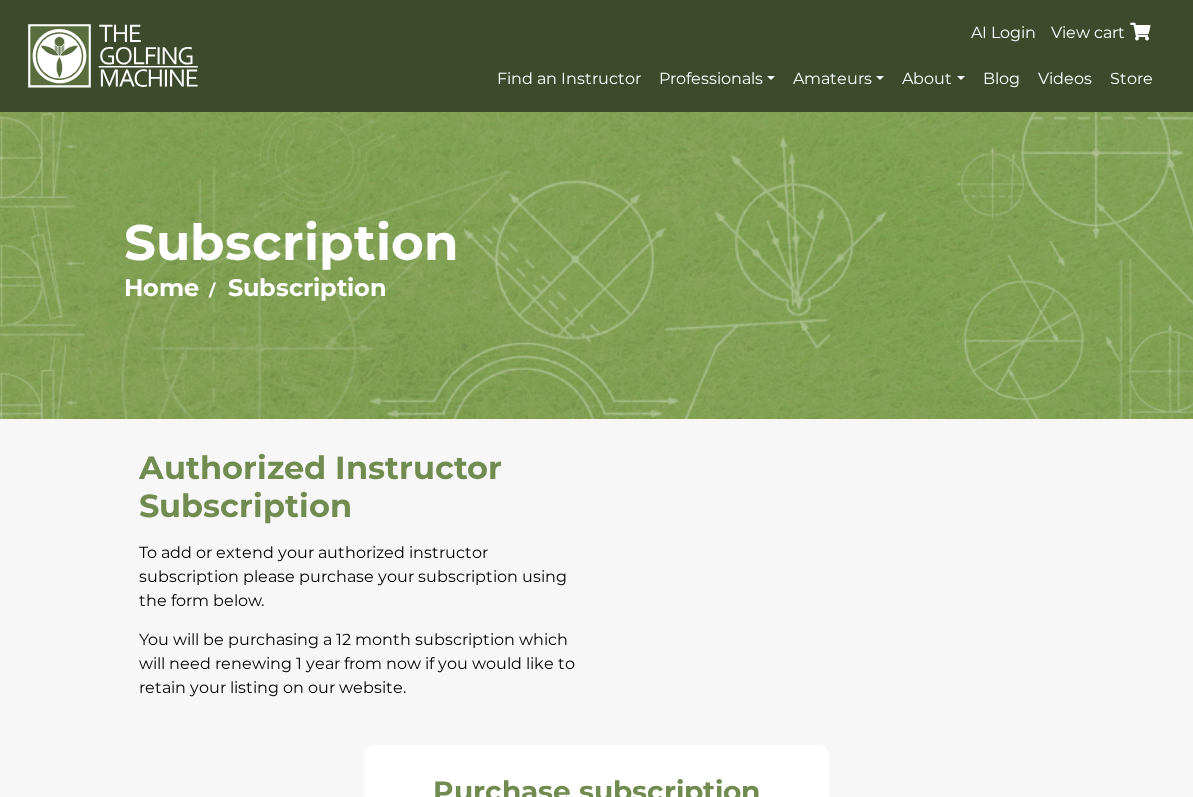 click on "View cart" at bounding box center (1103, 32) 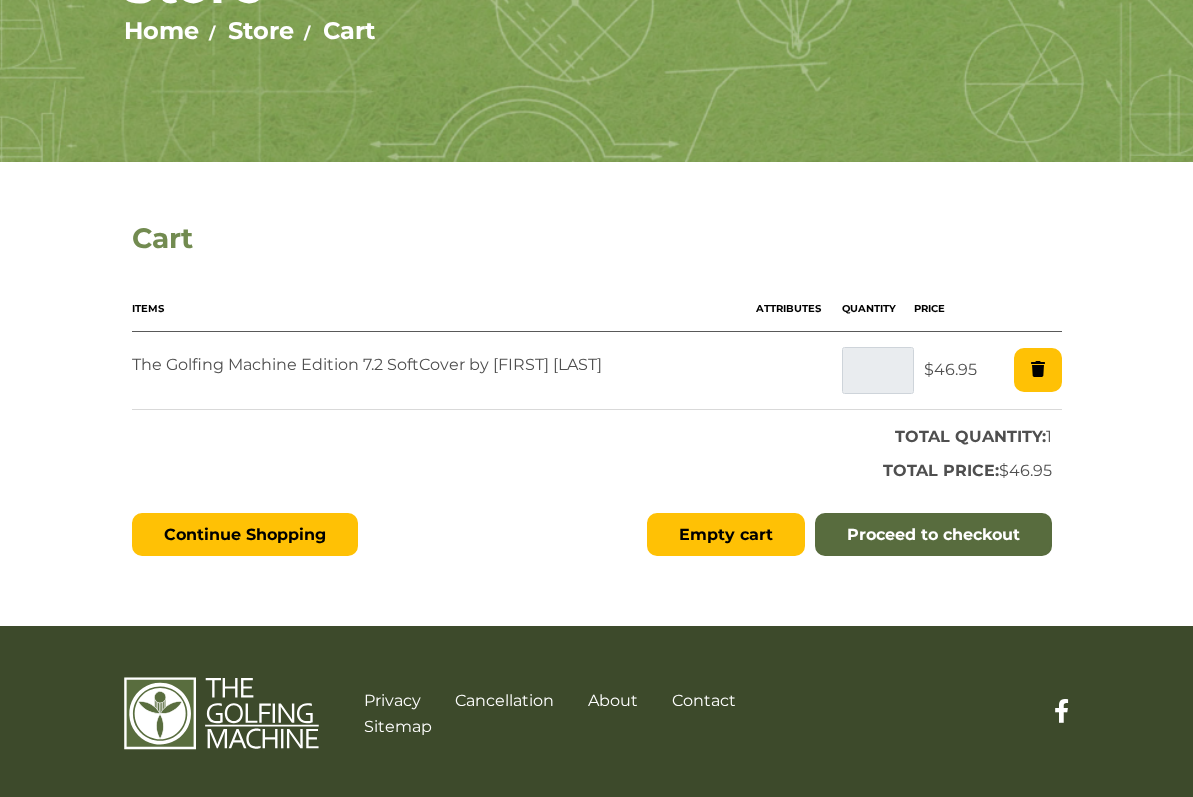 scroll, scrollTop: 260, scrollLeft: 0, axis: vertical 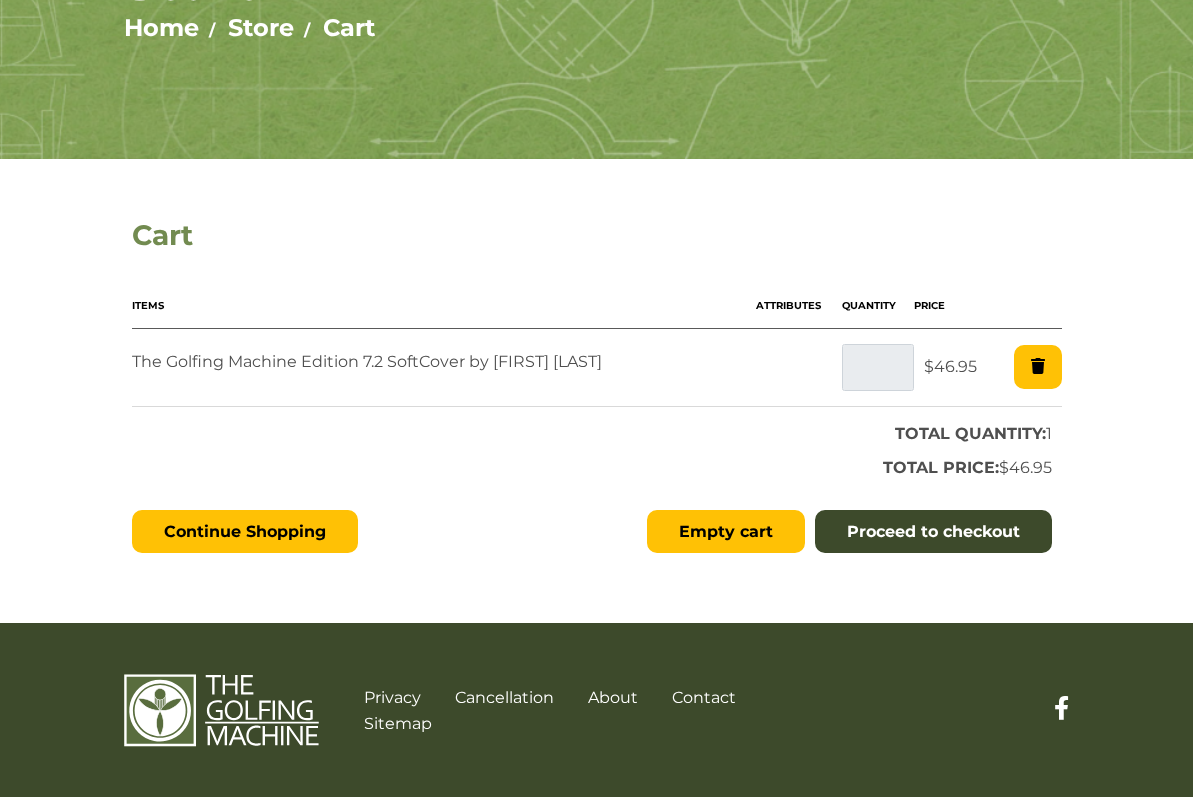 click on "Proceed to checkout" at bounding box center [933, 532] 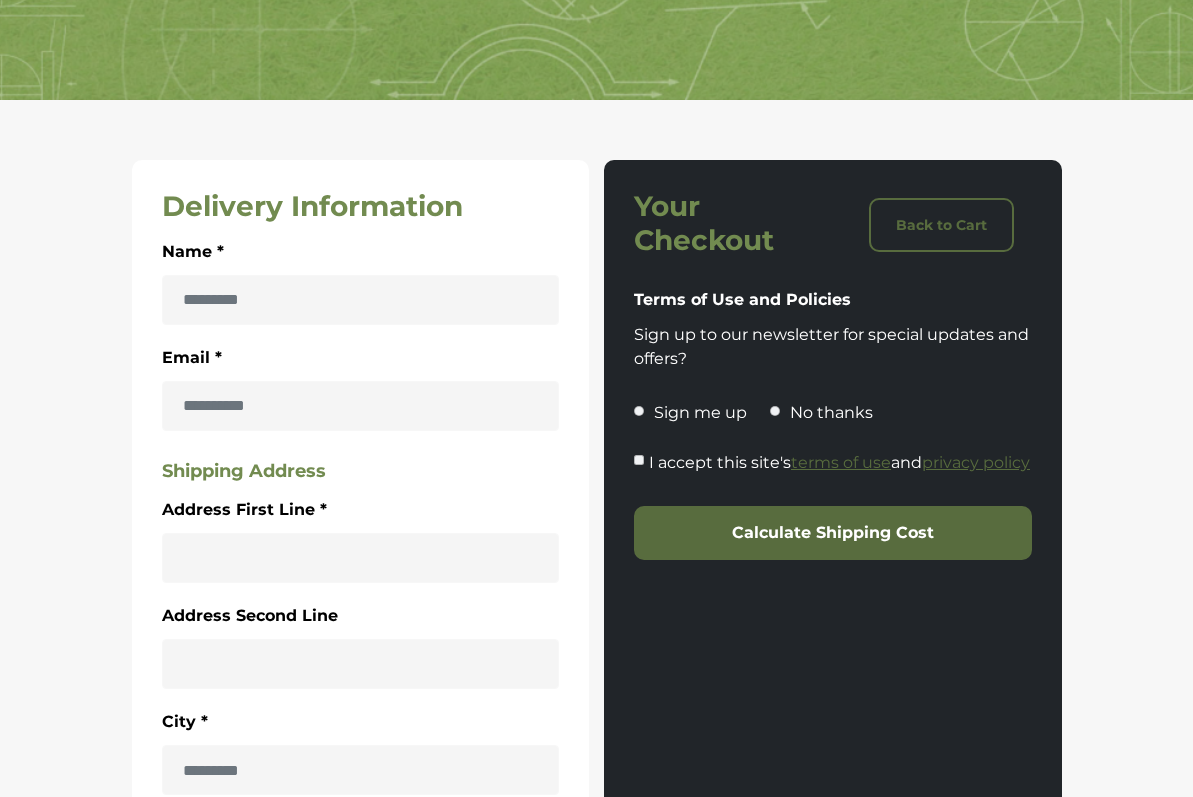 scroll, scrollTop: 367, scrollLeft: 0, axis: vertical 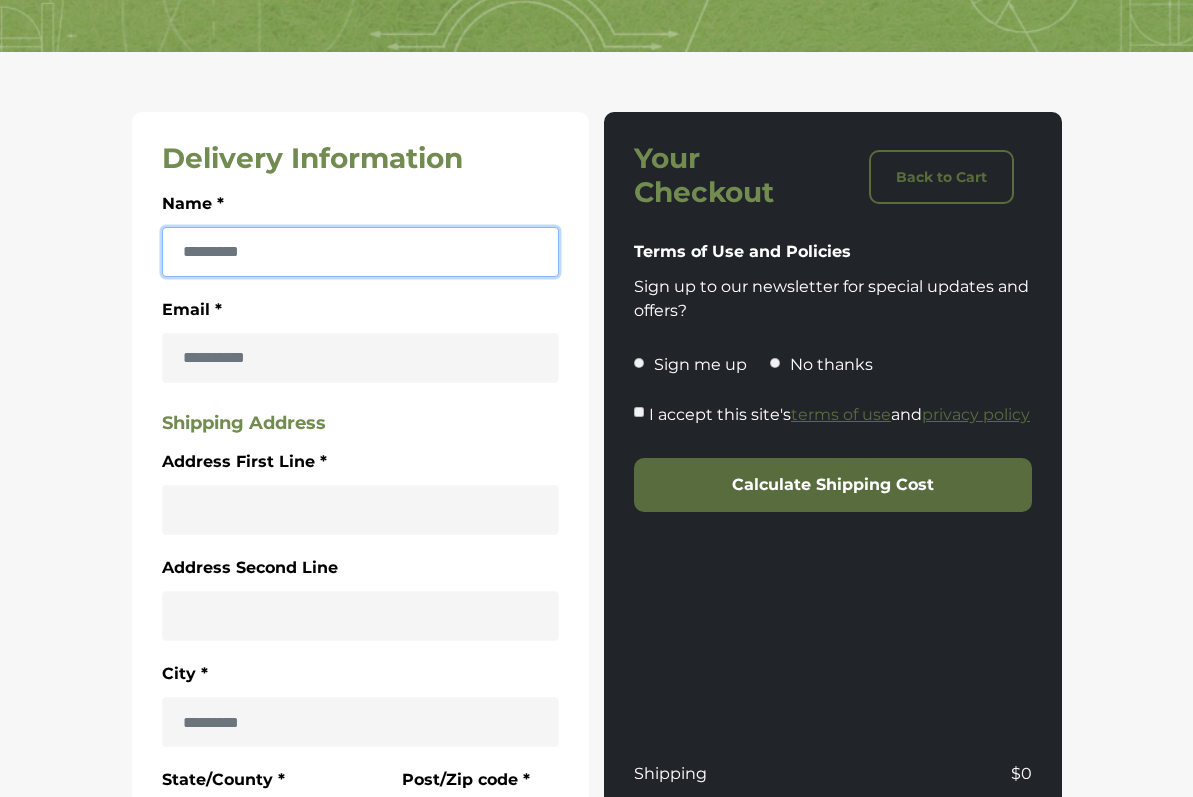 click on "Name *" at bounding box center [361, 252] 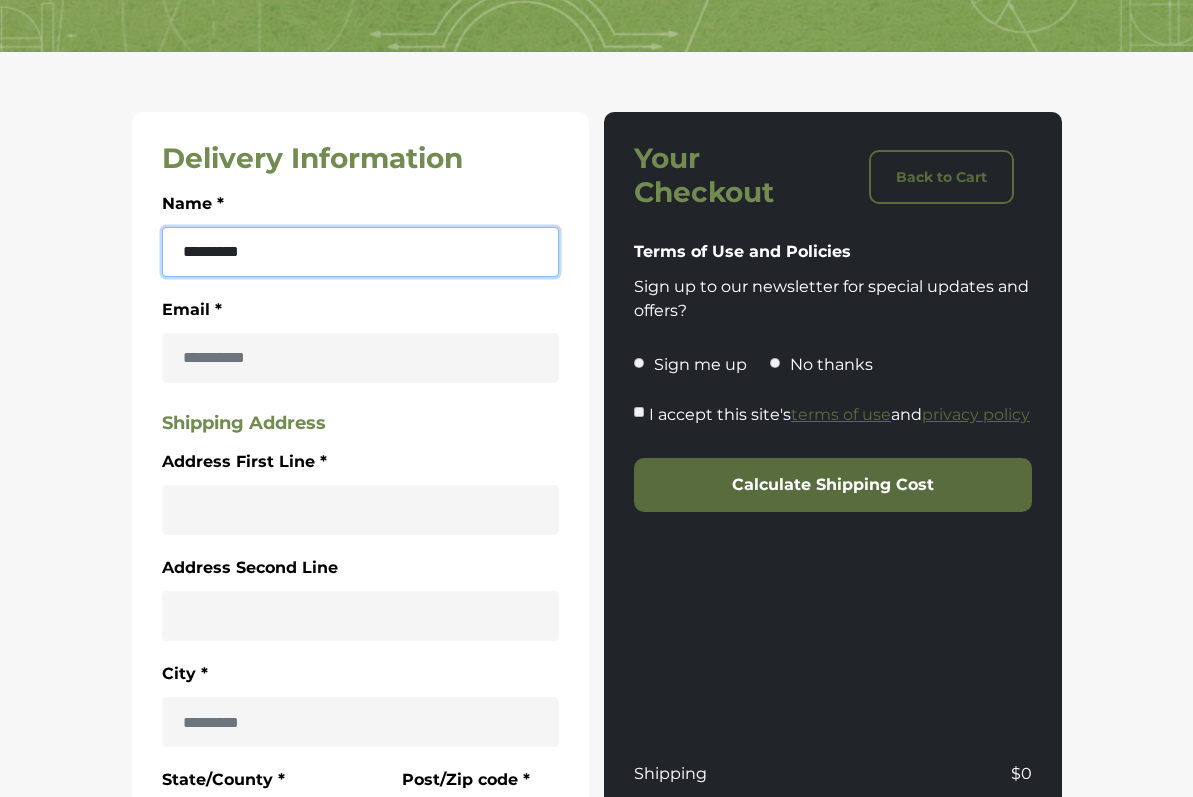 type on "*********" 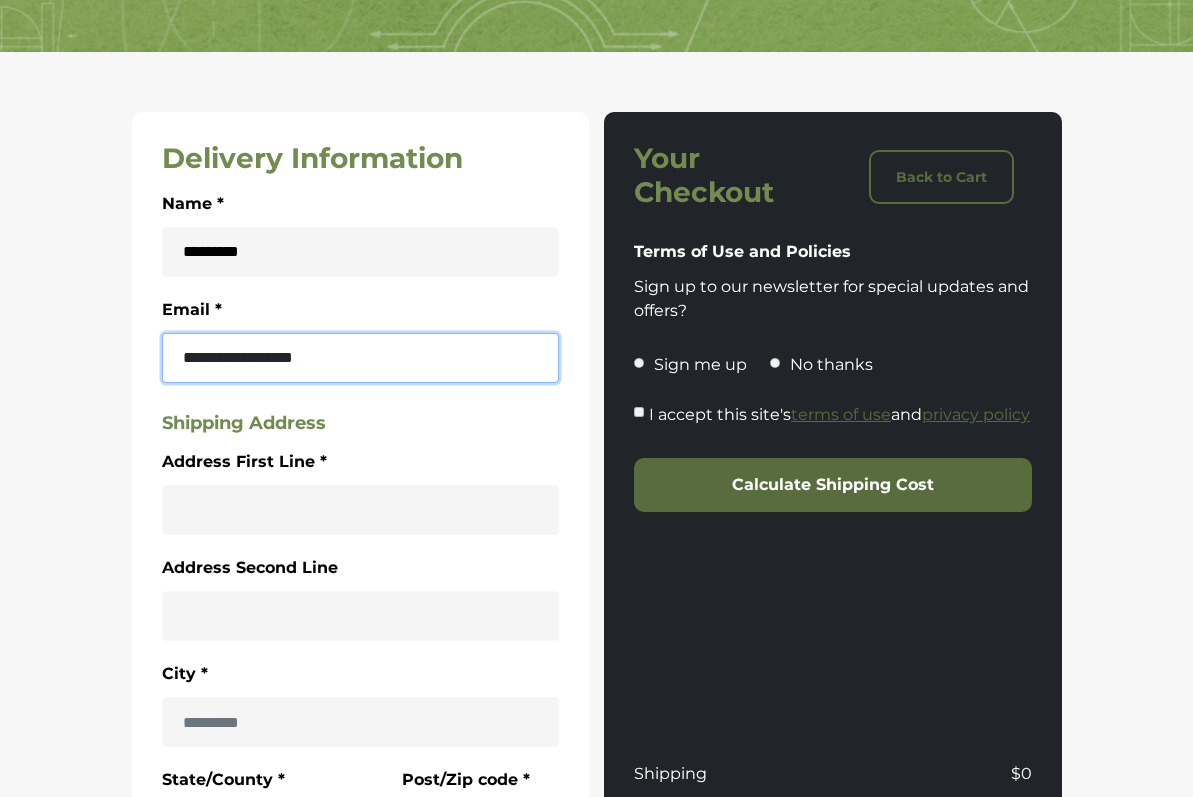 type on "**********" 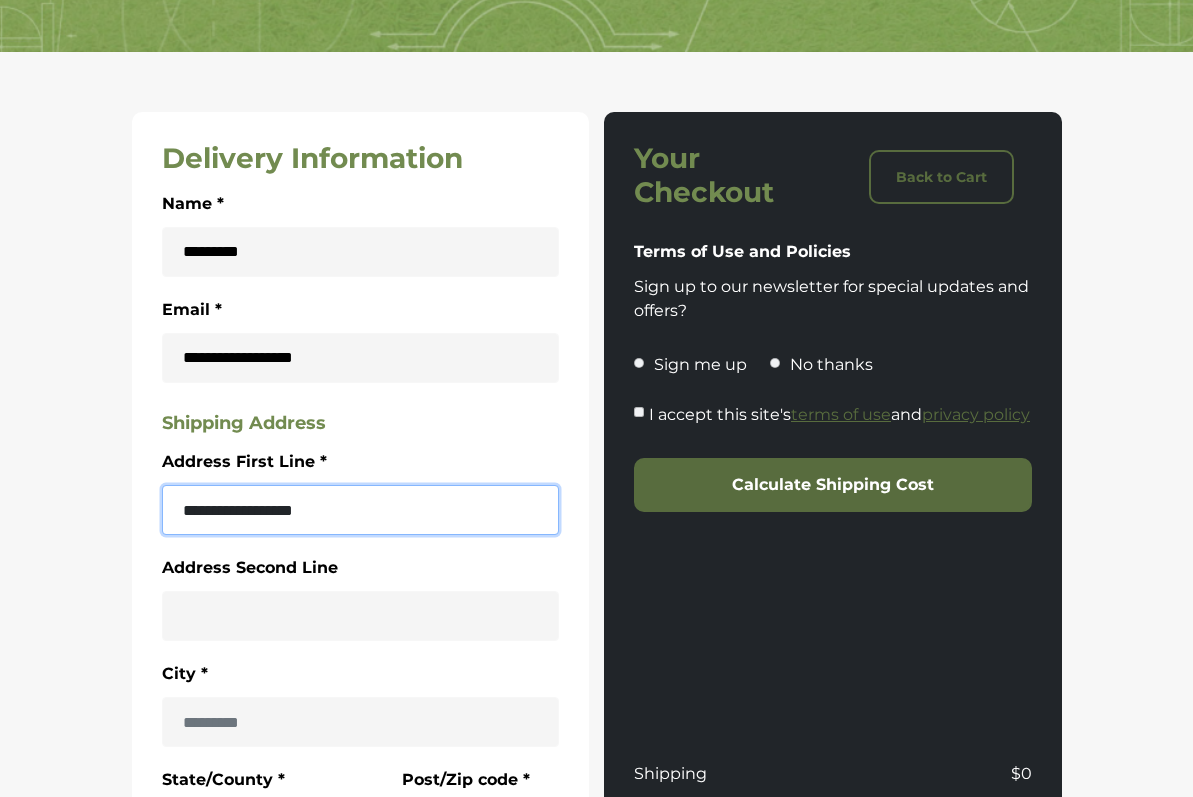 type on "**********" 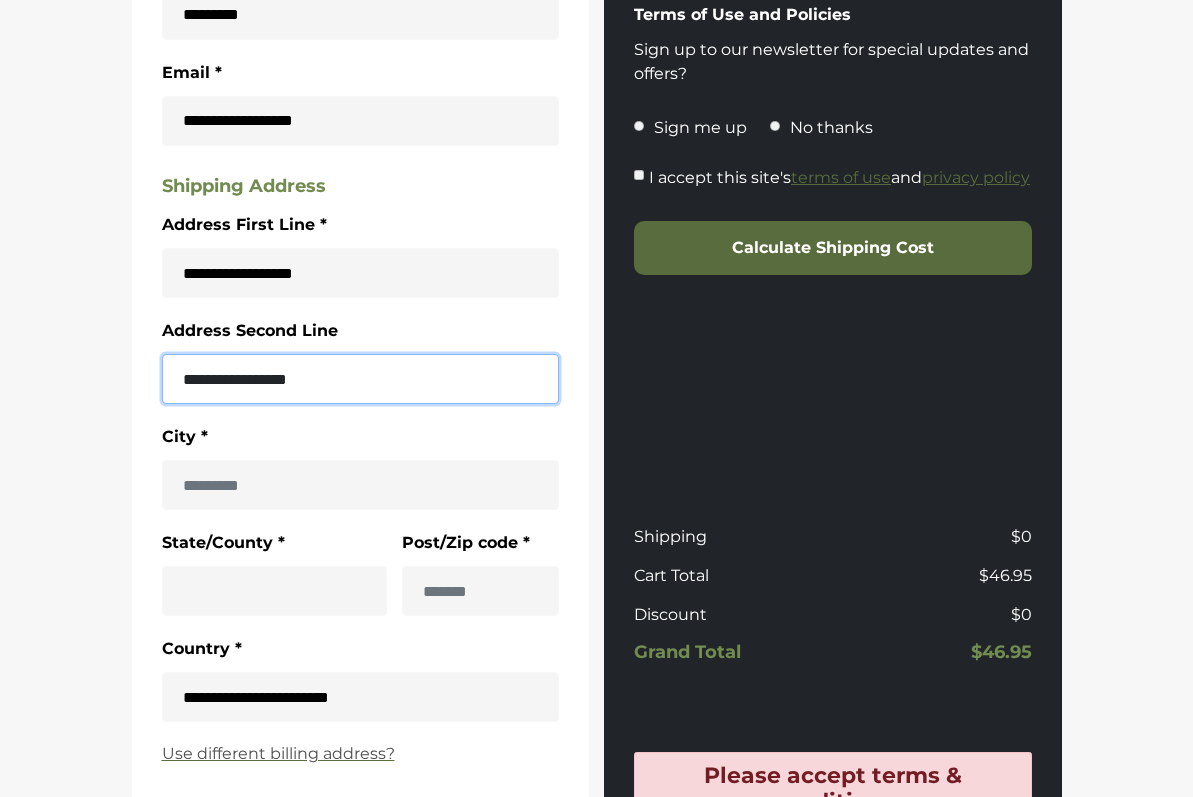 scroll, scrollTop: 643, scrollLeft: 0, axis: vertical 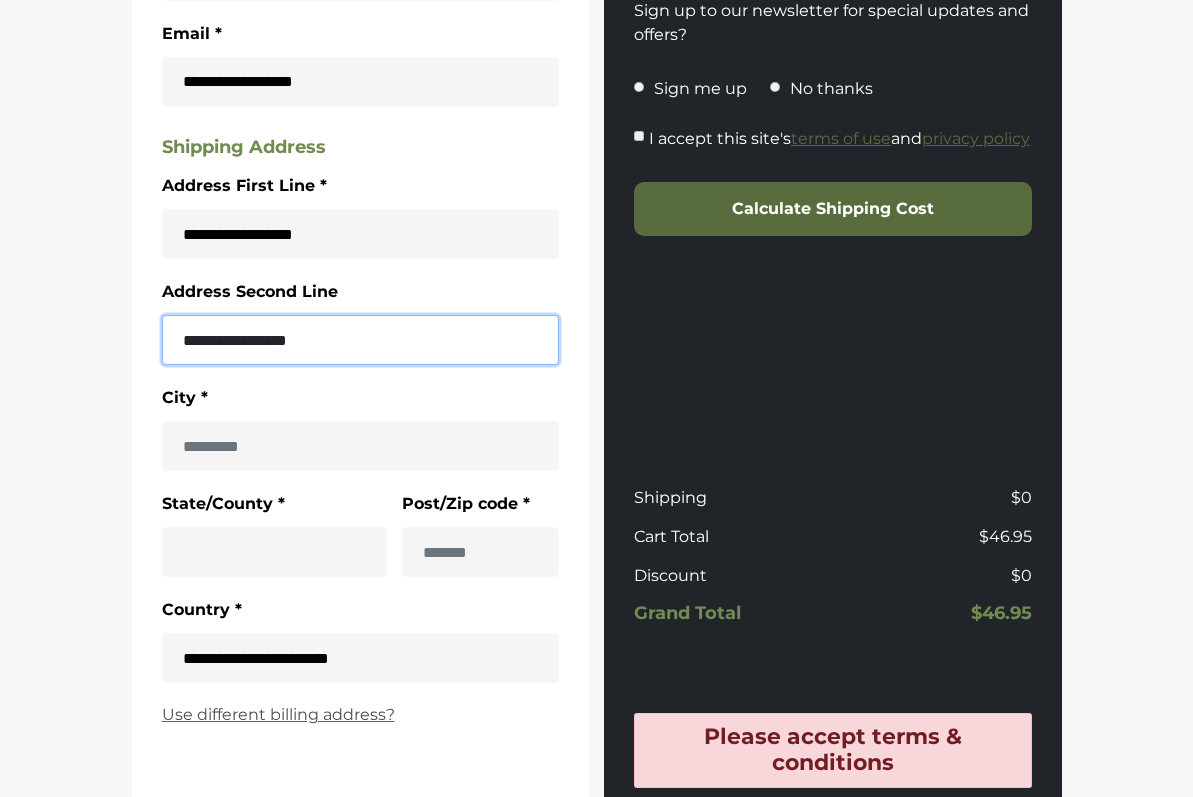 type on "**********" 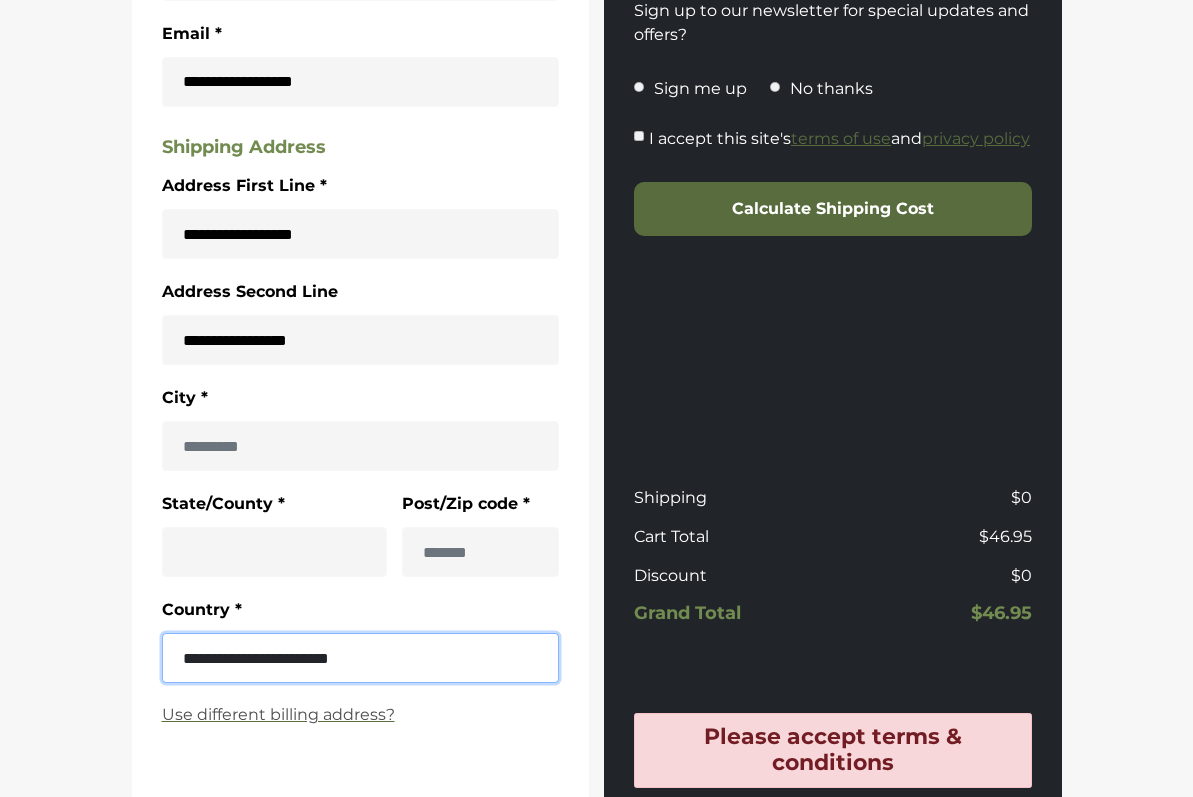 click on "**********" at bounding box center (361, 658) 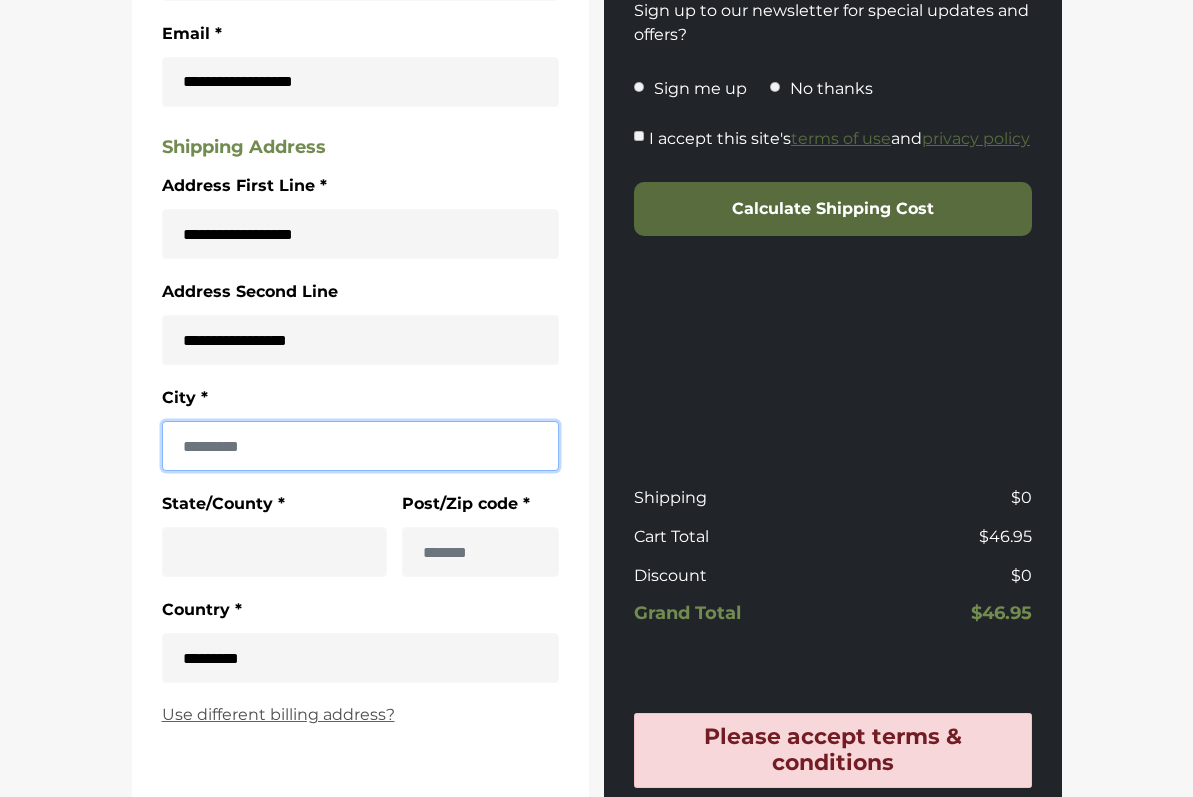 click on "City *" at bounding box center (361, 446) 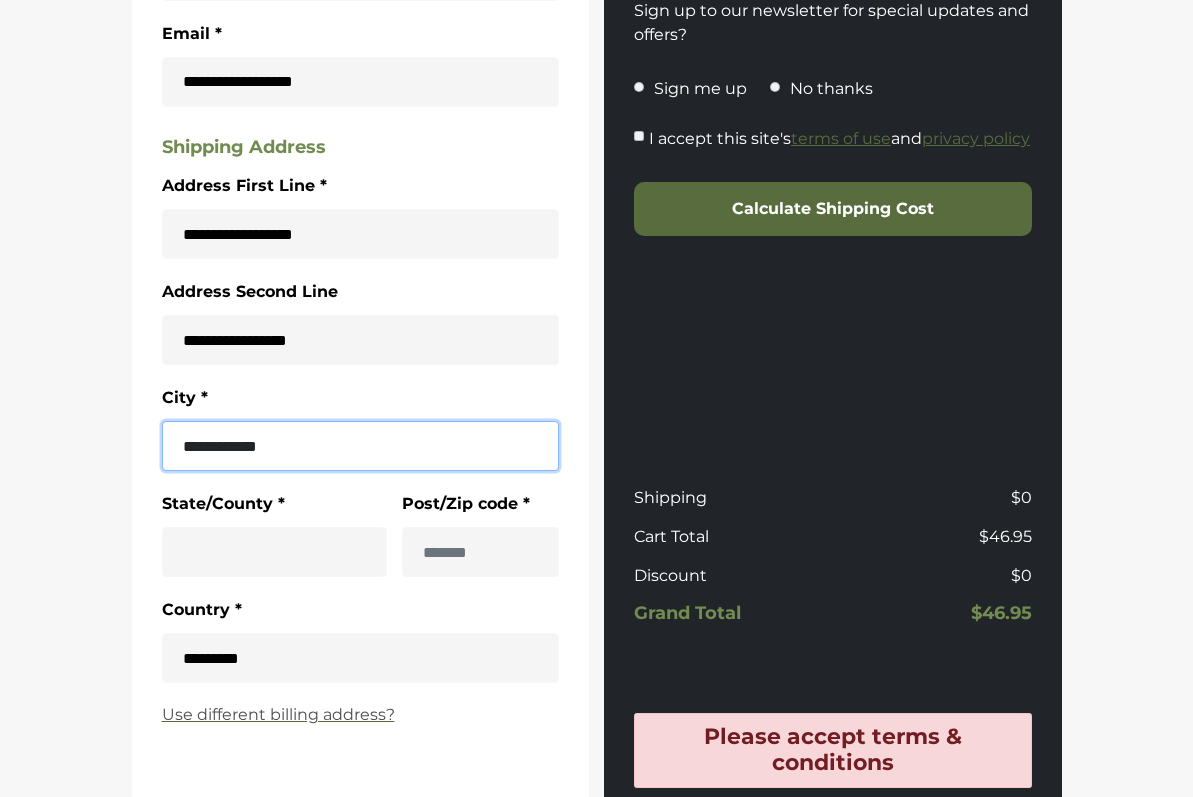 type on "**********" 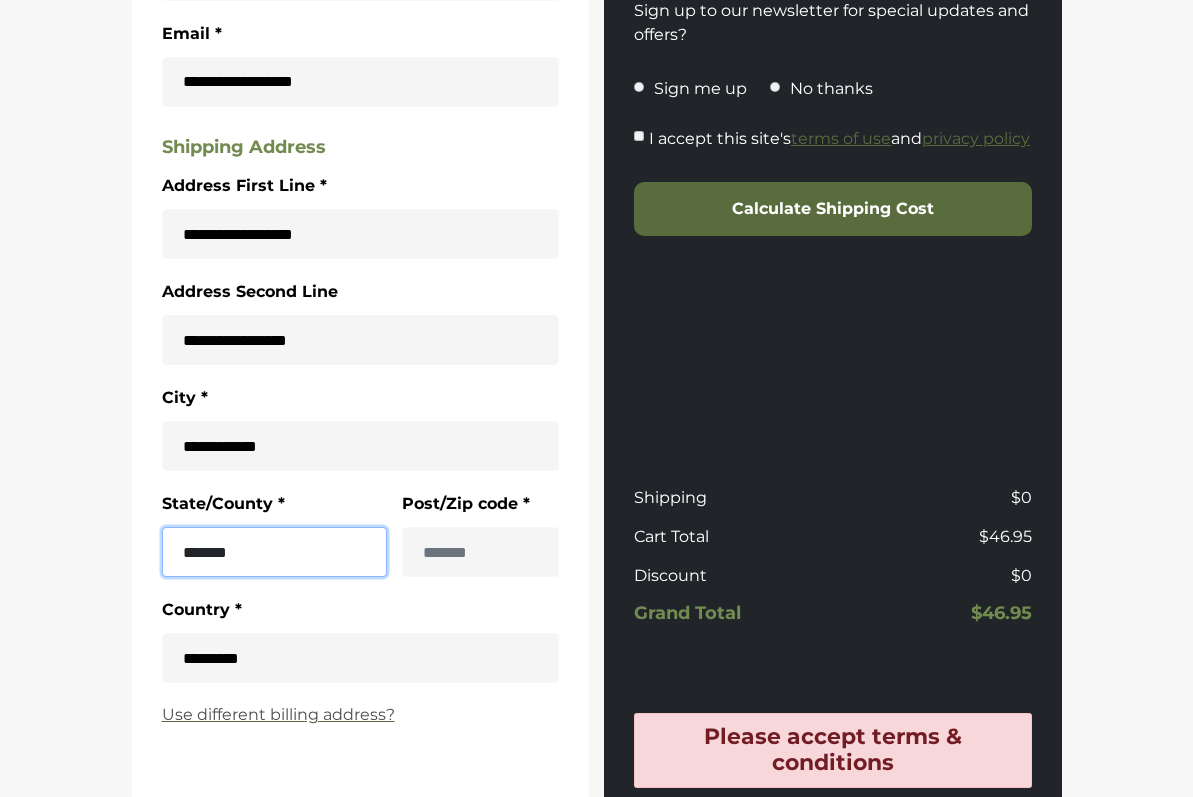 type on "*******" 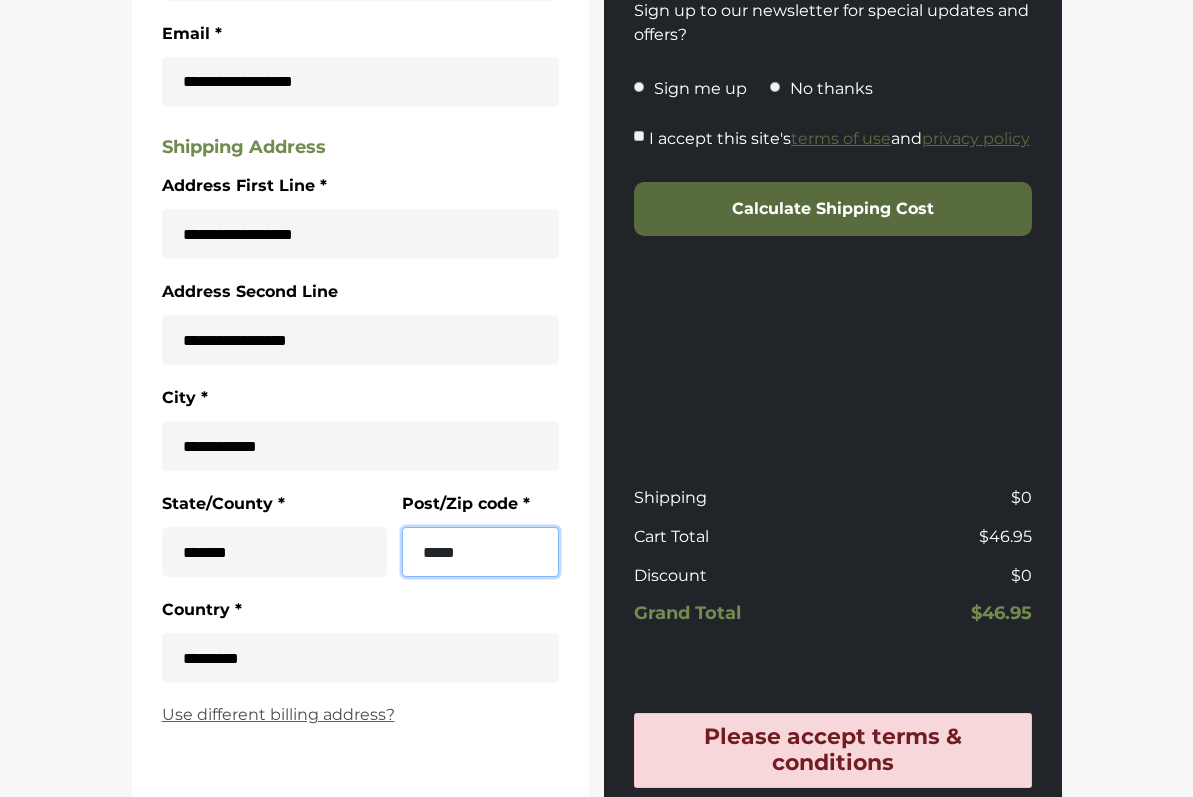 type on "*****" 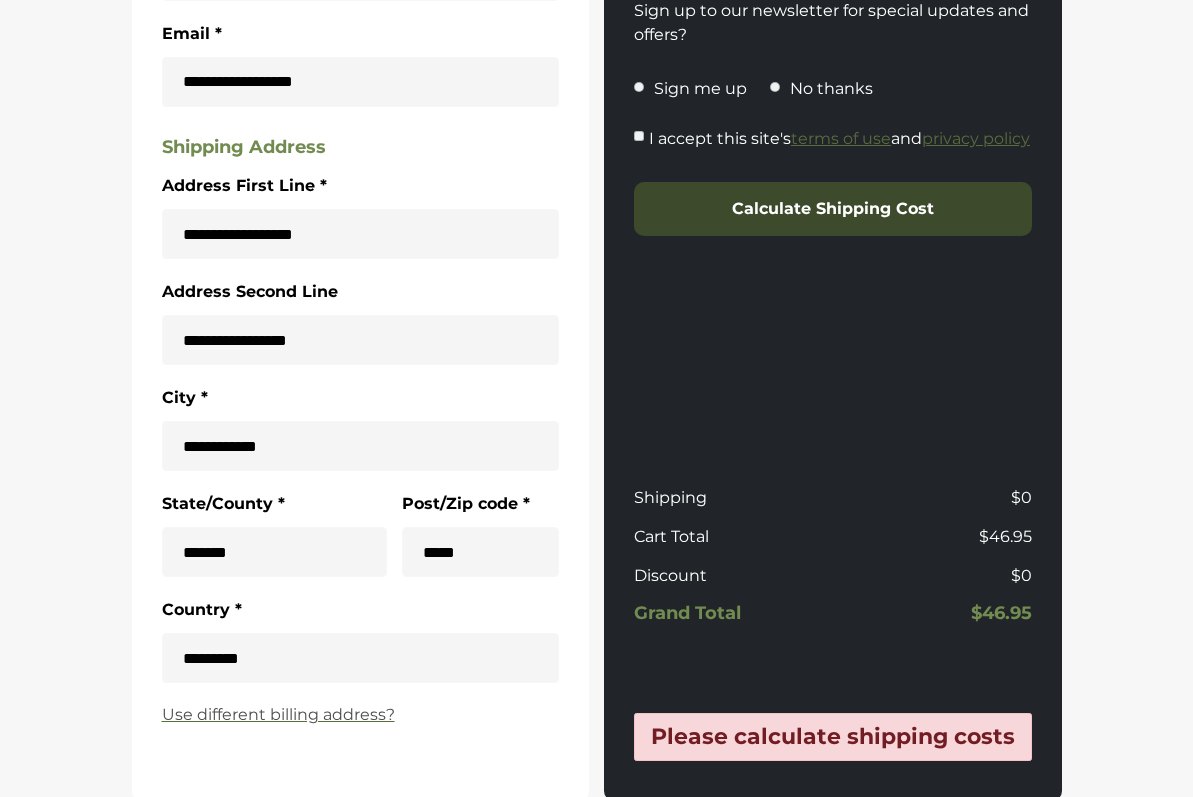 click on "Calculate Shipping Cost" at bounding box center [833, 209] 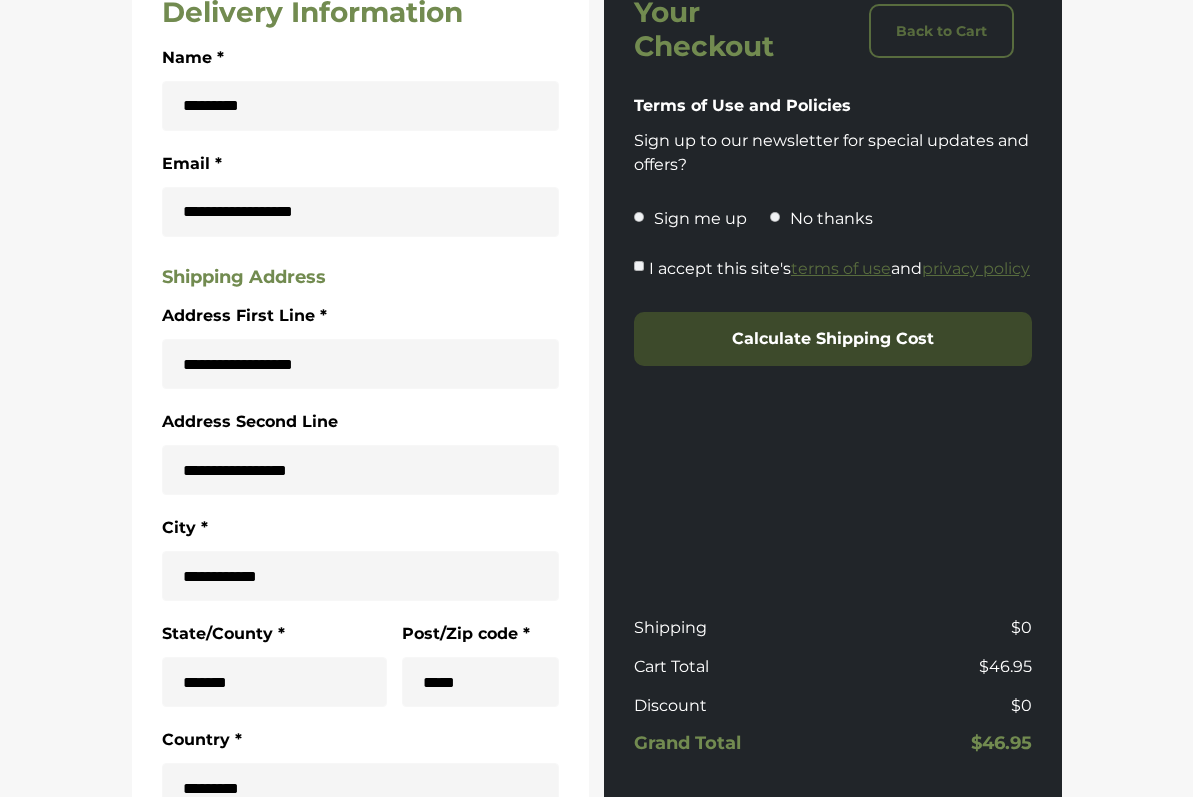 scroll, scrollTop: 461, scrollLeft: 0, axis: vertical 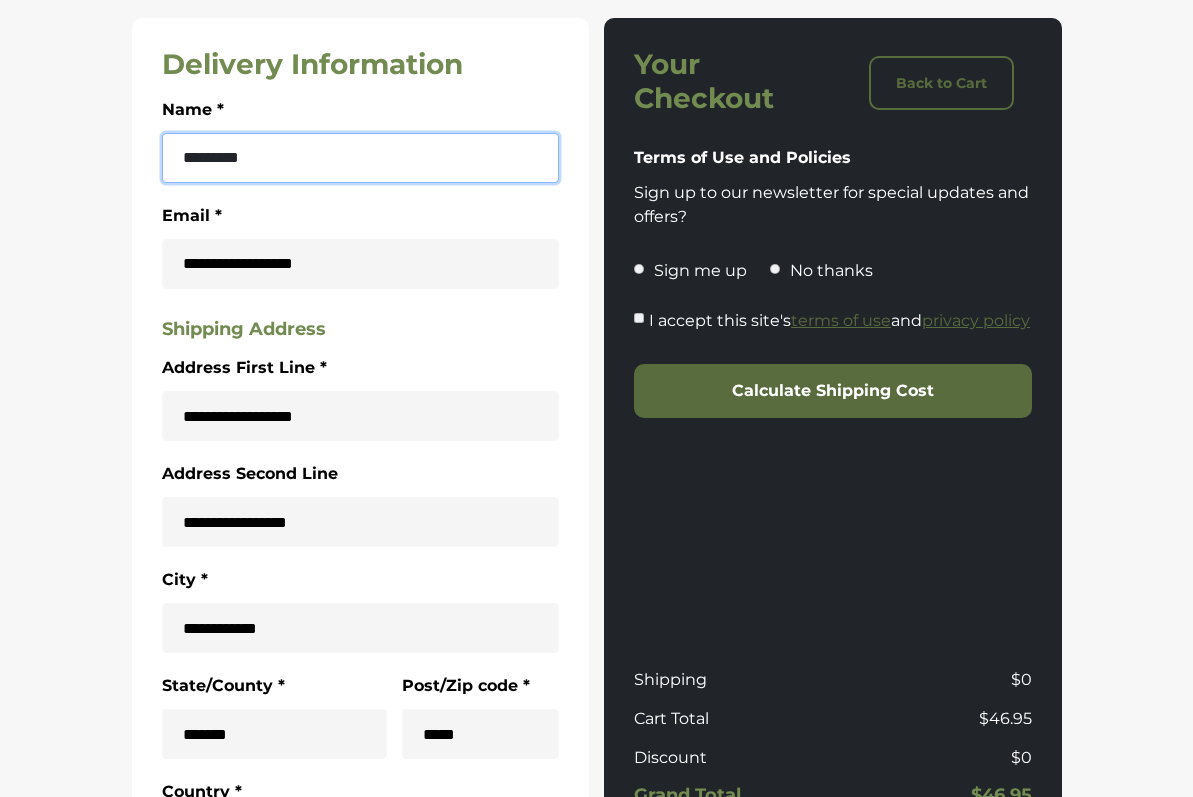 click on "*********" at bounding box center [361, 158] 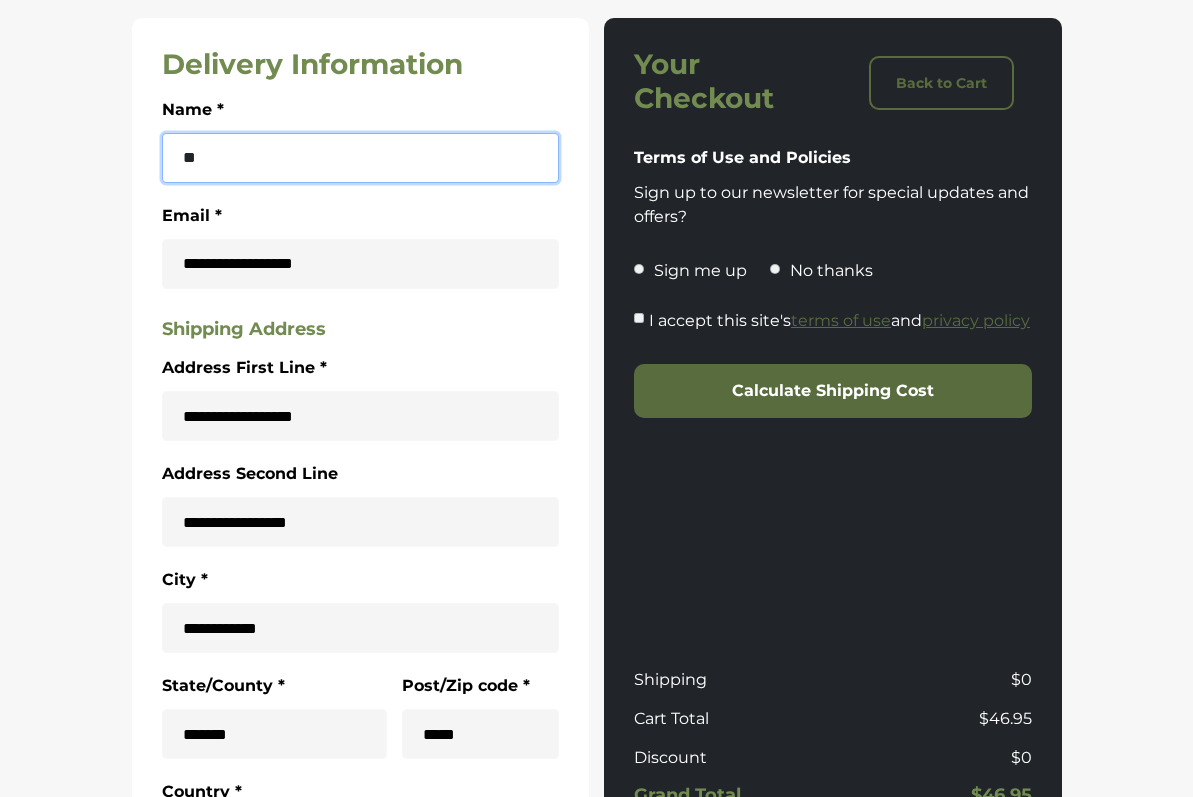 type on "*" 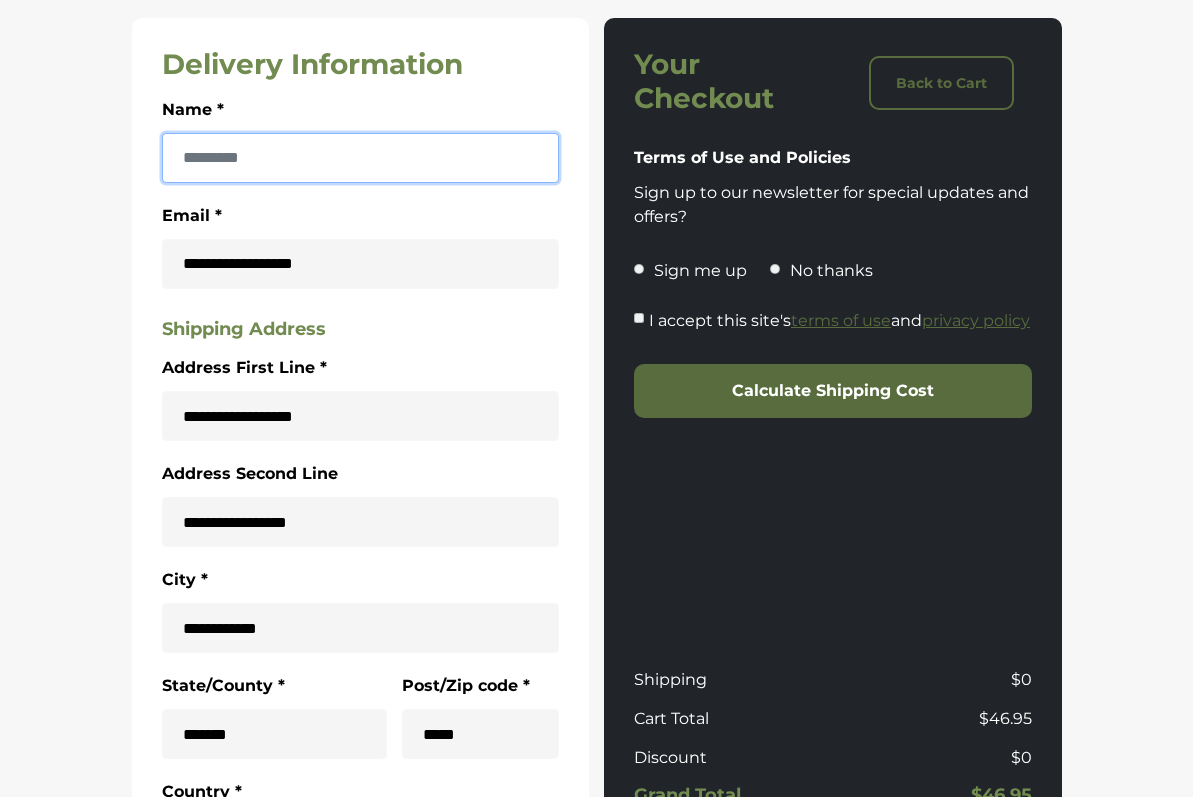 paste on "**********" 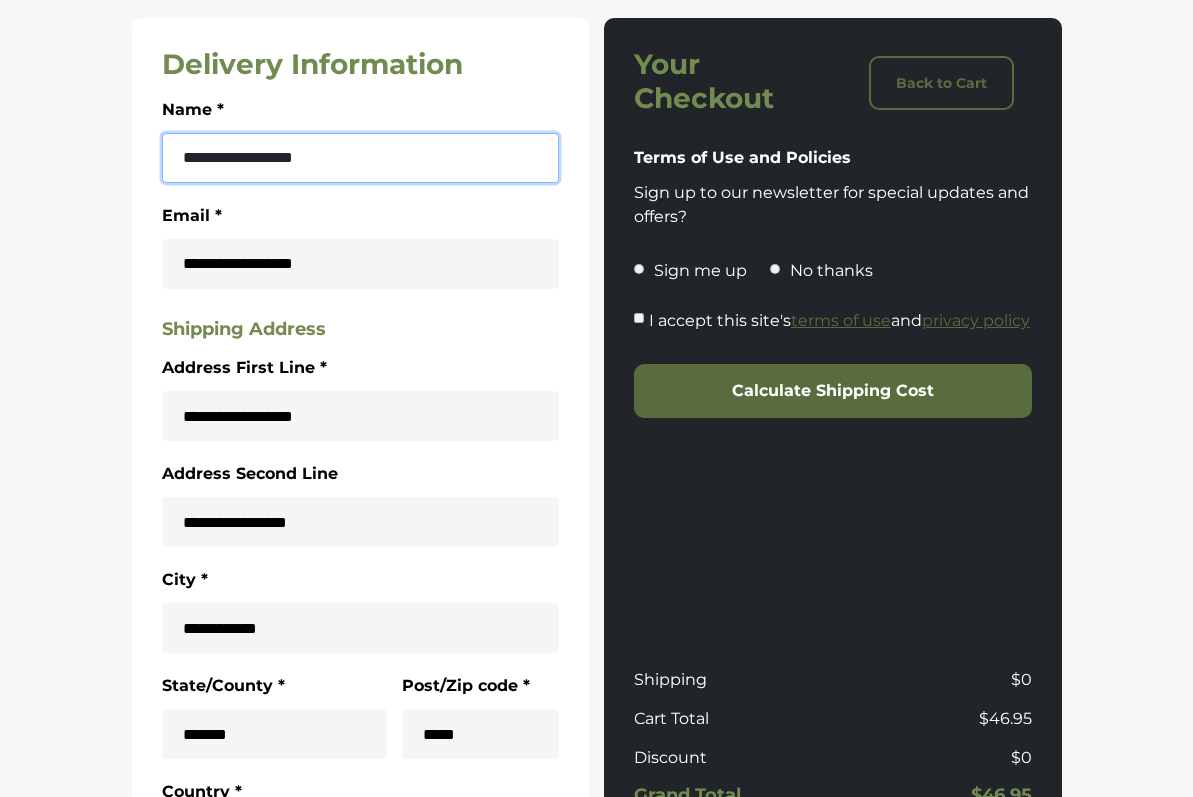 type on "**********" 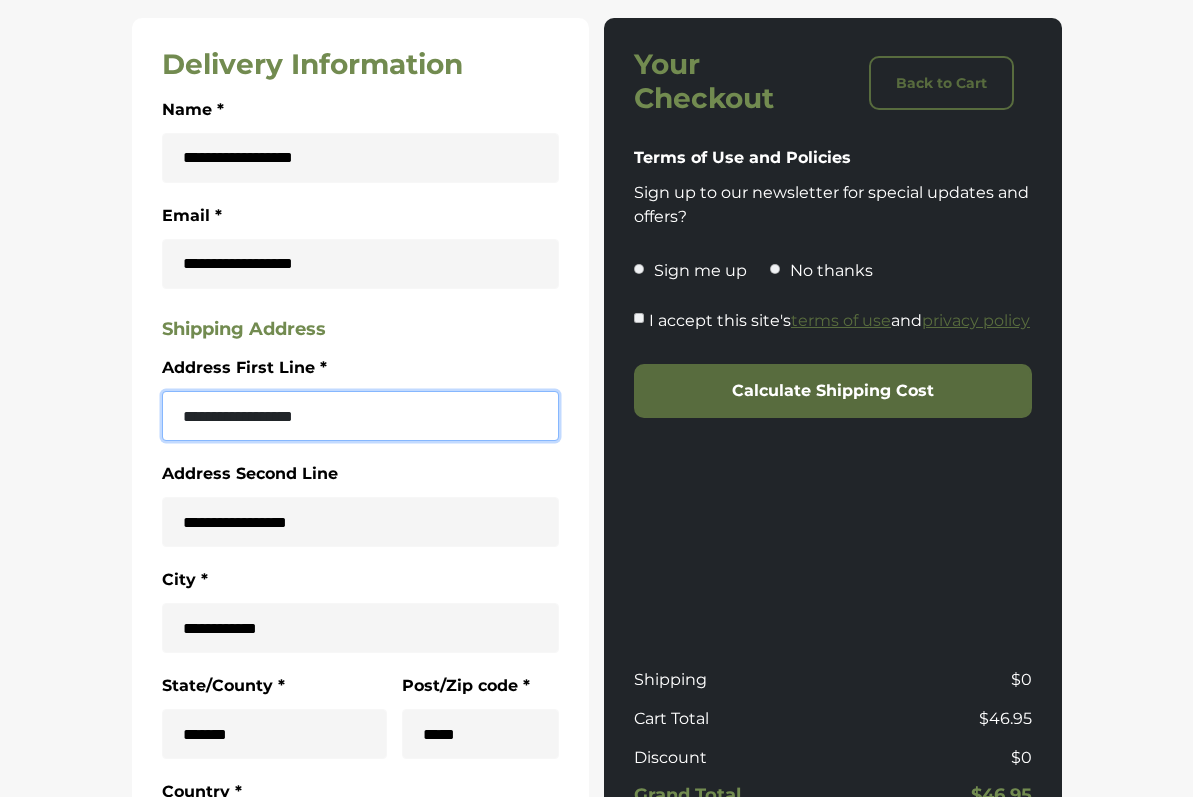 drag, startPoint x: 425, startPoint y: 428, endPoint x: 577, endPoint y: 77, distance: 382.49835 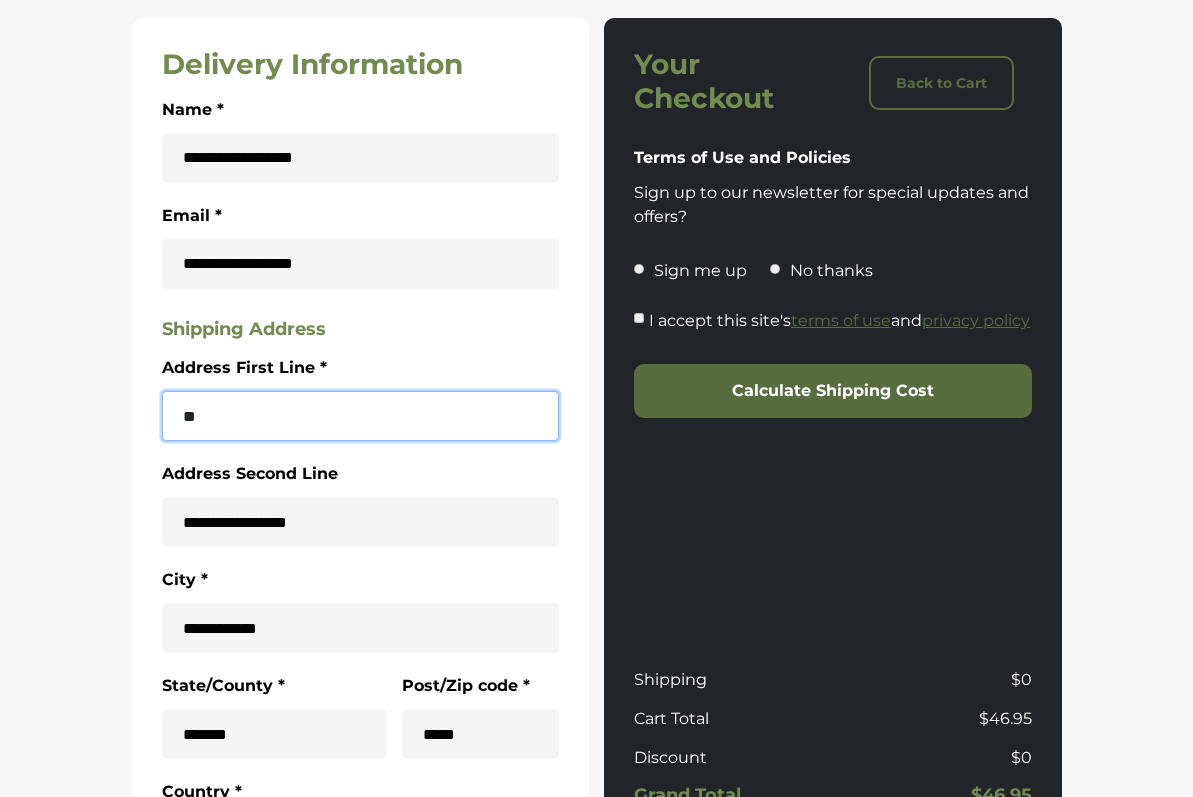 type on "*" 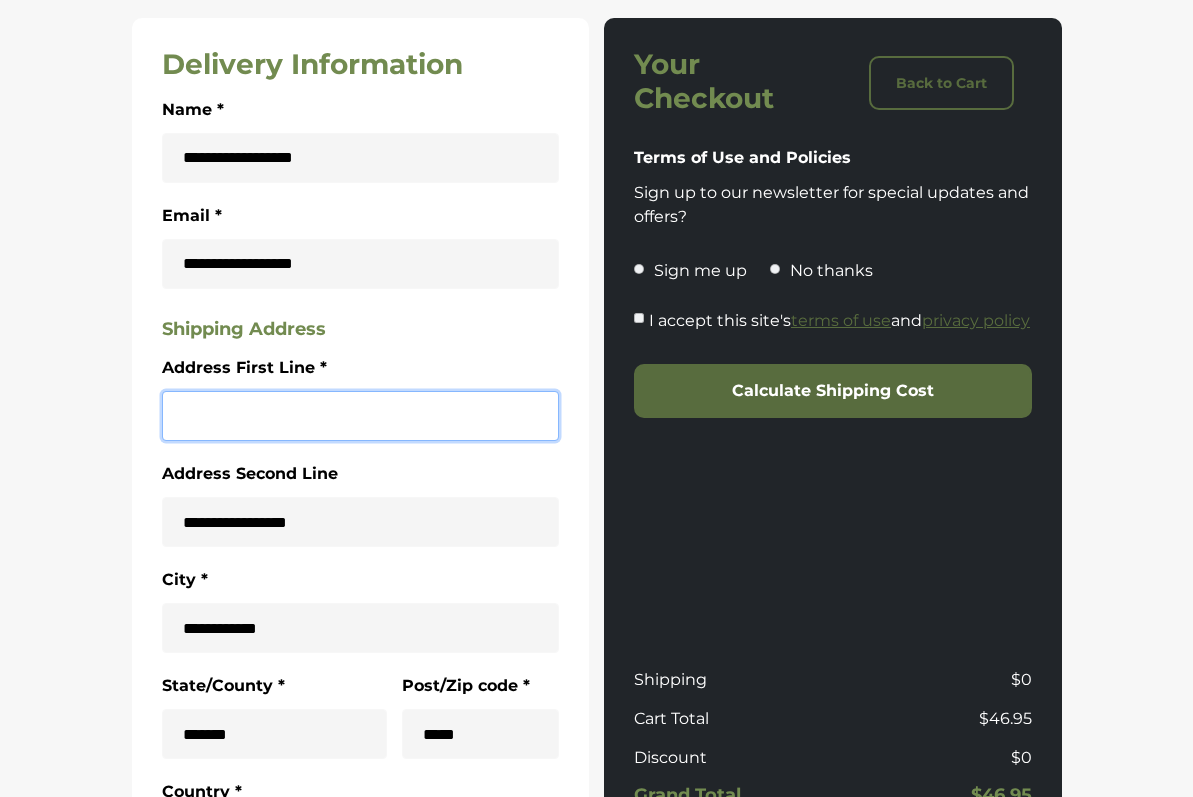 paste on "**********" 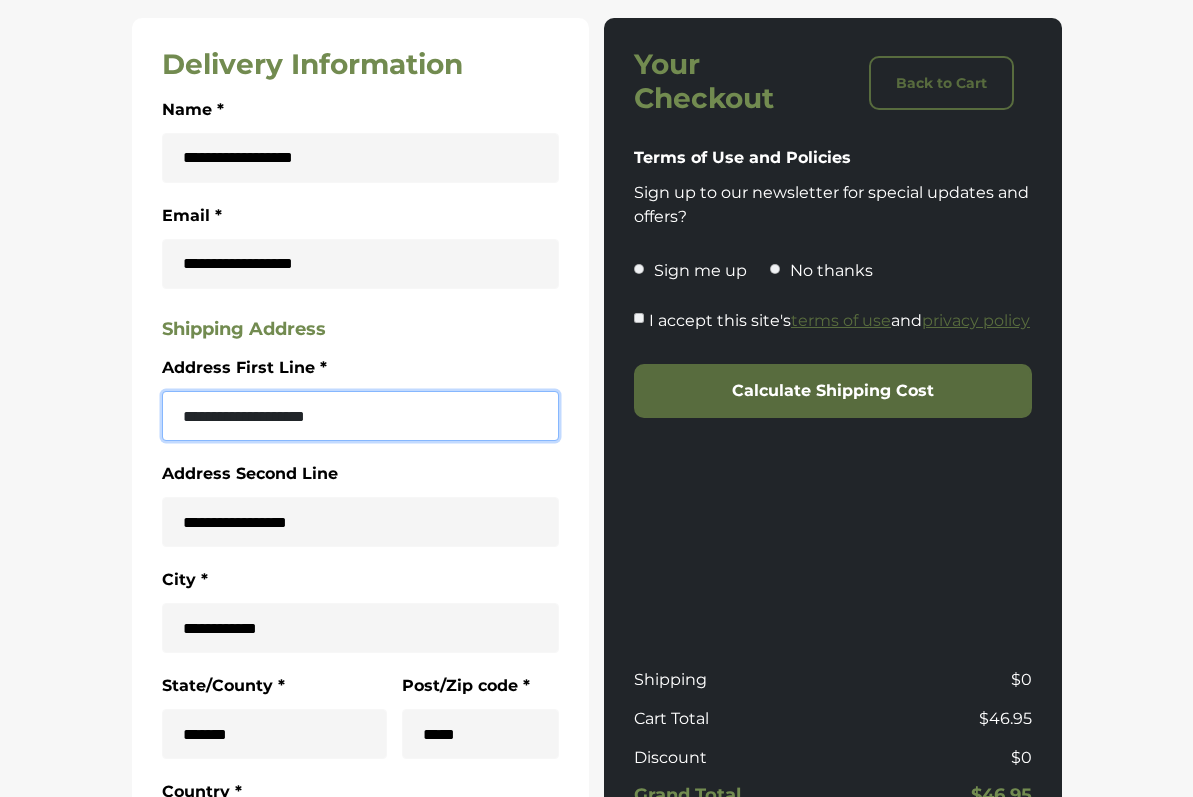 type on "**********" 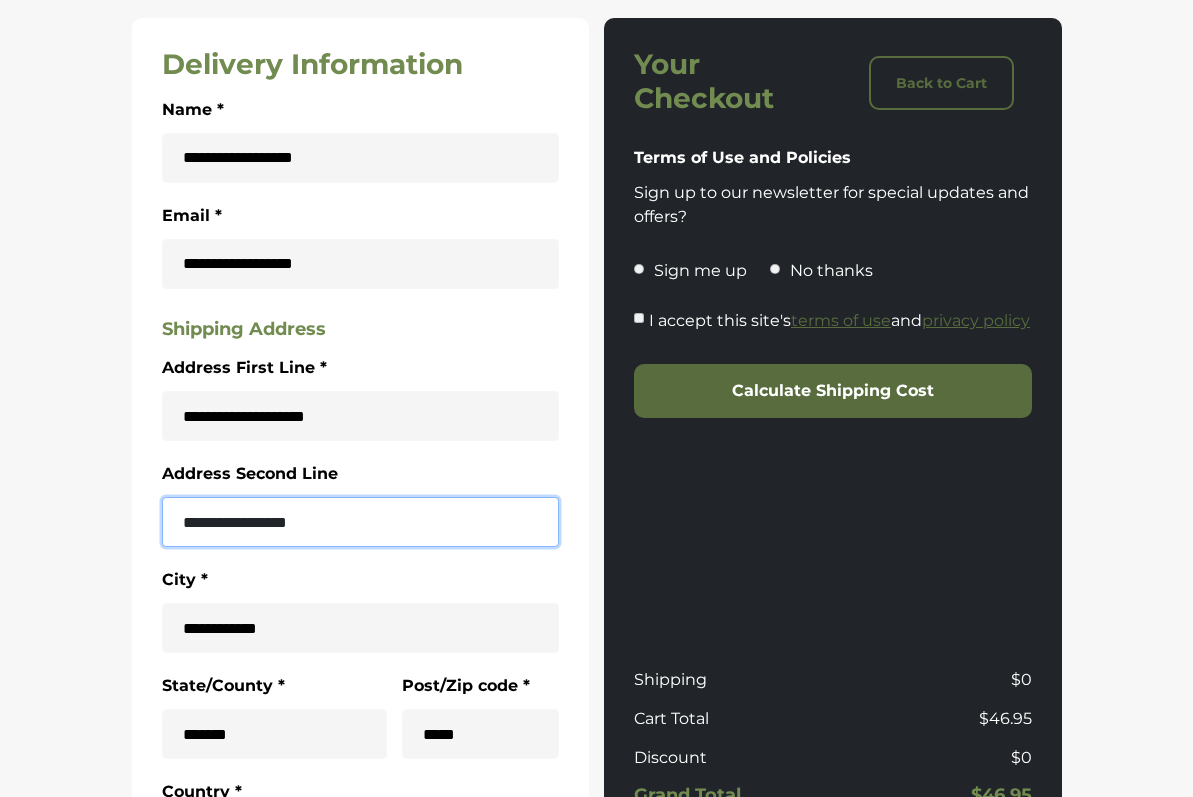 click on "**********" at bounding box center (361, 522) 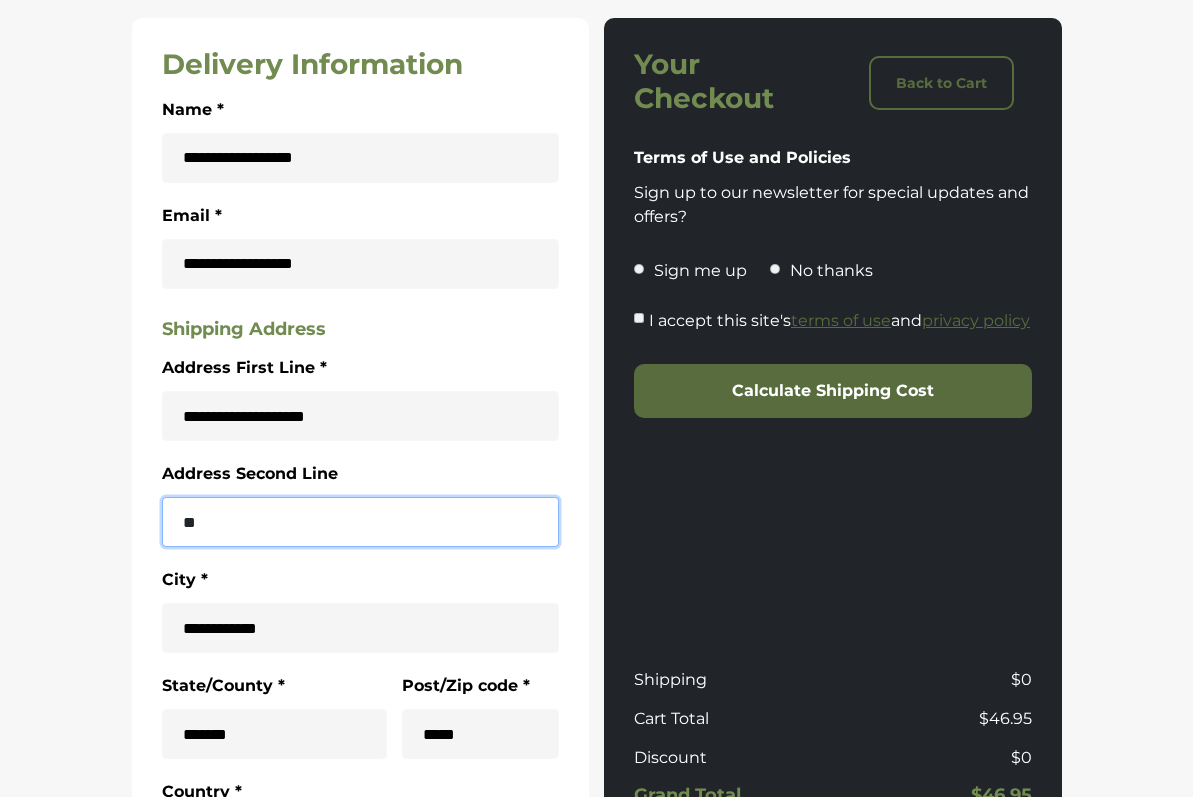 type on "*" 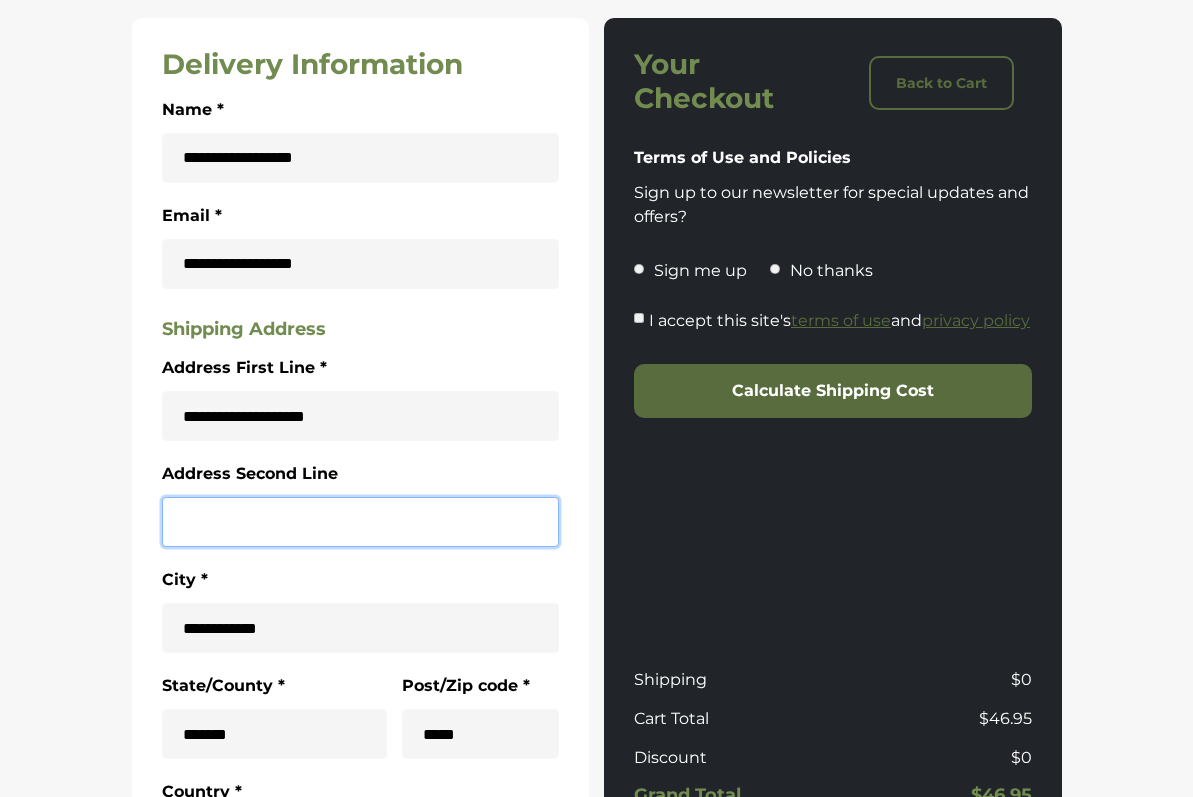 type 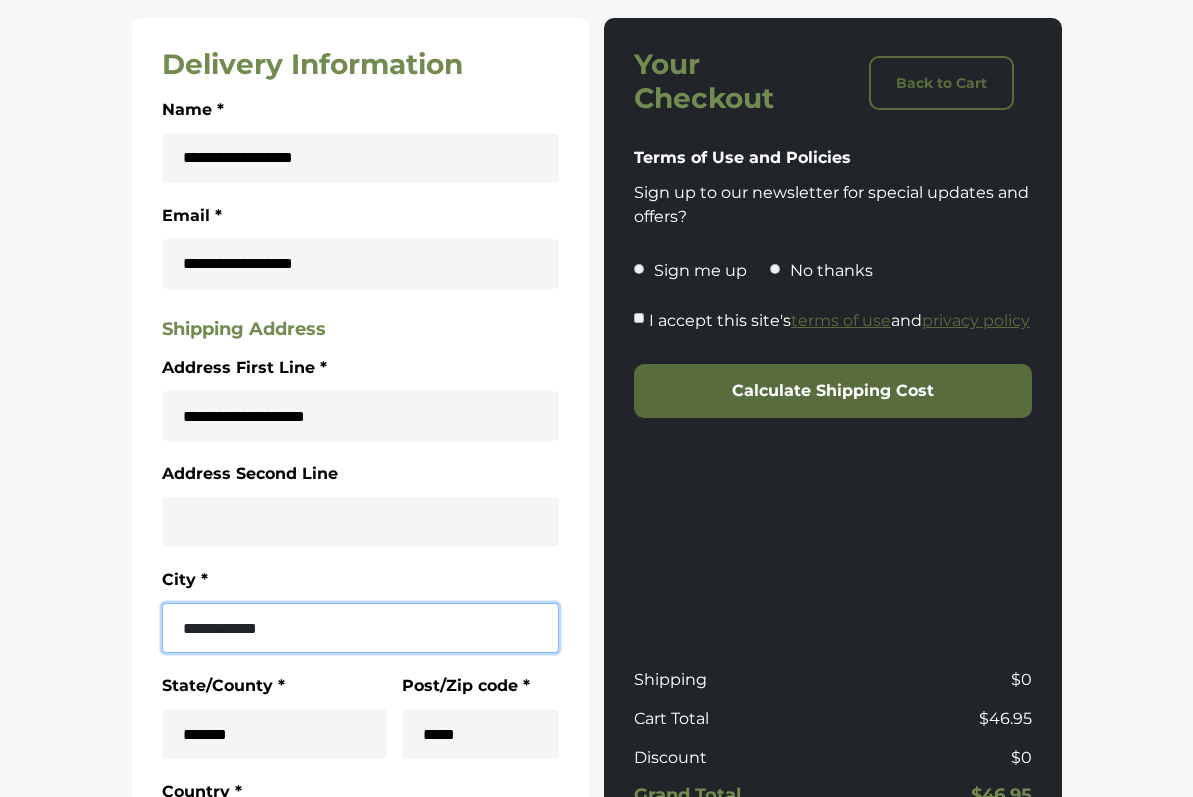 click on "**********" at bounding box center [361, 628] 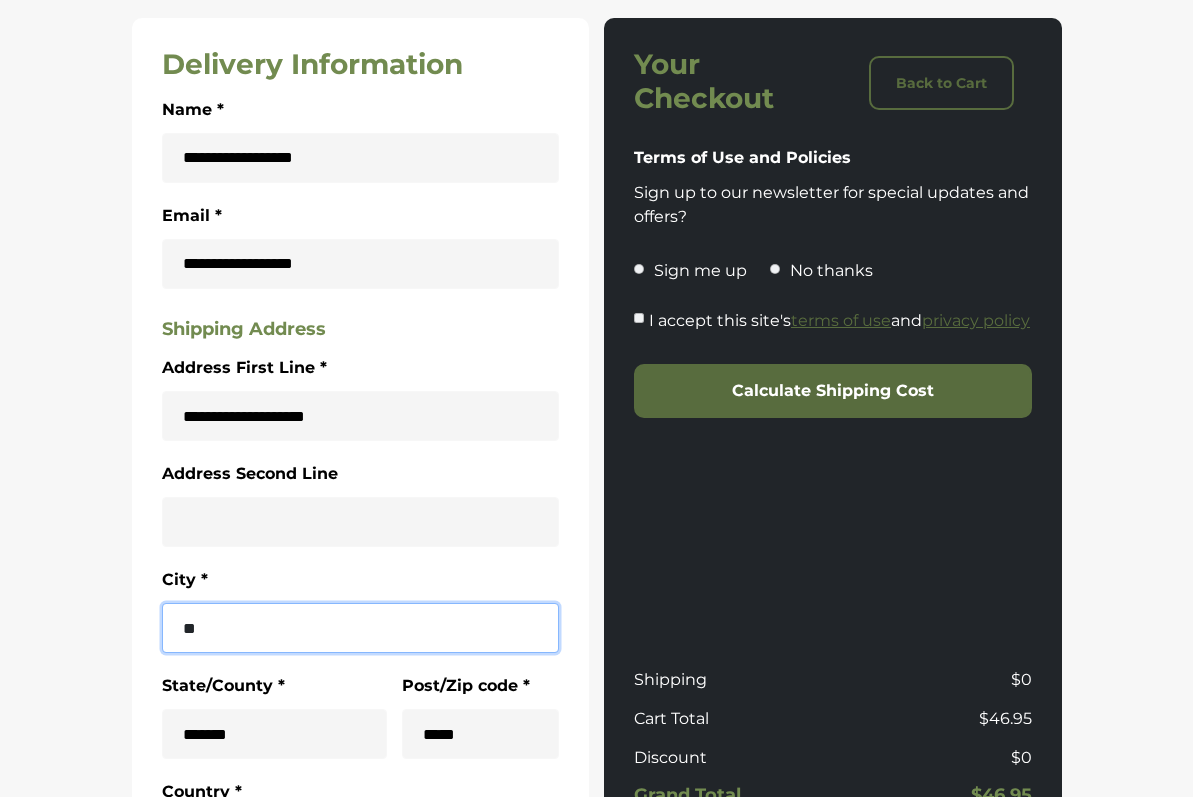 type on "*" 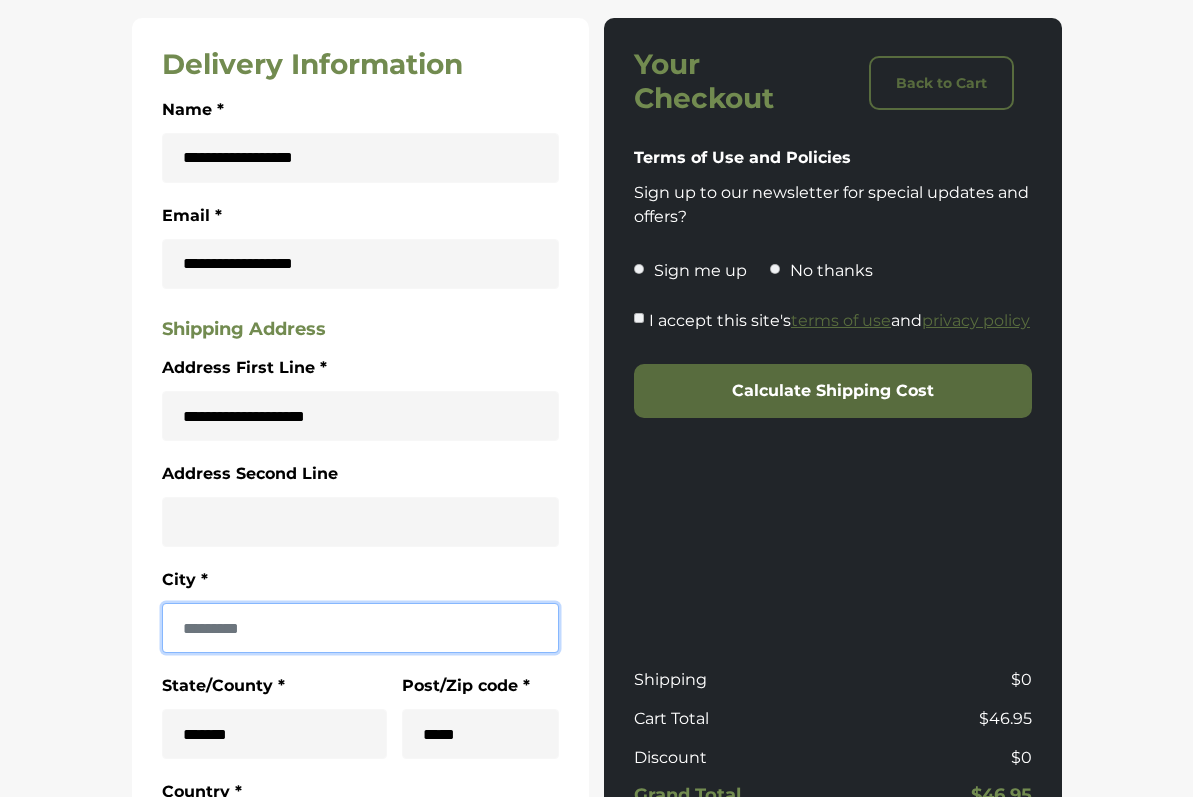 paste on "********" 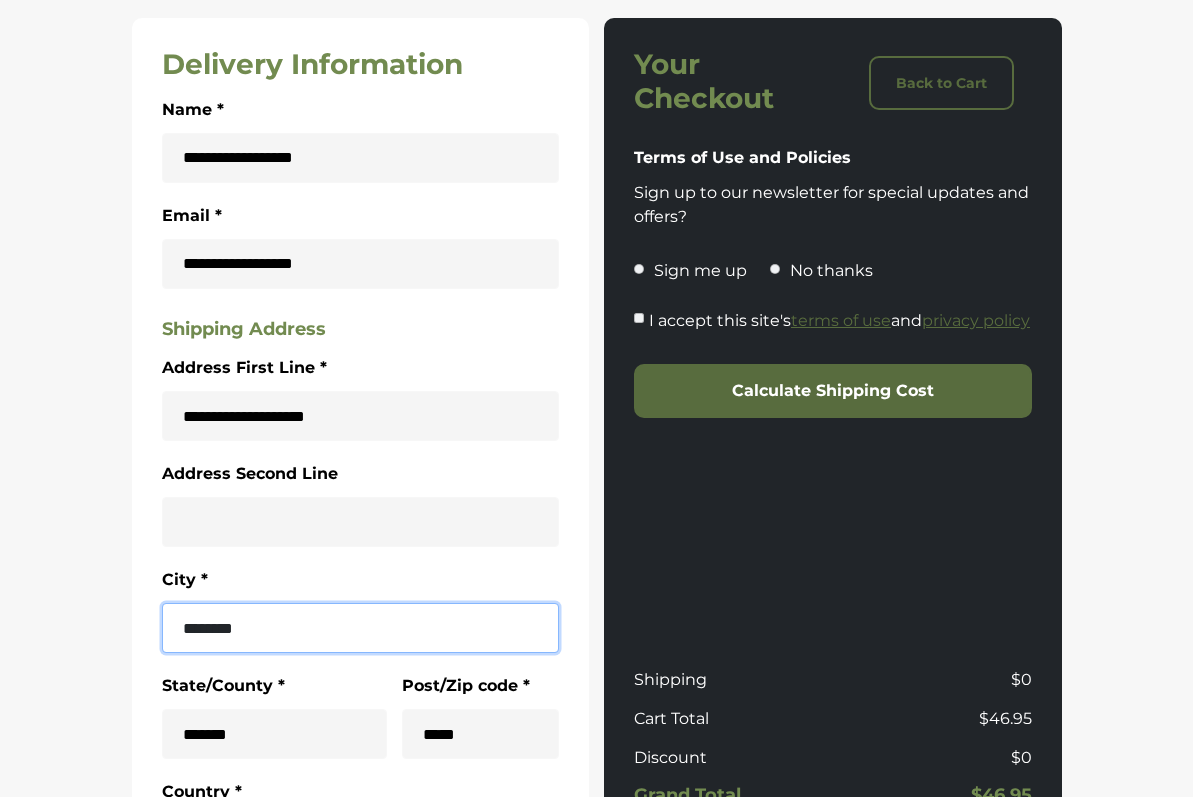 type on "********" 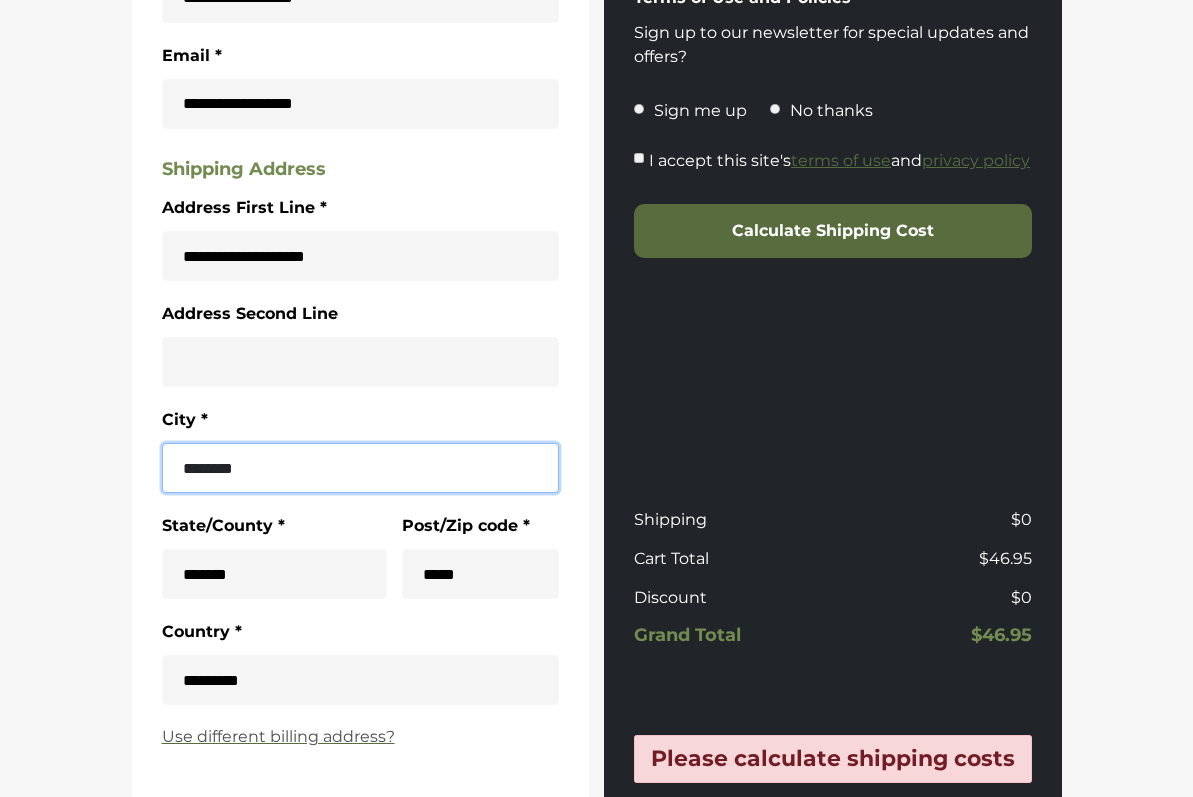 scroll, scrollTop: 642, scrollLeft: 0, axis: vertical 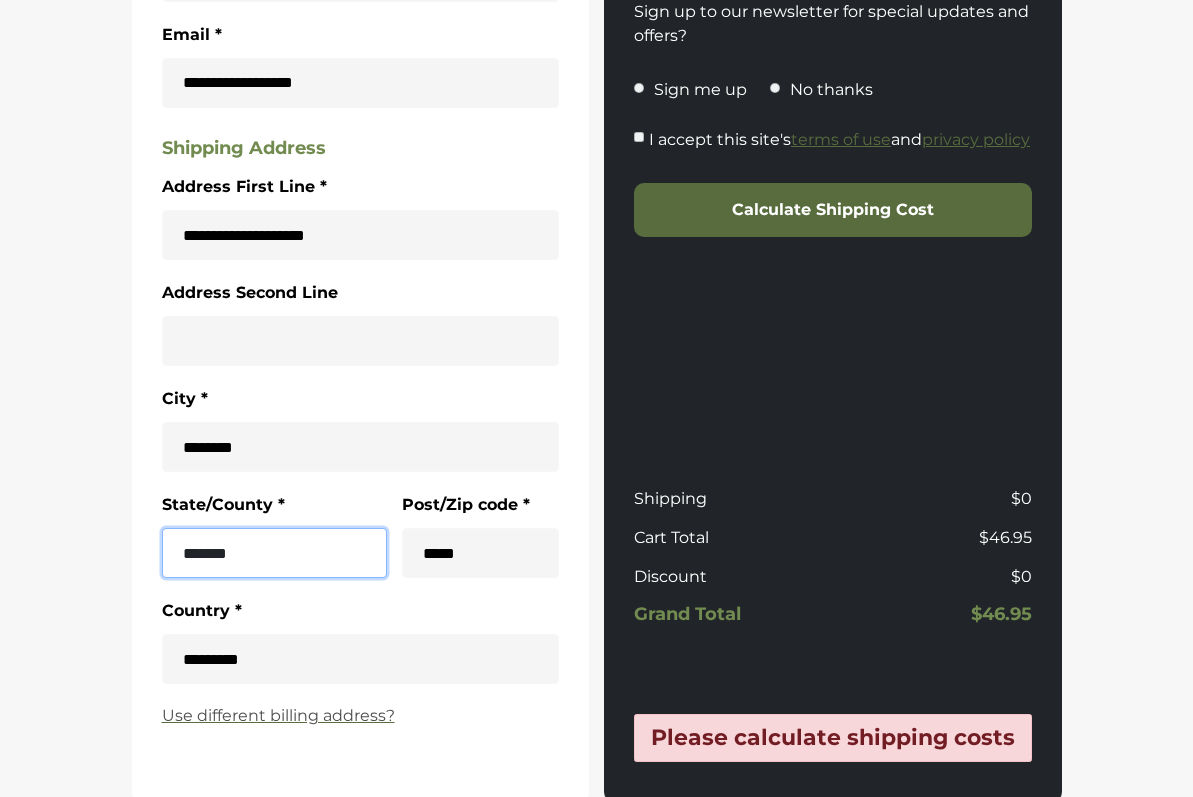drag, startPoint x: 294, startPoint y: 560, endPoint x: 381, endPoint y: 361, distance: 217.18655 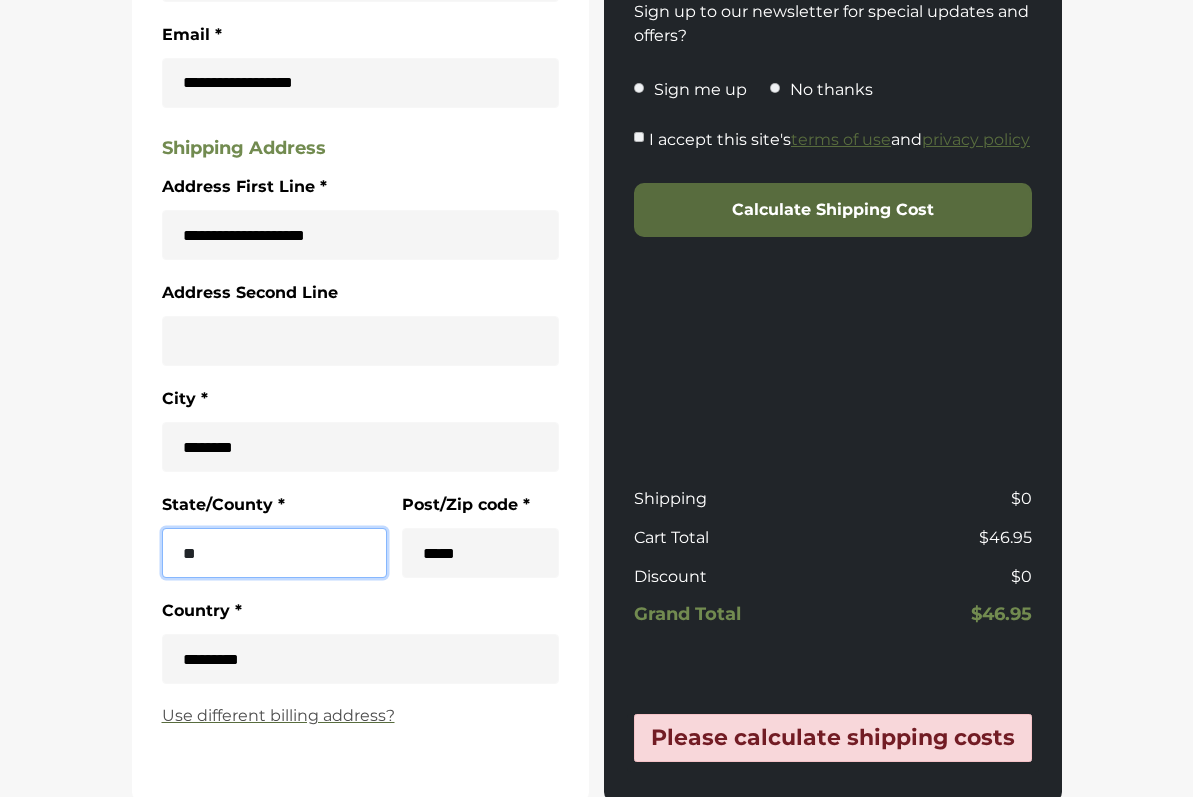 type on "*" 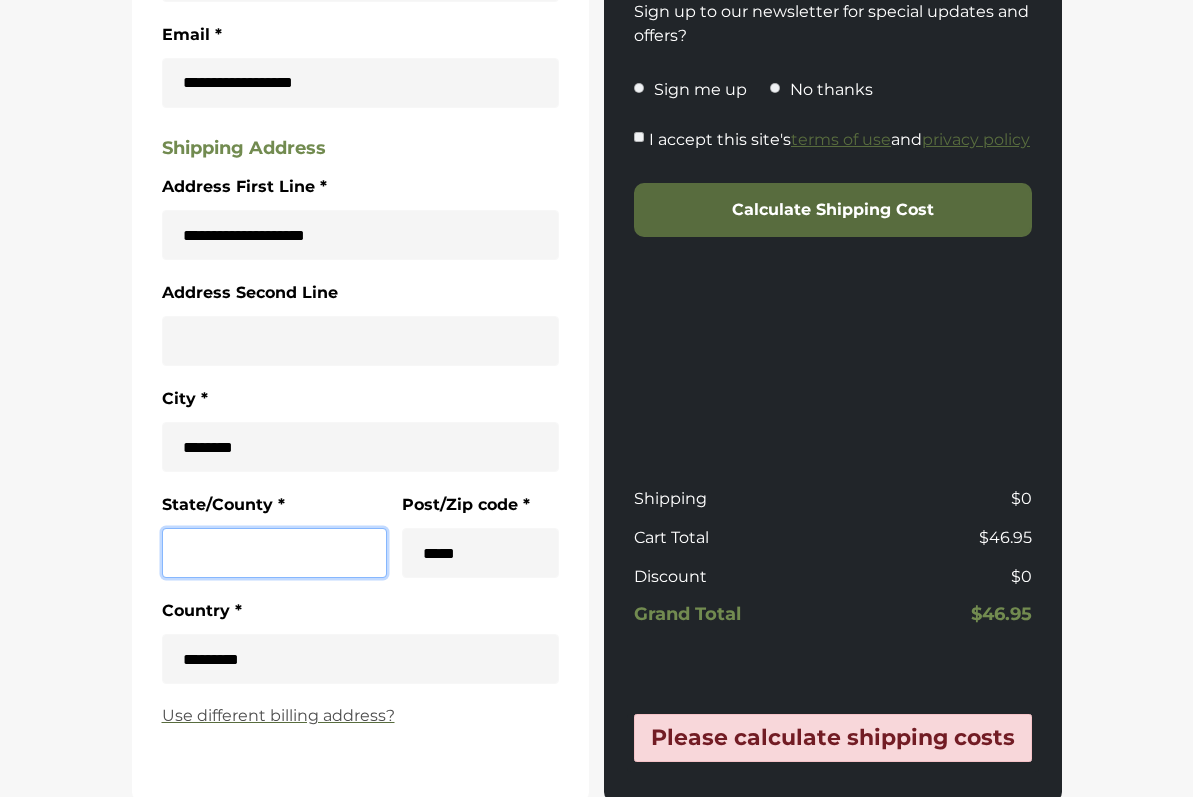 paste on "******" 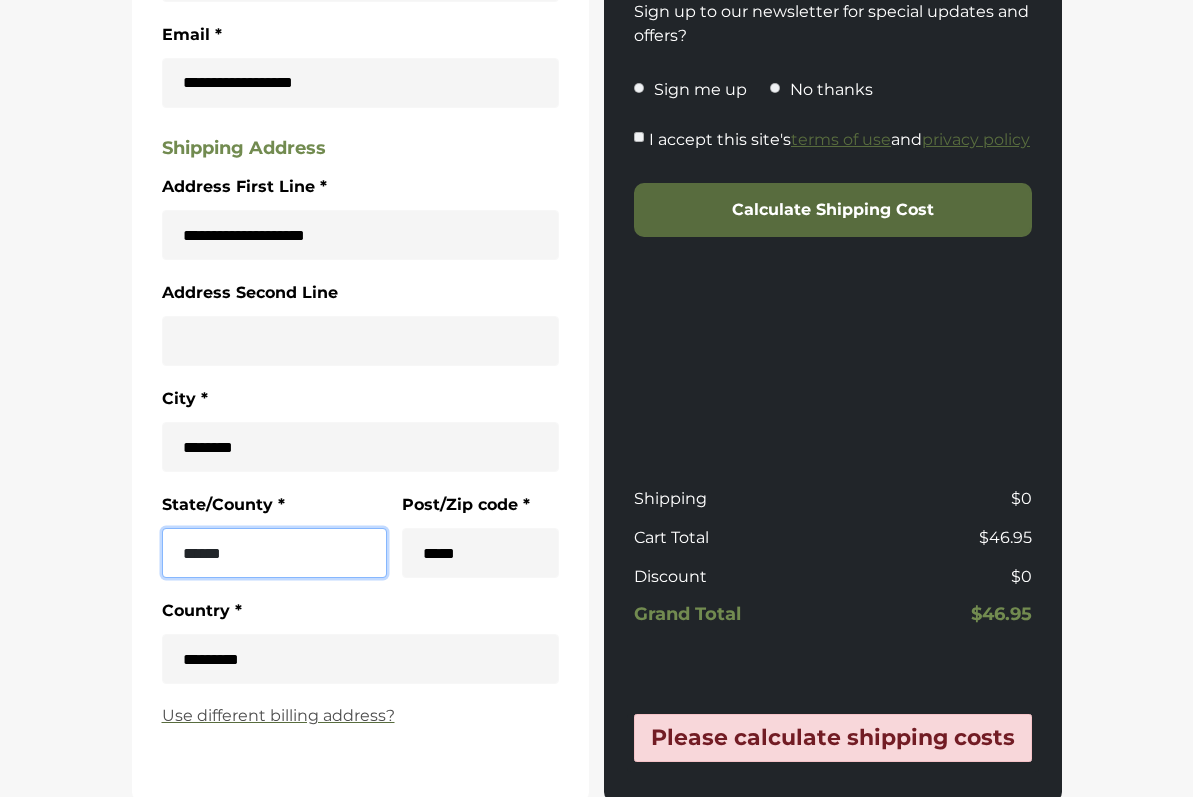 type on "******" 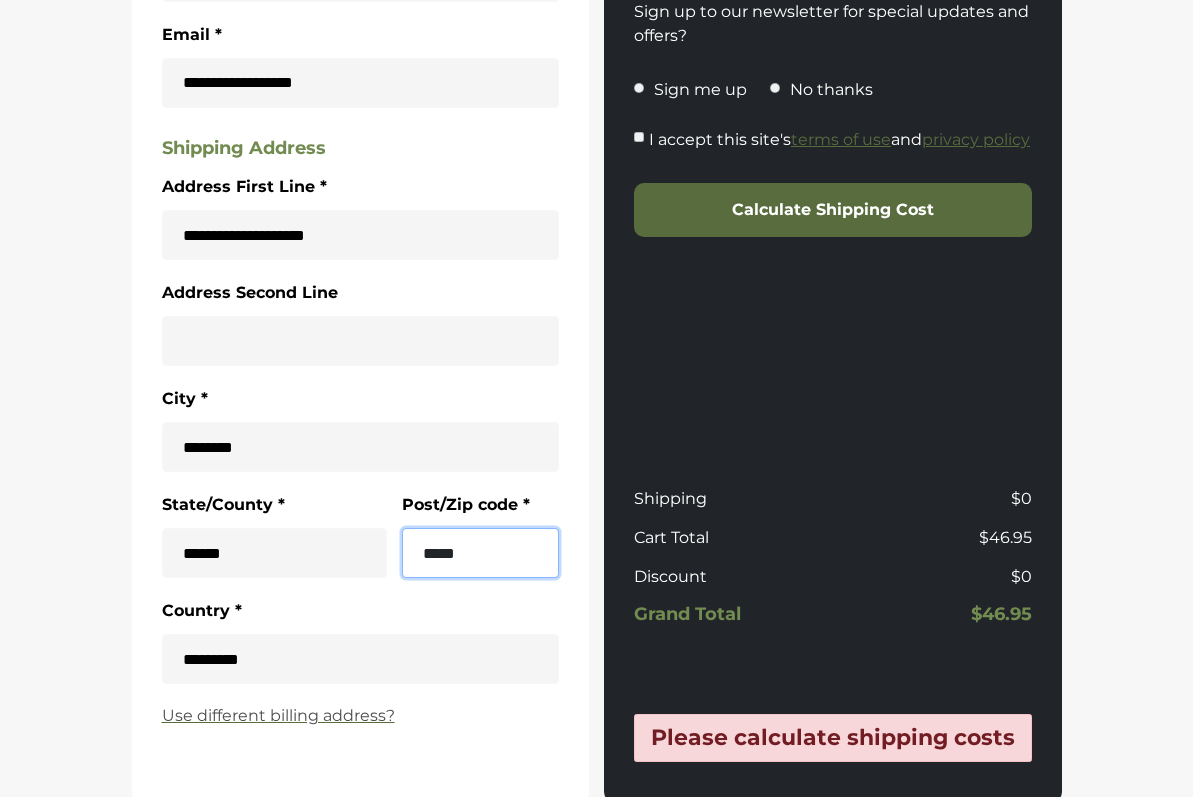 drag, startPoint x: 488, startPoint y: 561, endPoint x: 390, endPoint y: 558, distance: 98.045906 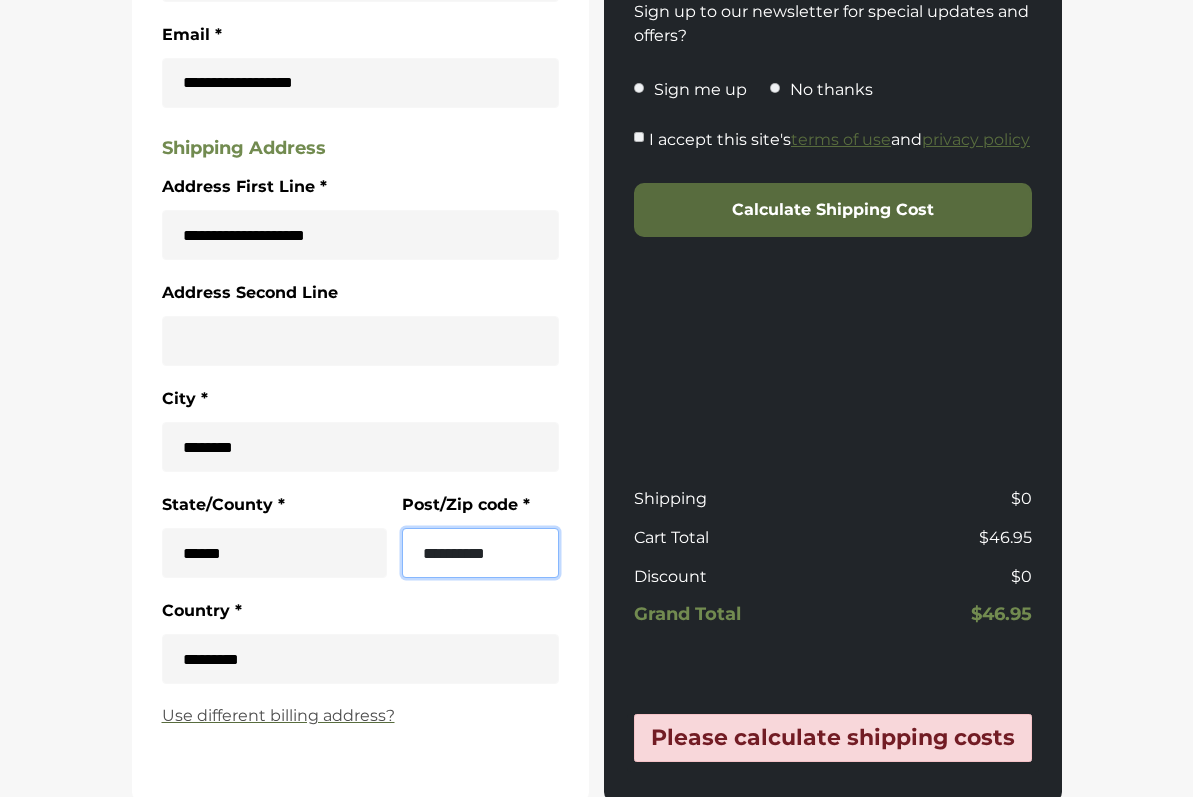 type on "**********" 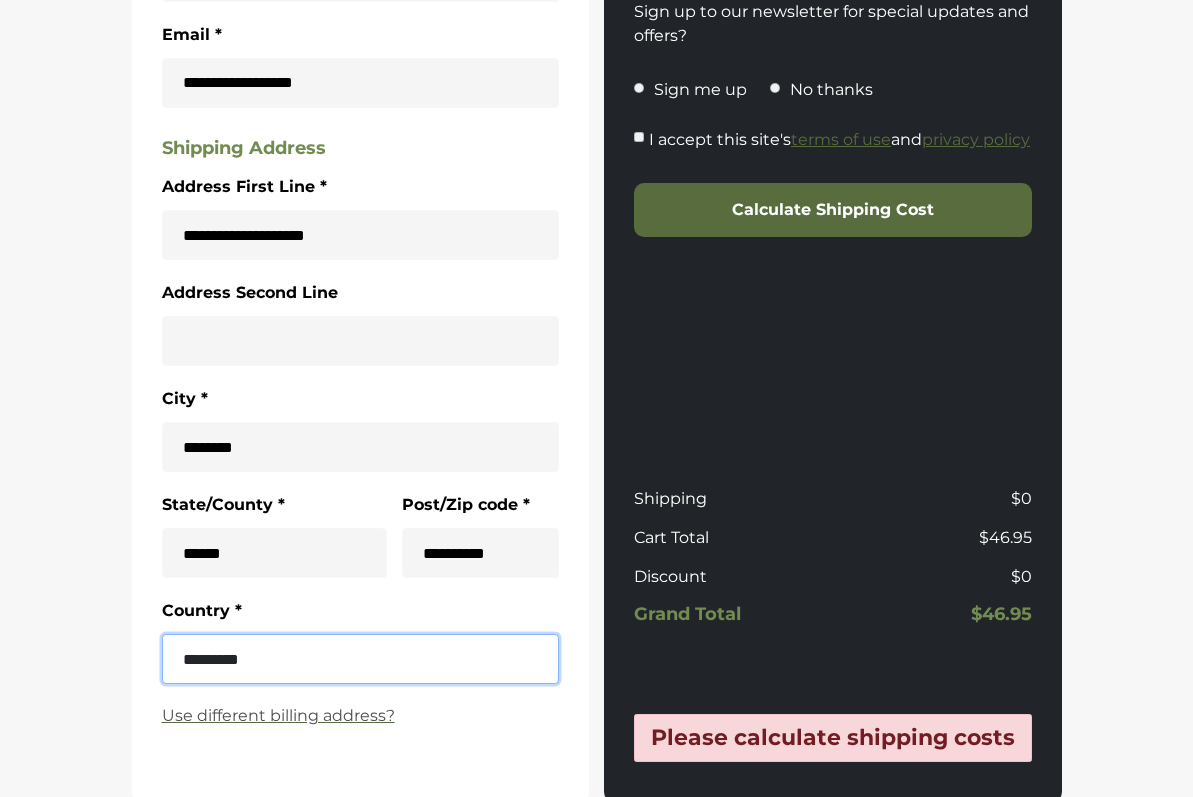 click on "**********" at bounding box center (361, 659) 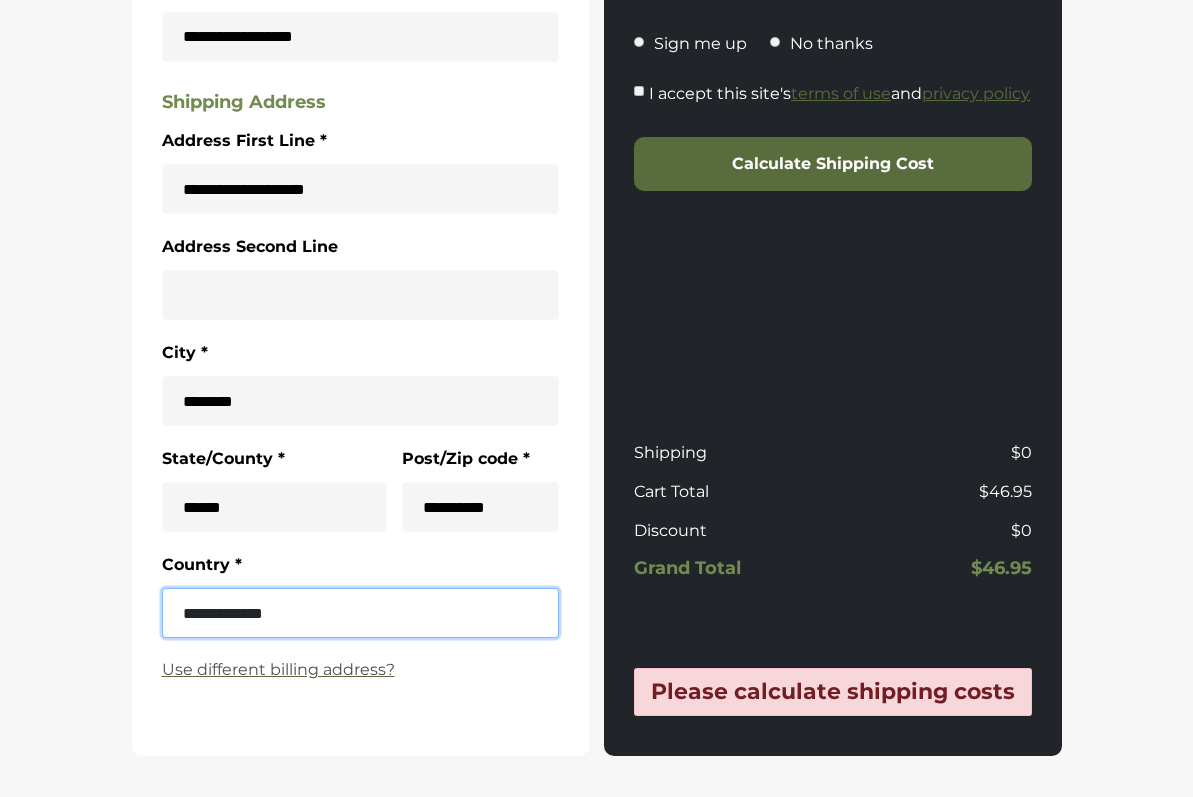 scroll, scrollTop: 708, scrollLeft: 0, axis: vertical 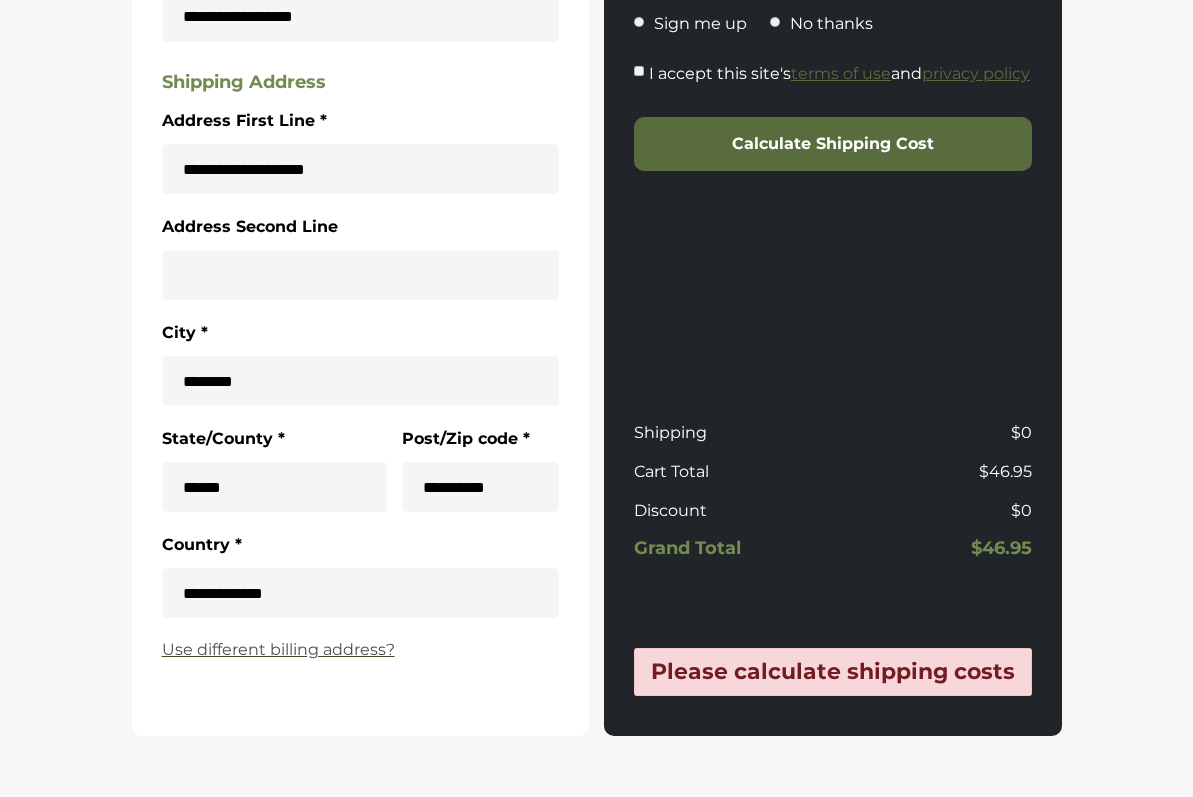 click on "Use different billing address?" at bounding box center (361, 650) 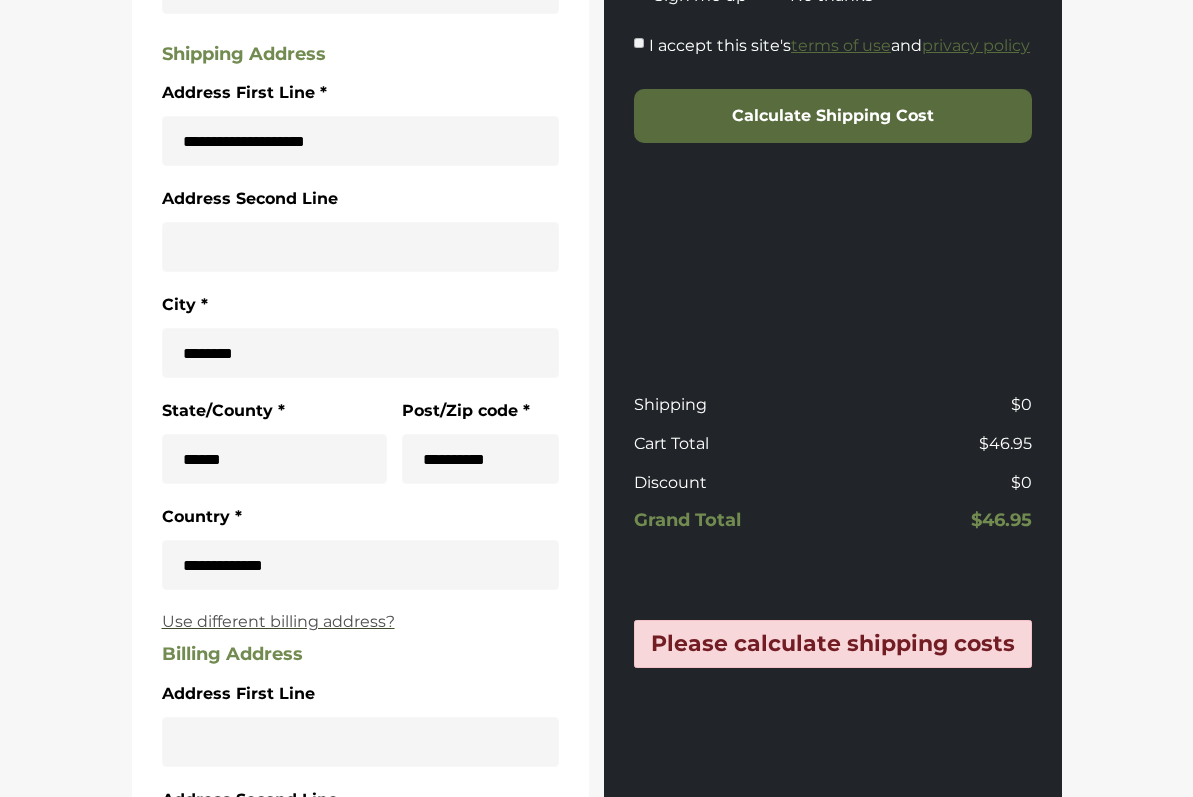 scroll, scrollTop: 735, scrollLeft: 0, axis: vertical 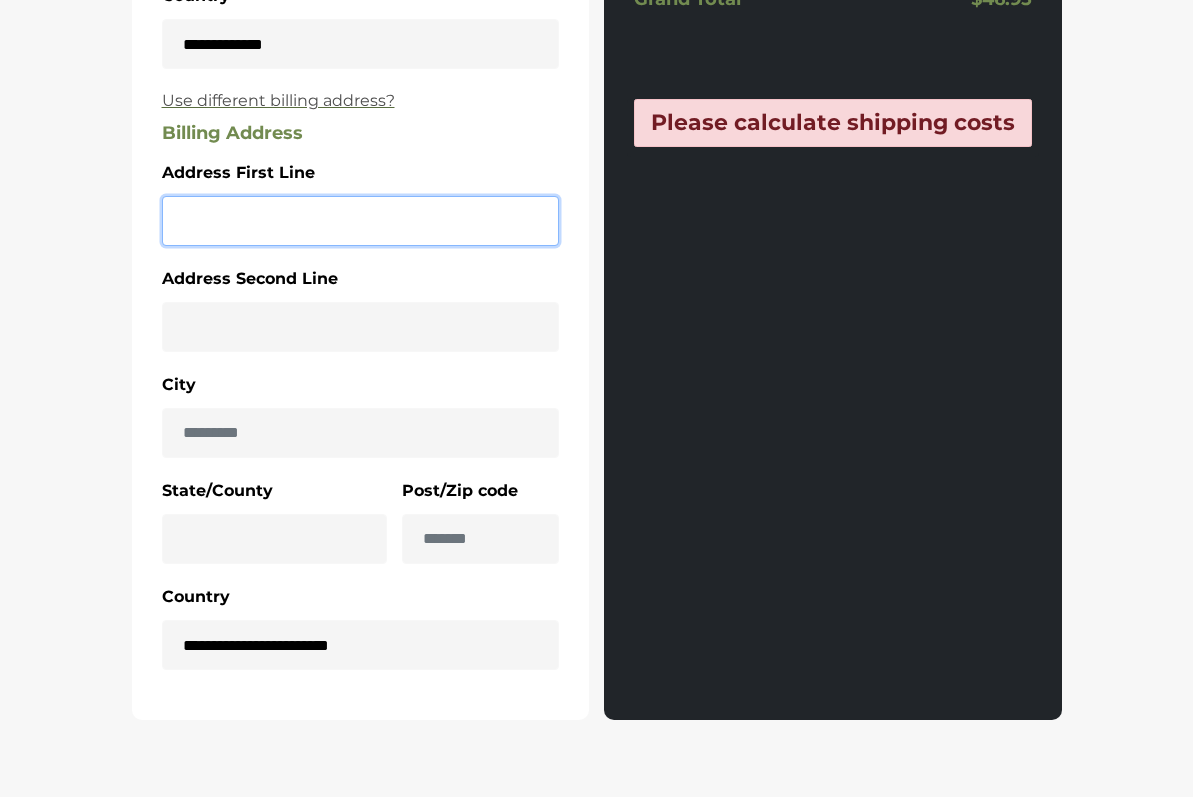 click on "Address First Line *" at bounding box center (361, 221) 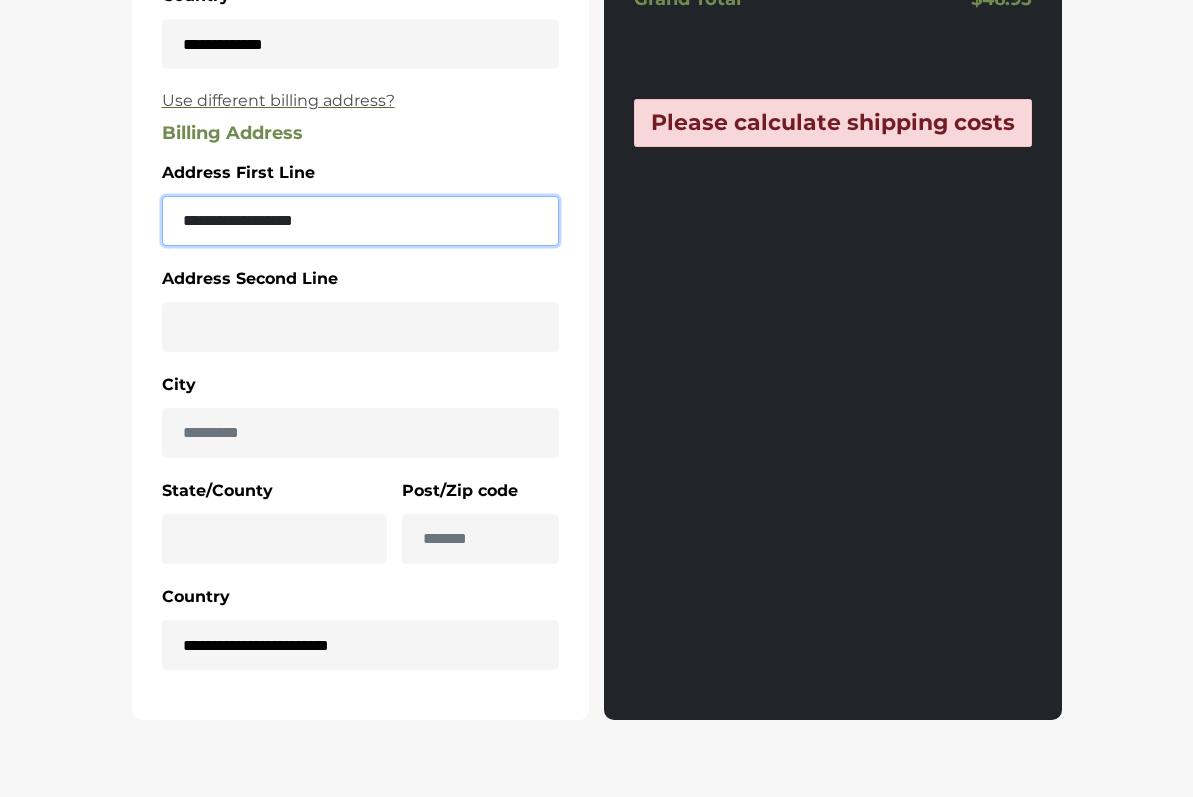 type on "**********" 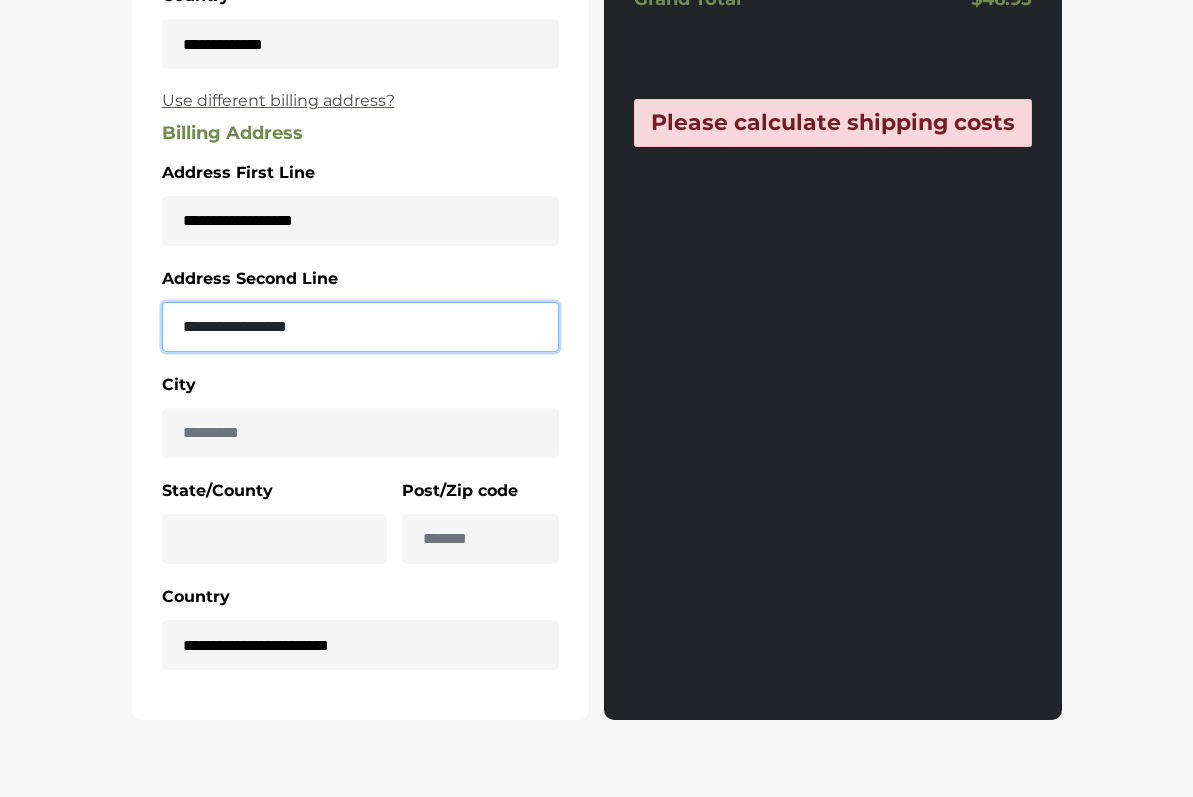 type on "**********" 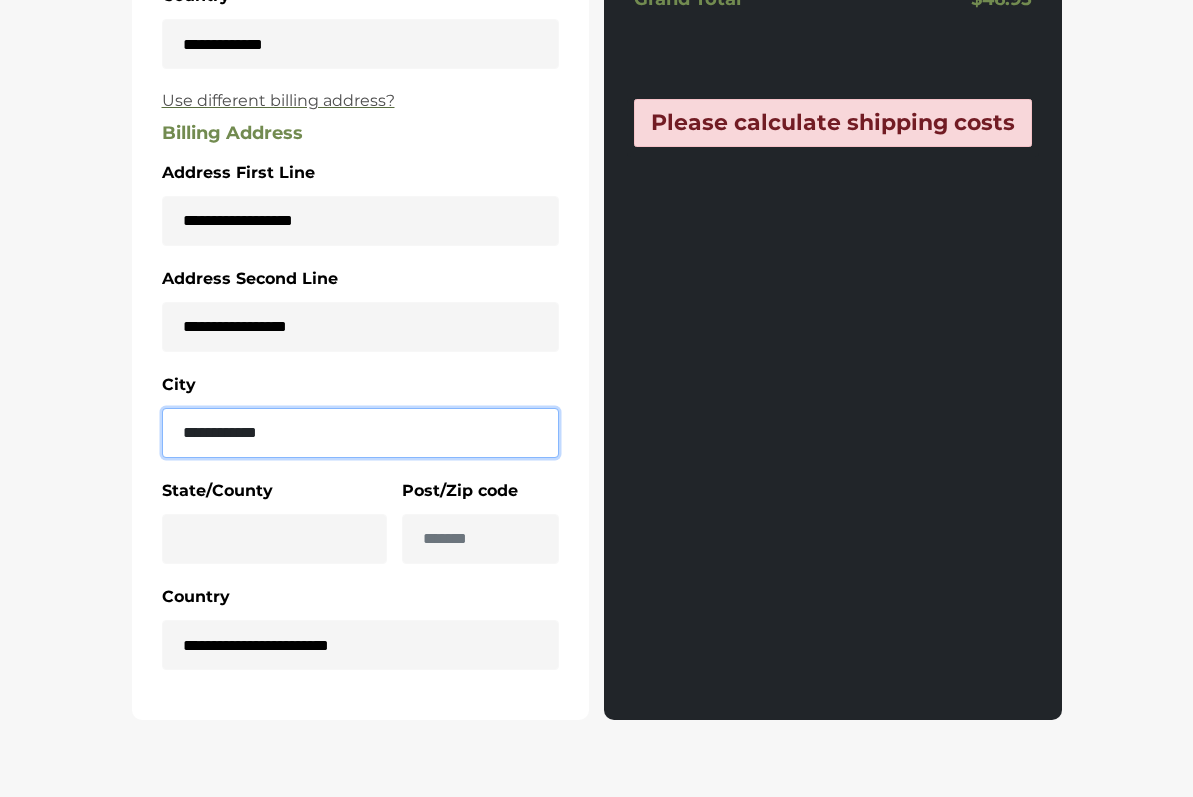 type on "**********" 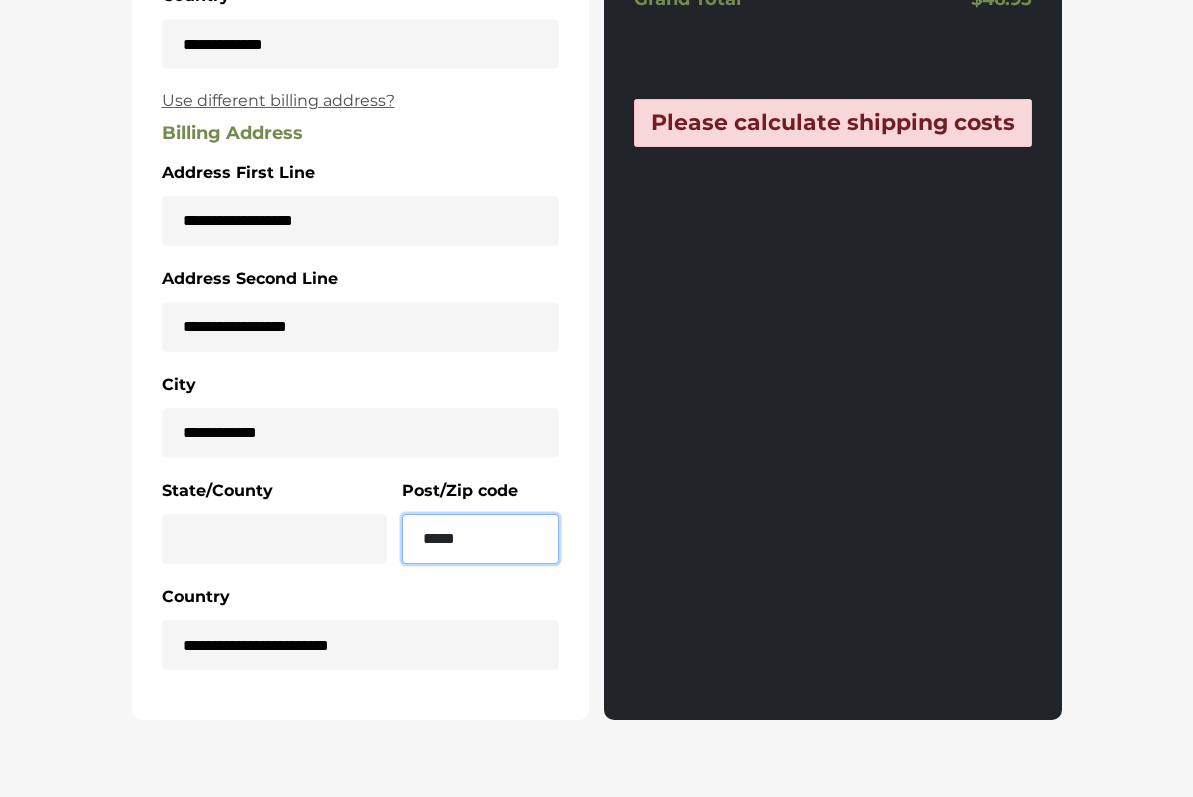 type on "*****" 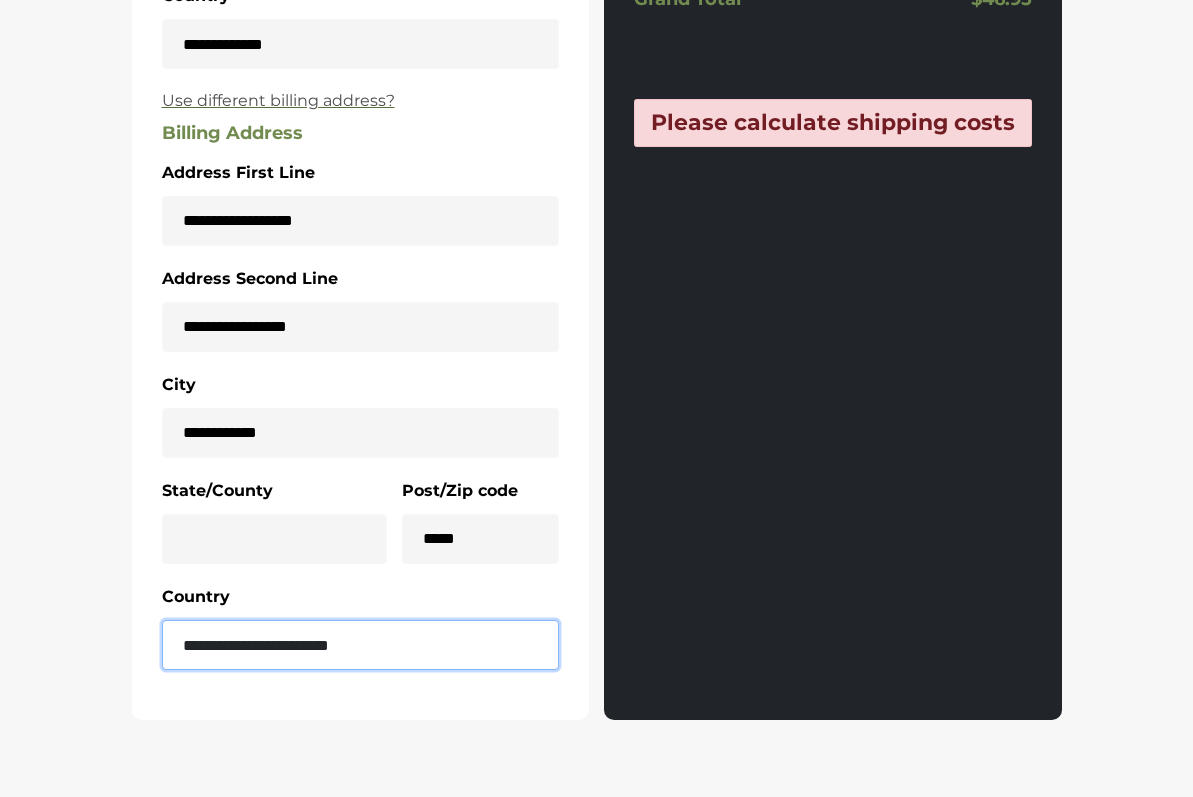 click on "**********" at bounding box center [361, 645] 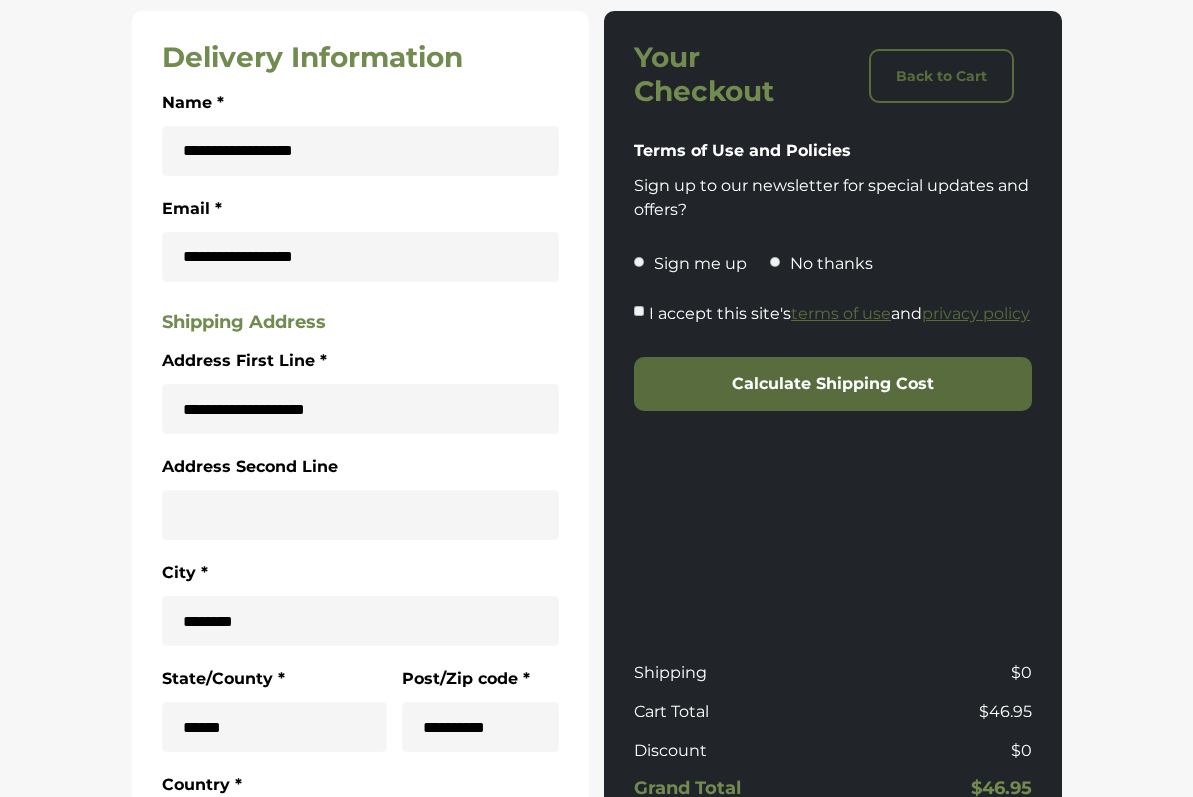 scroll, scrollTop: 514, scrollLeft: 0, axis: vertical 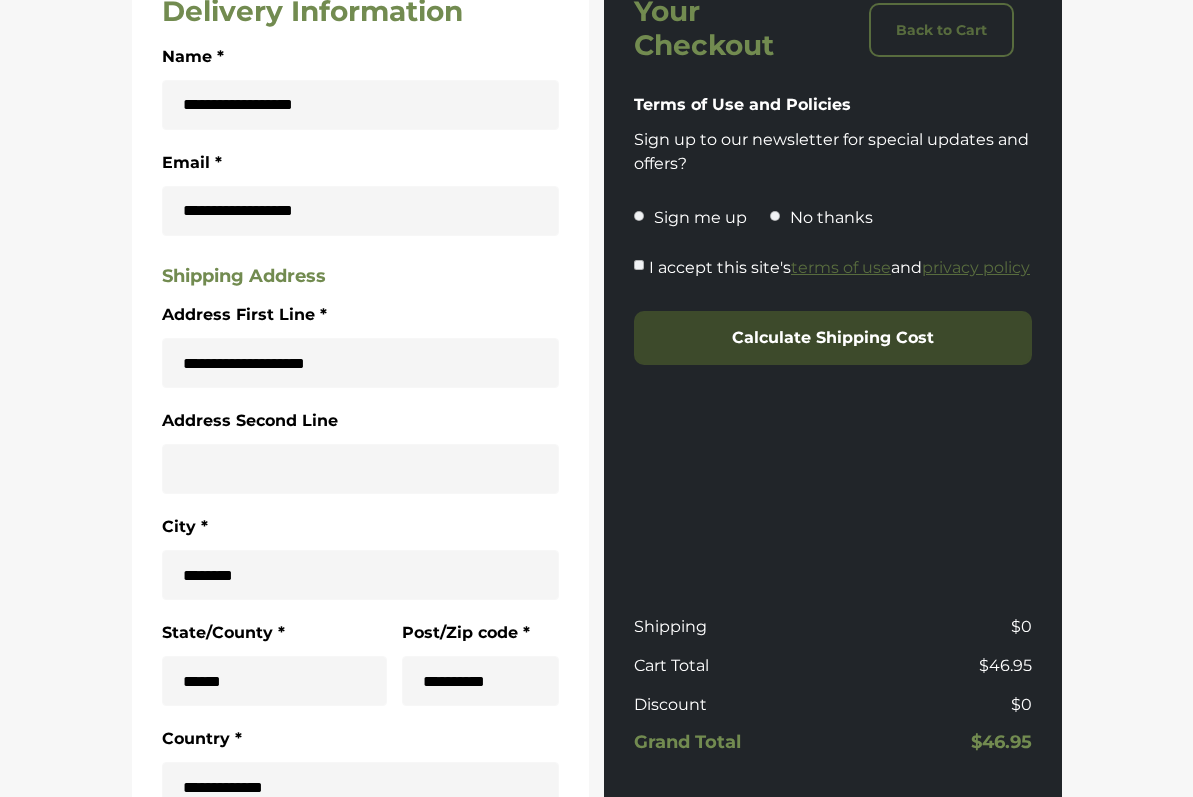 click on "Calculate Shipping Cost" at bounding box center [833, 338] 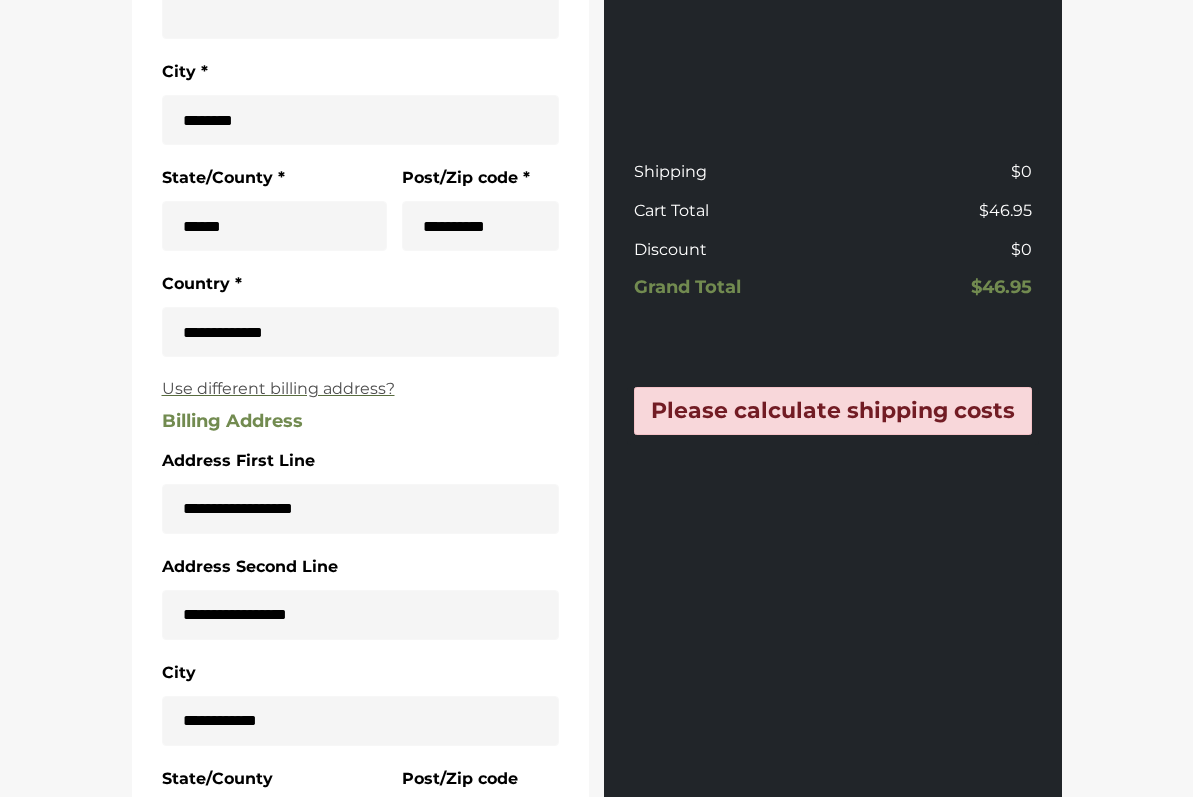 scroll, scrollTop: 974, scrollLeft: 0, axis: vertical 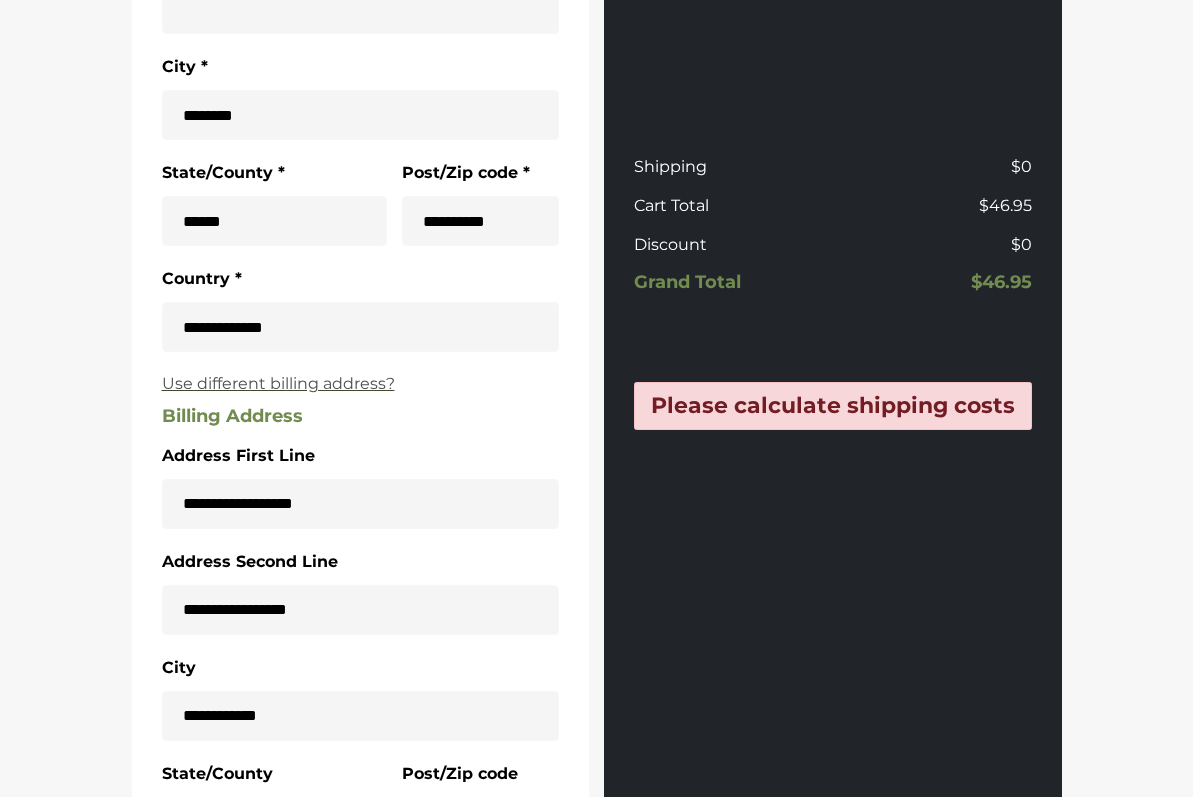click on "Use different billing address?" at bounding box center [361, 384] 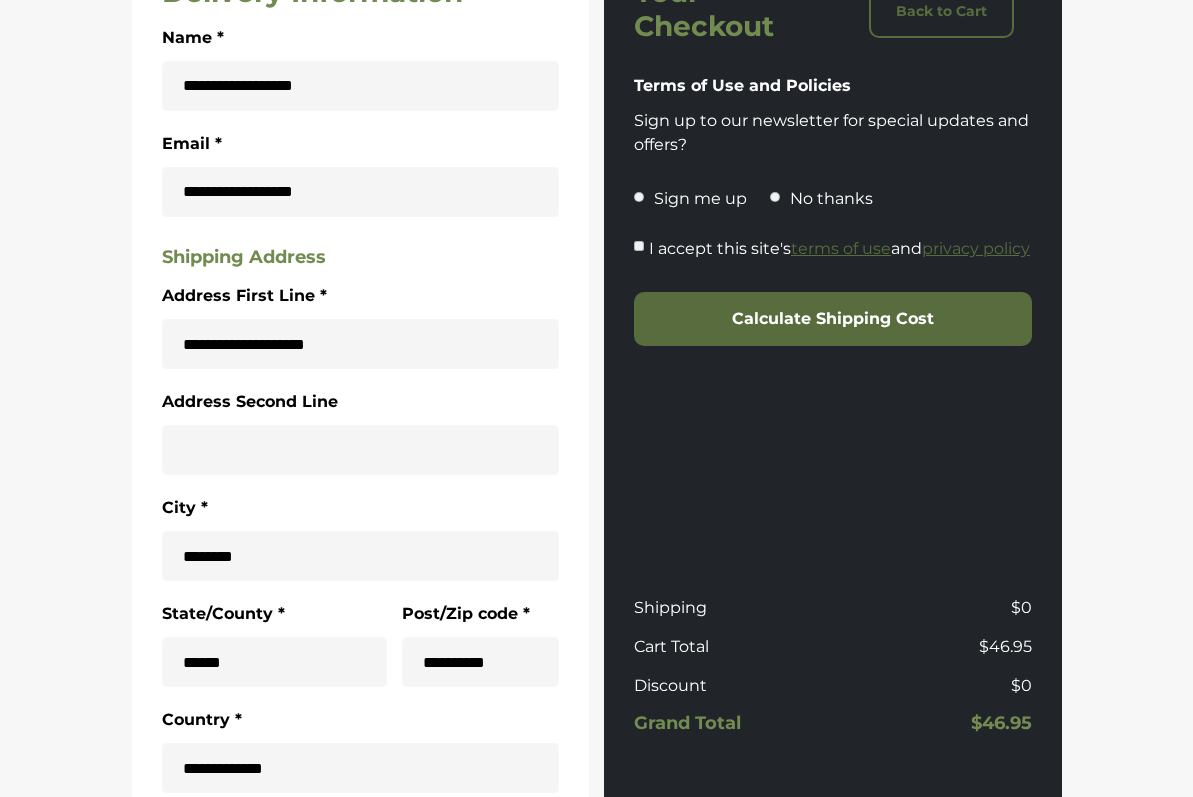 scroll, scrollTop: 461, scrollLeft: 0, axis: vertical 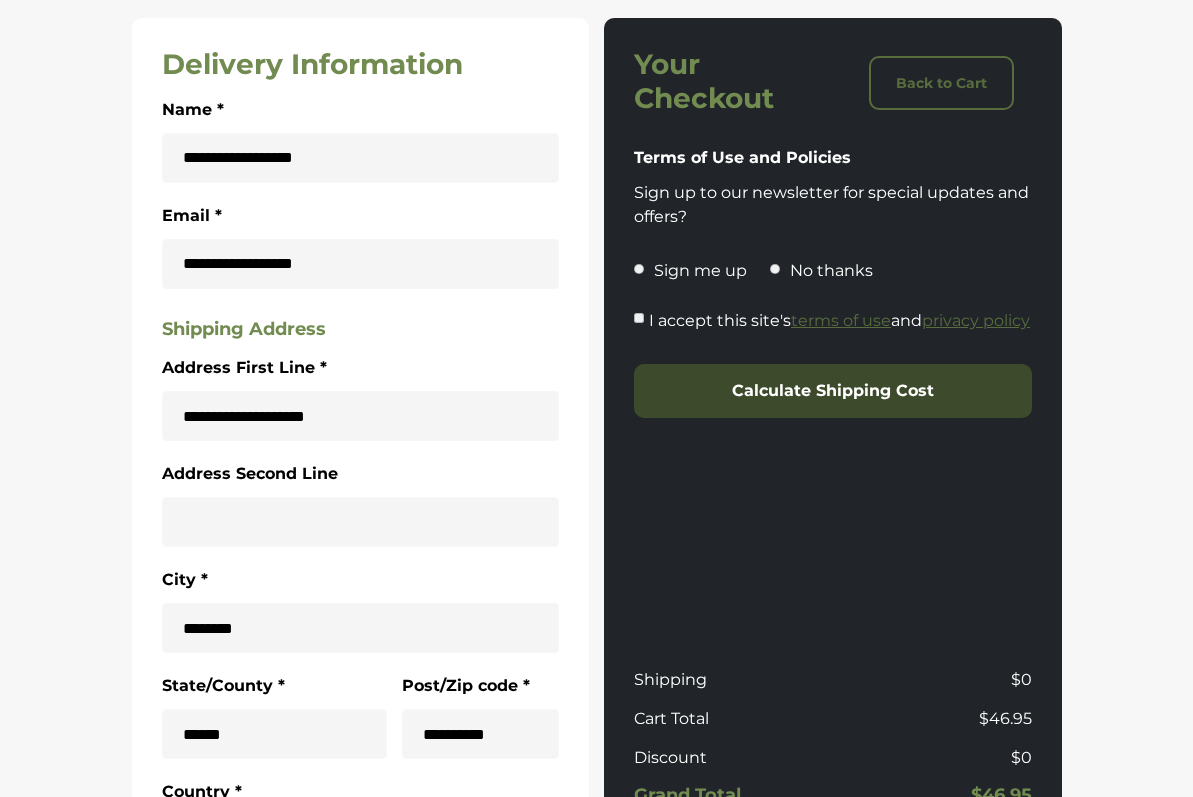 click on "Calculate Shipping Cost" at bounding box center (833, 391) 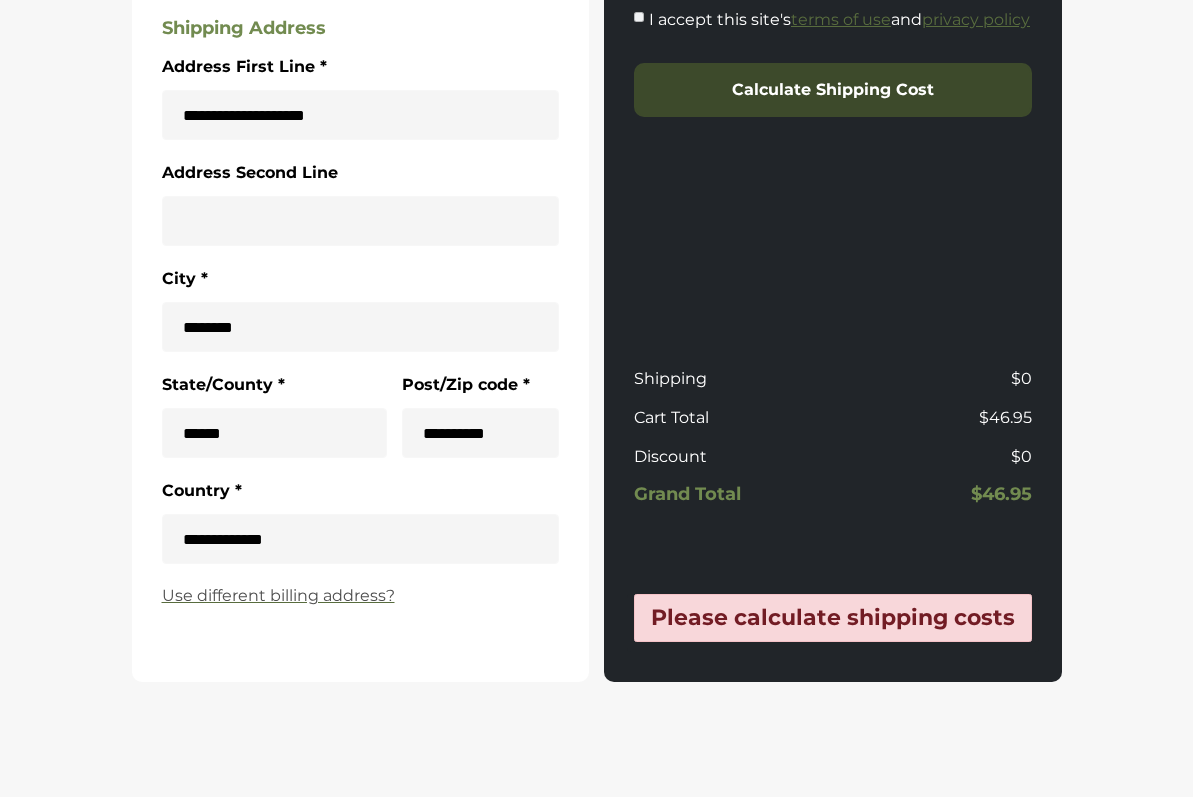 scroll, scrollTop: 764, scrollLeft: 0, axis: vertical 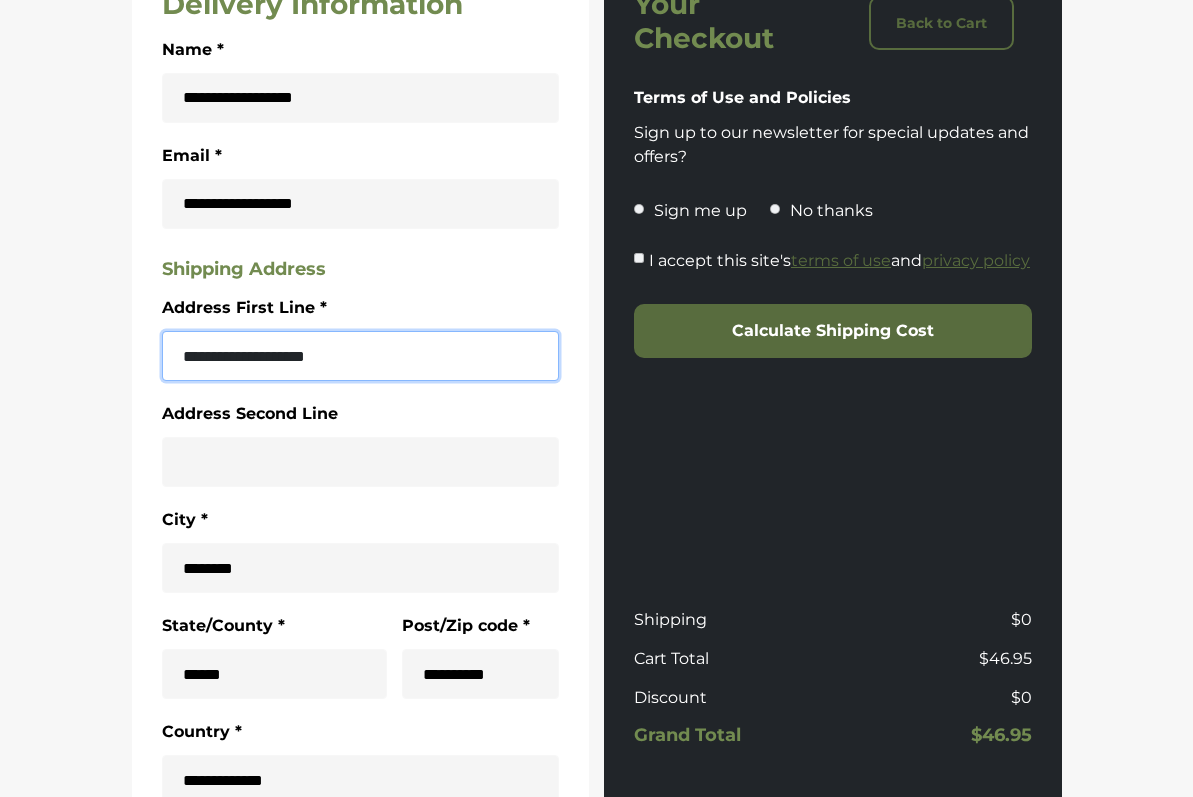 click on "**********" at bounding box center [361, 356] 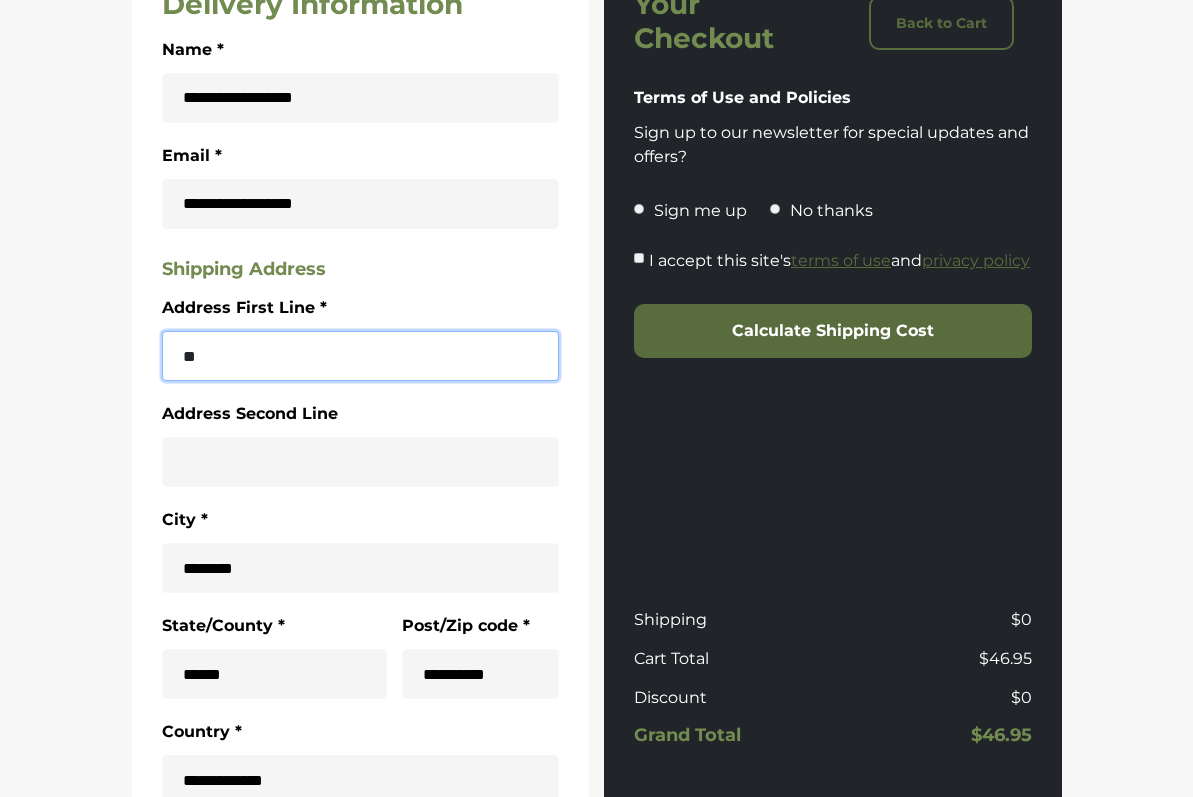 type on "*" 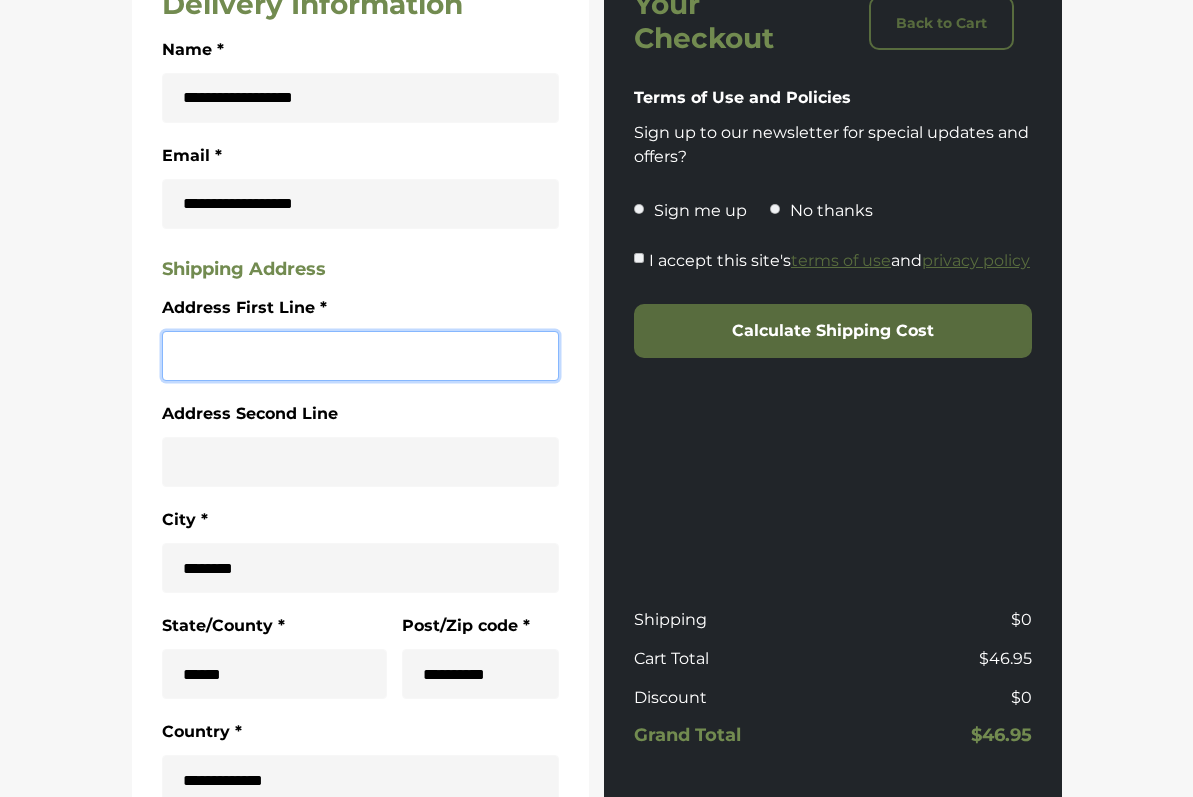 paste on "**********" 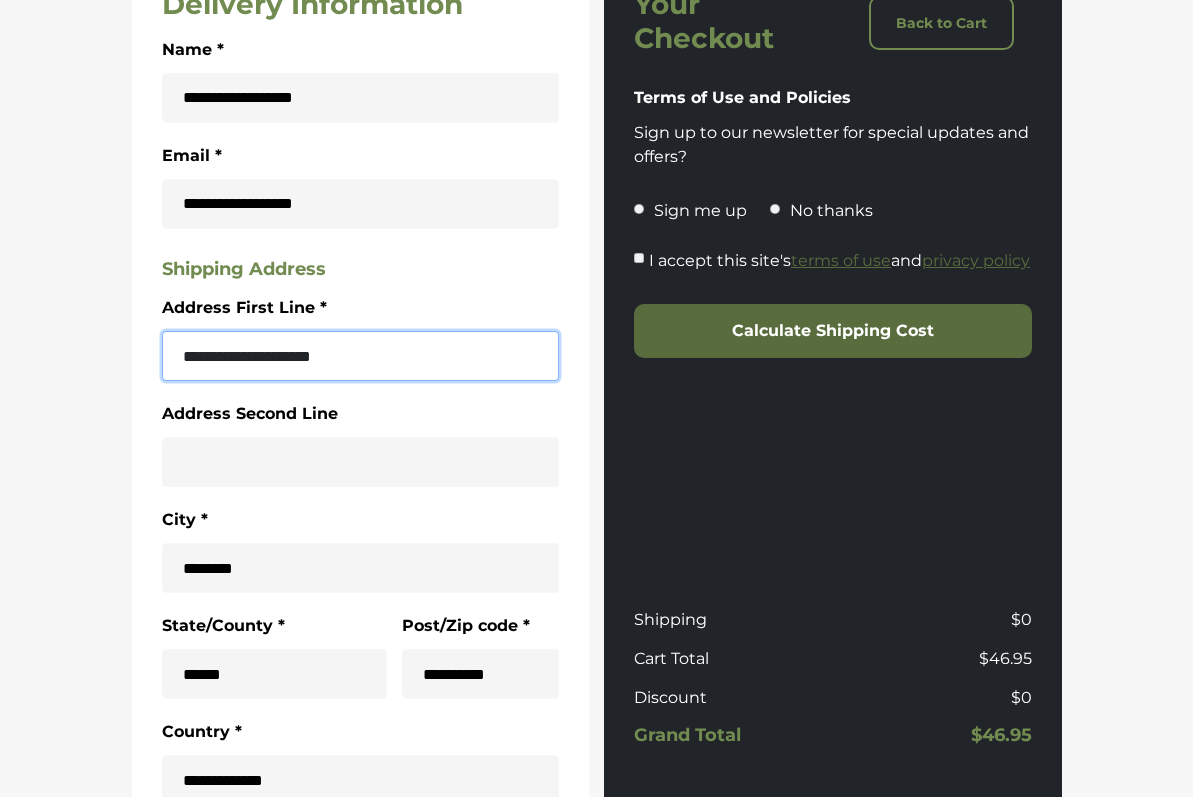 type on "**********" 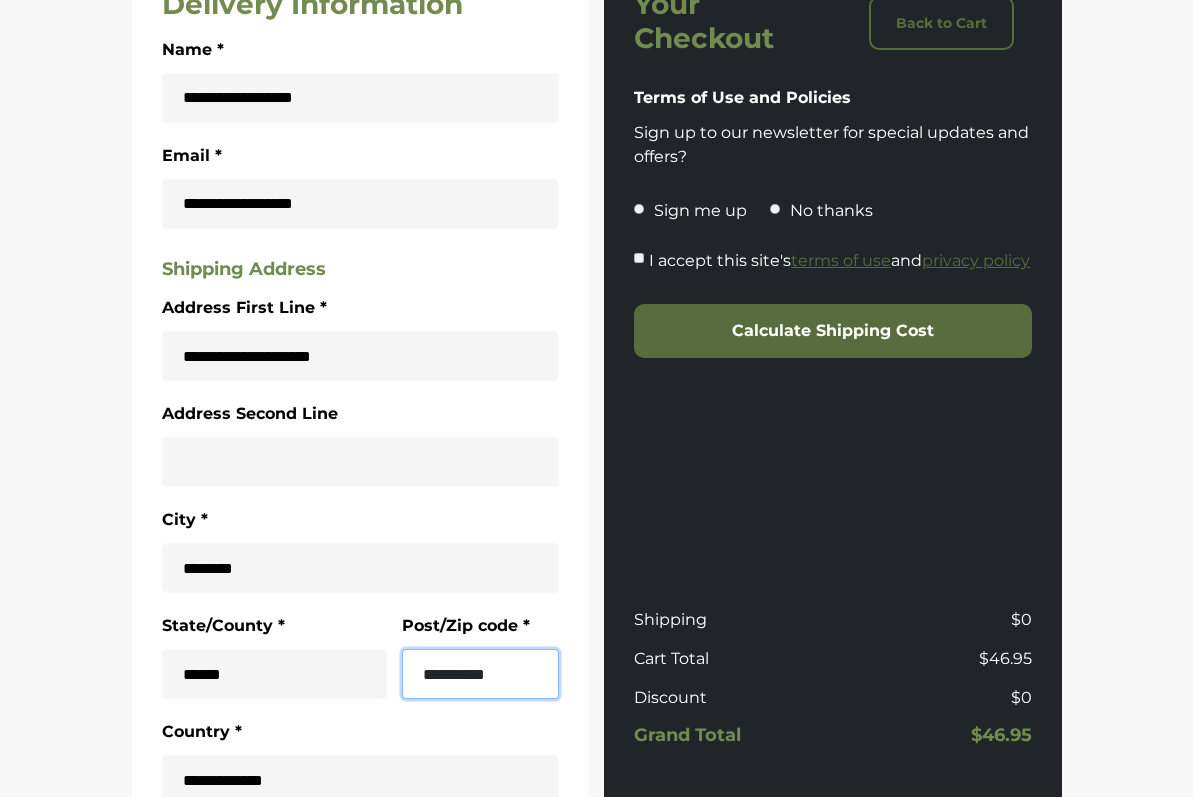 click on "View cart
AI Login
View cart
Find an Instructor
Professionals
Golf Professionals
Our Program
Benefits
Class Descriptions
Class Schedule
About The Instructors
eNewsletter Sign-up
Amateurs
Amateur Golfers
Performance Workshops
Find an instructor
Q & A - Ask an instructor
eNewsletter Sign-up
About
Our Team
Homer Kelley
News
Videos
Contact
Blog
Videos
Store
AI Login
View cart
Store
Home
Store
Checkout" at bounding box center [596, 368] 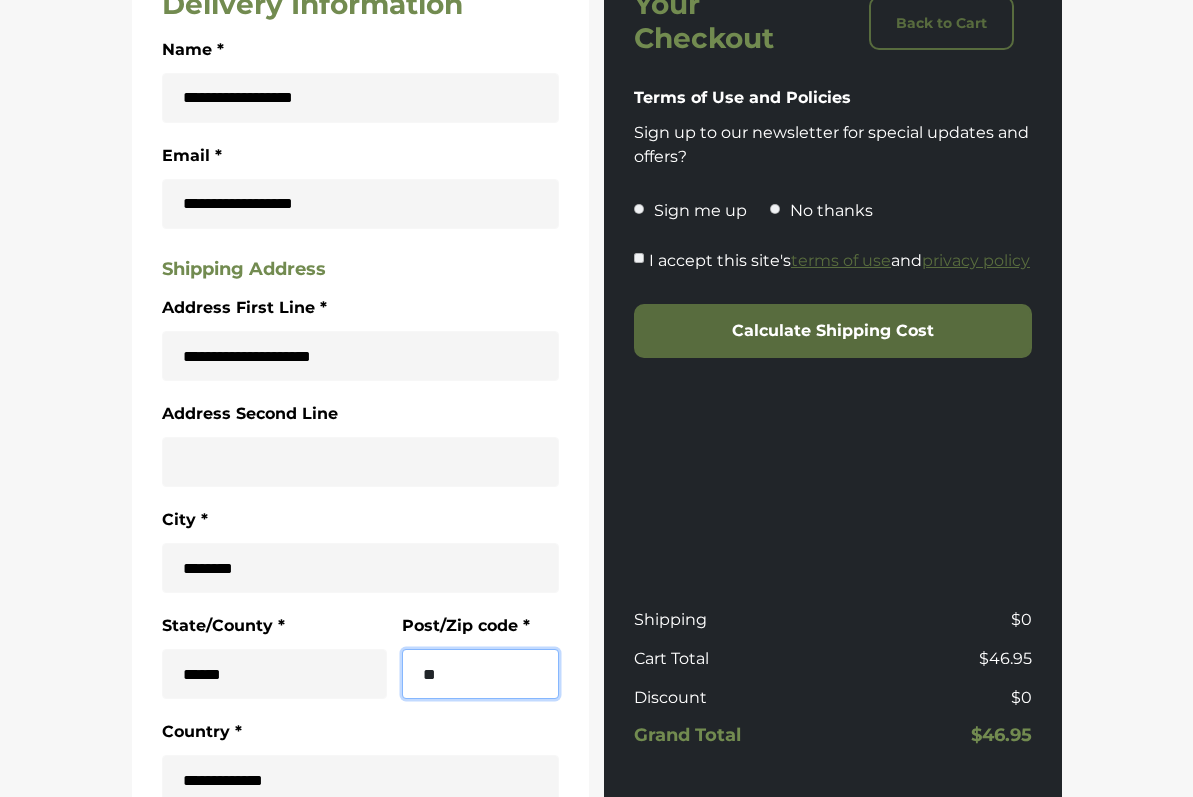 type on "*" 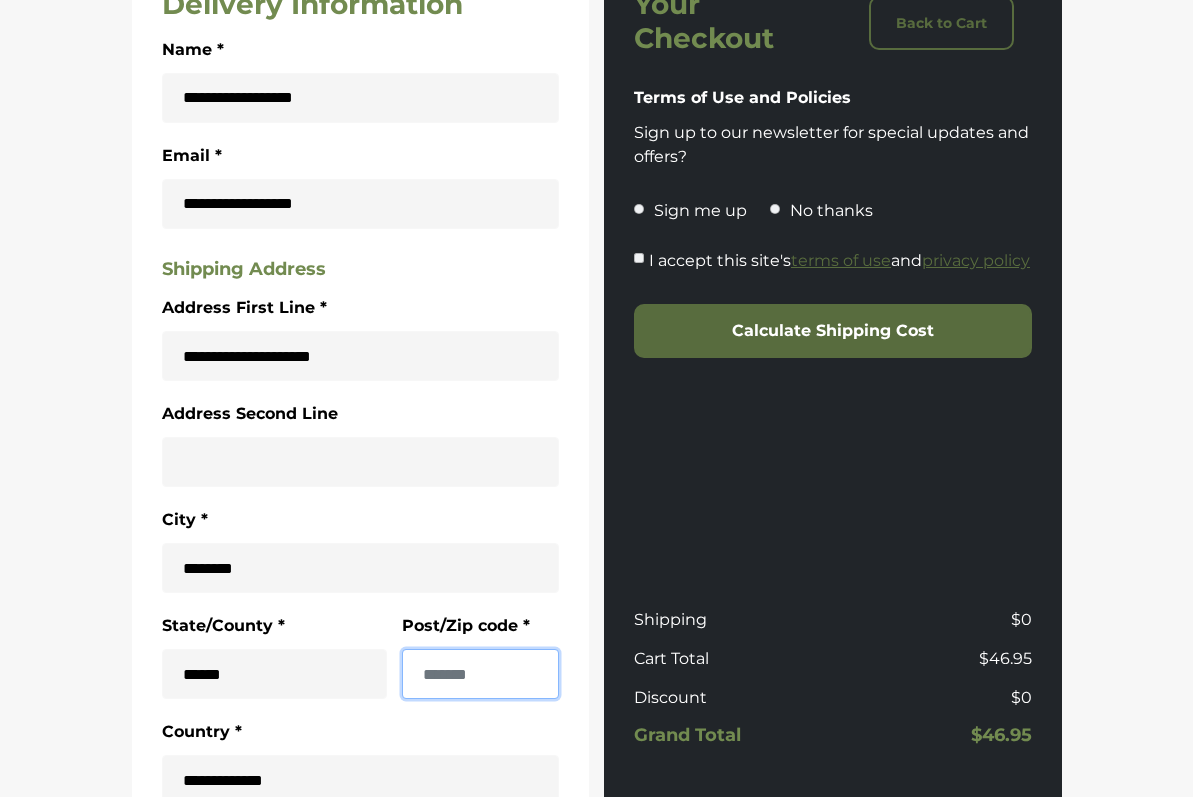 paste on "**********" 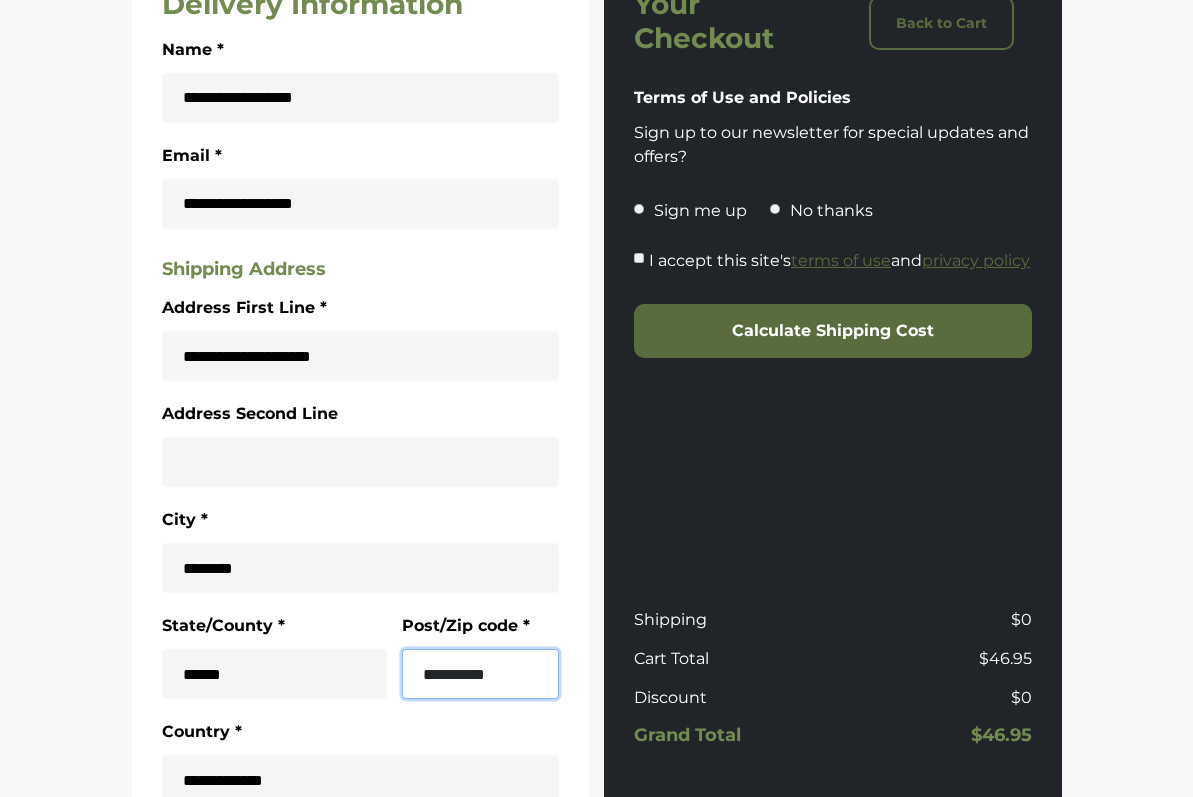 type on "**********" 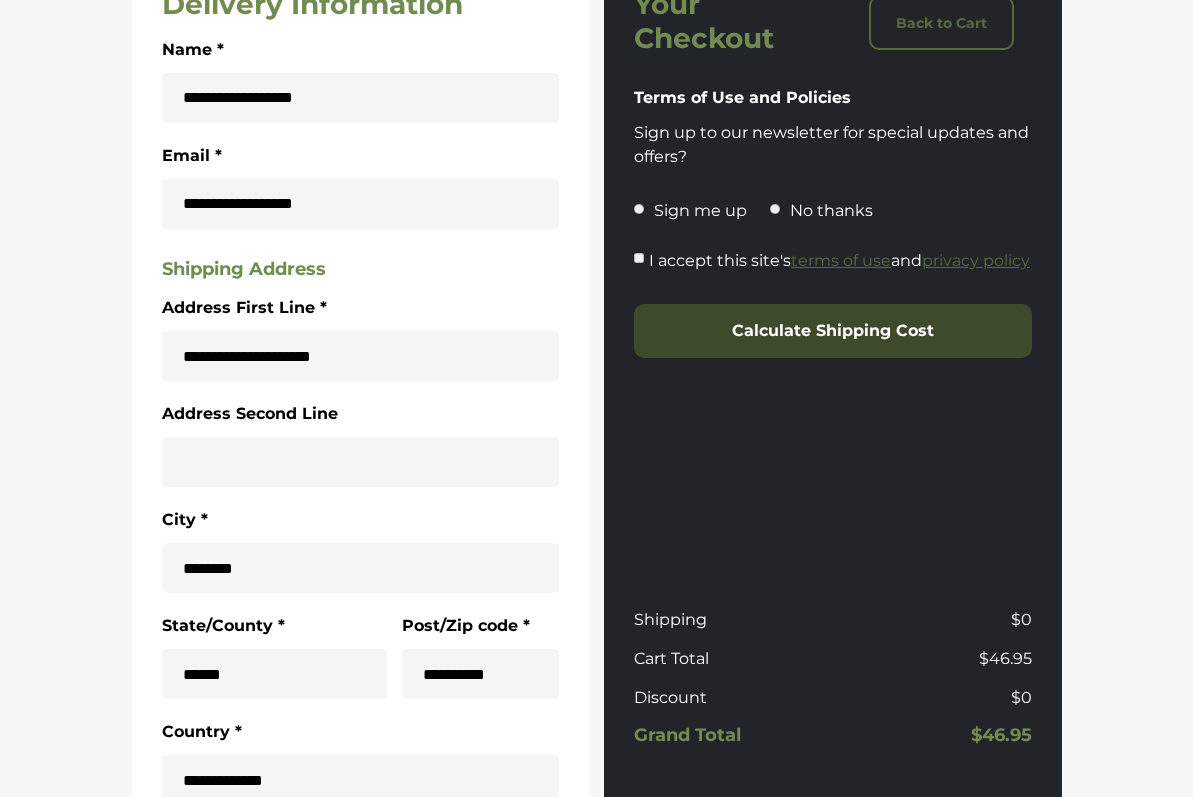 click on "Calculate Shipping Cost" at bounding box center (833, 331) 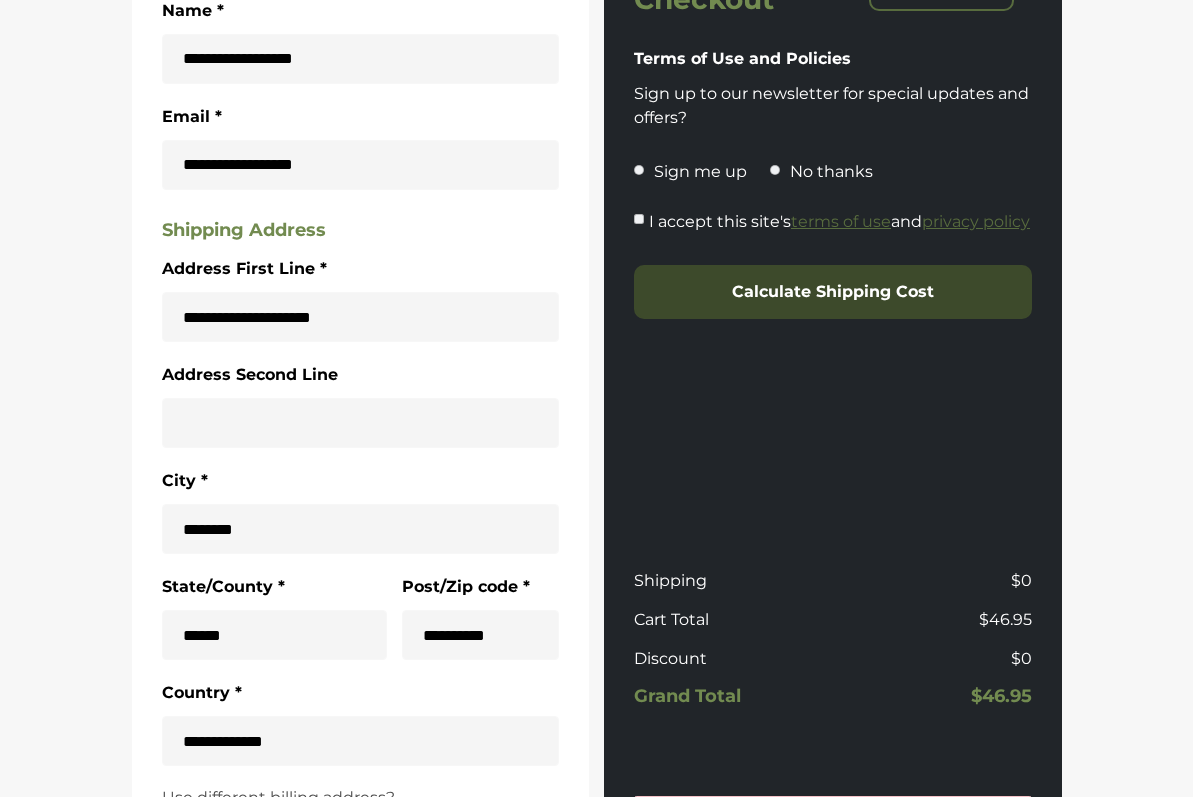 scroll, scrollTop: 550, scrollLeft: 0, axis: vertical 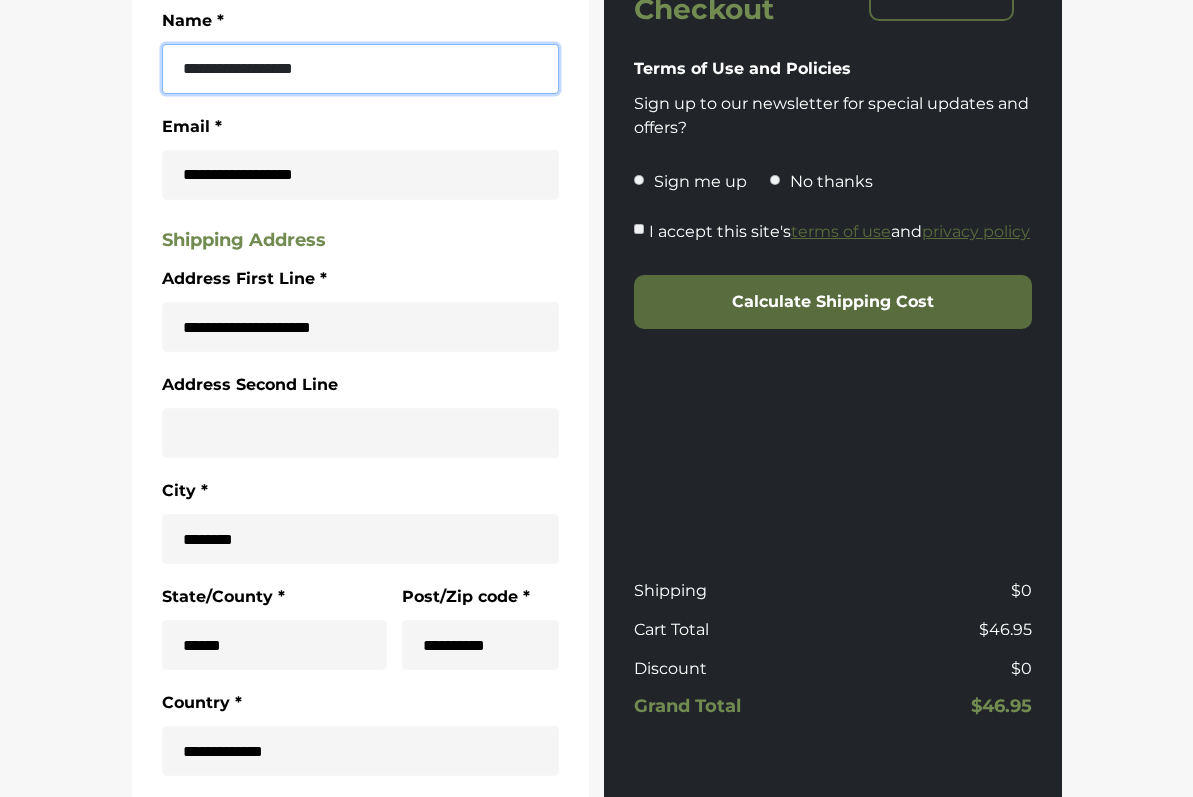click on "**********" at bounding box center (361, 69) 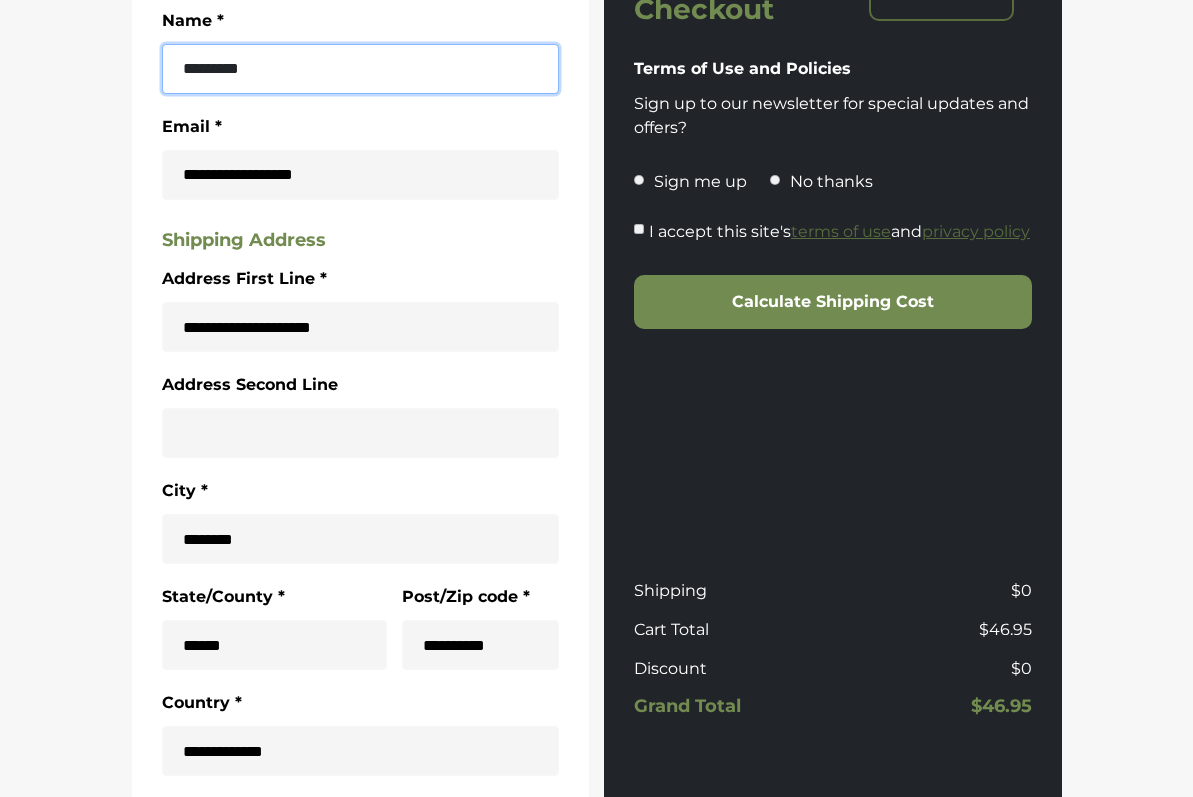 type on "*********" 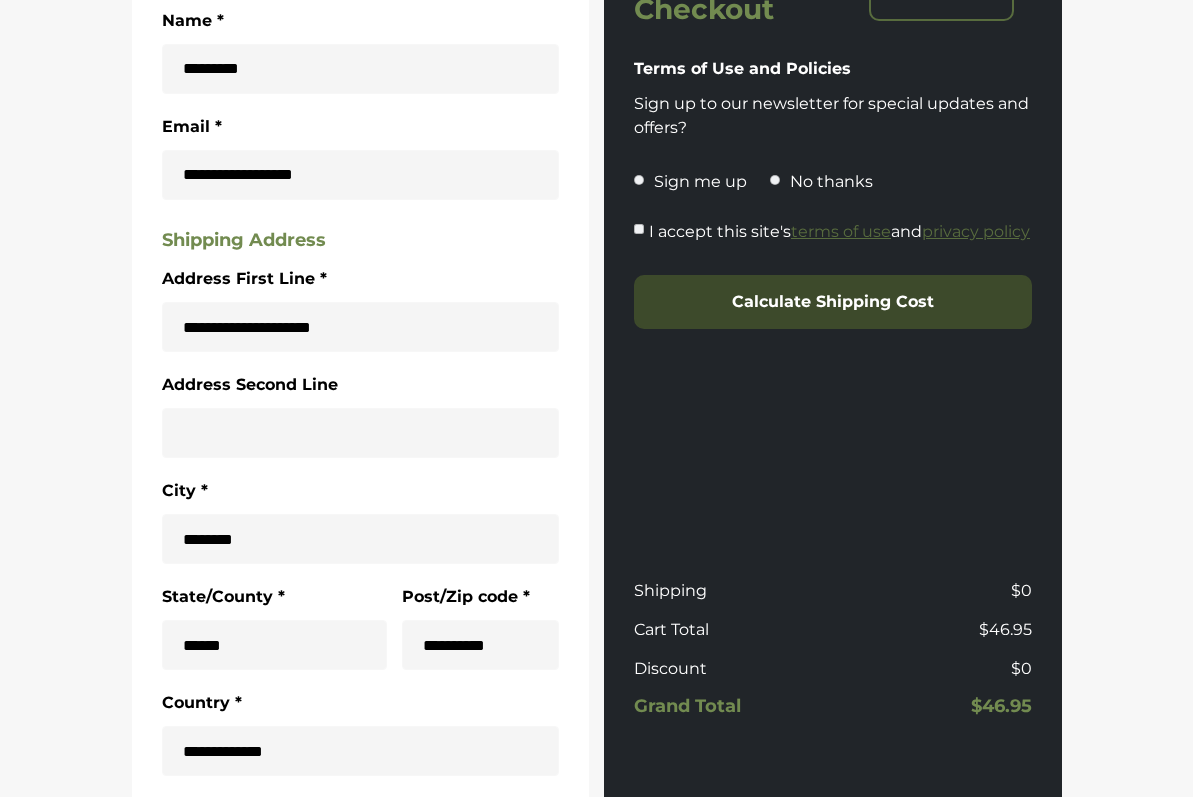 click on "Calculate Shipping Cost" at bounding box center [833, 302] 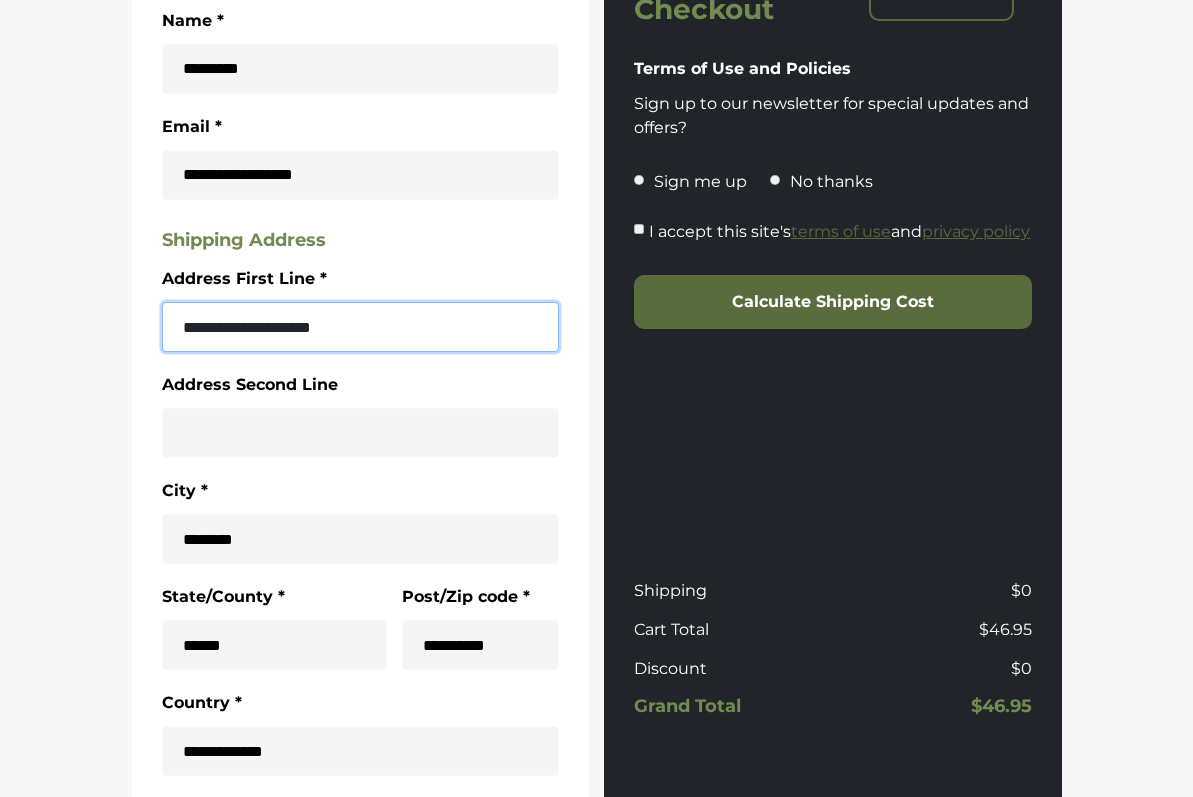 click on "**********" at bounding box center (361, 327) 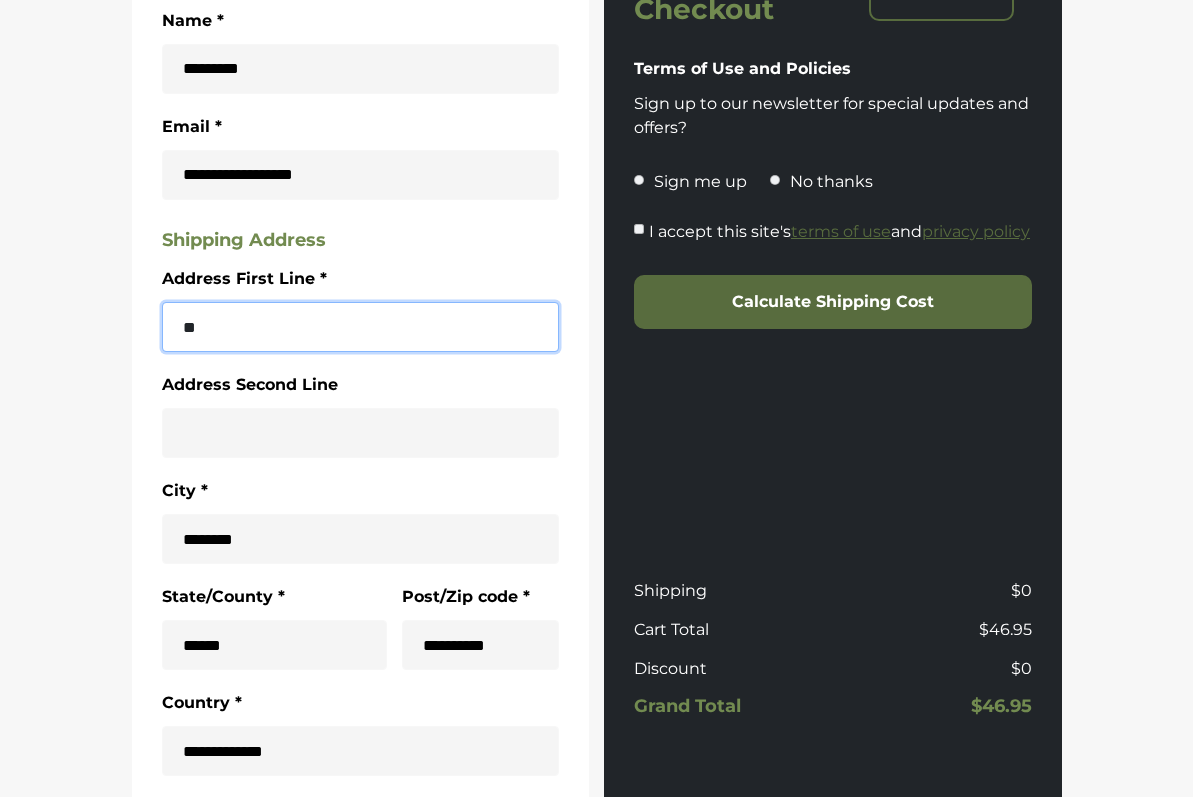 type on "*" 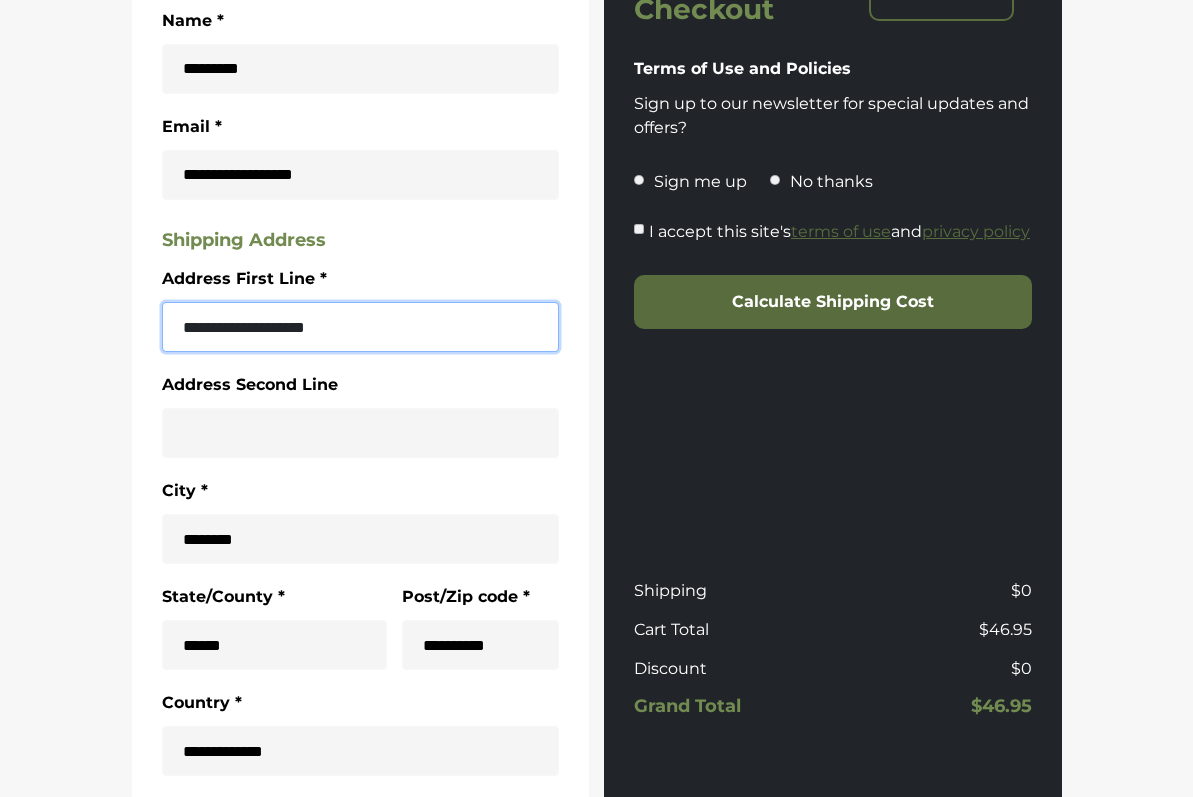 type on "**********" 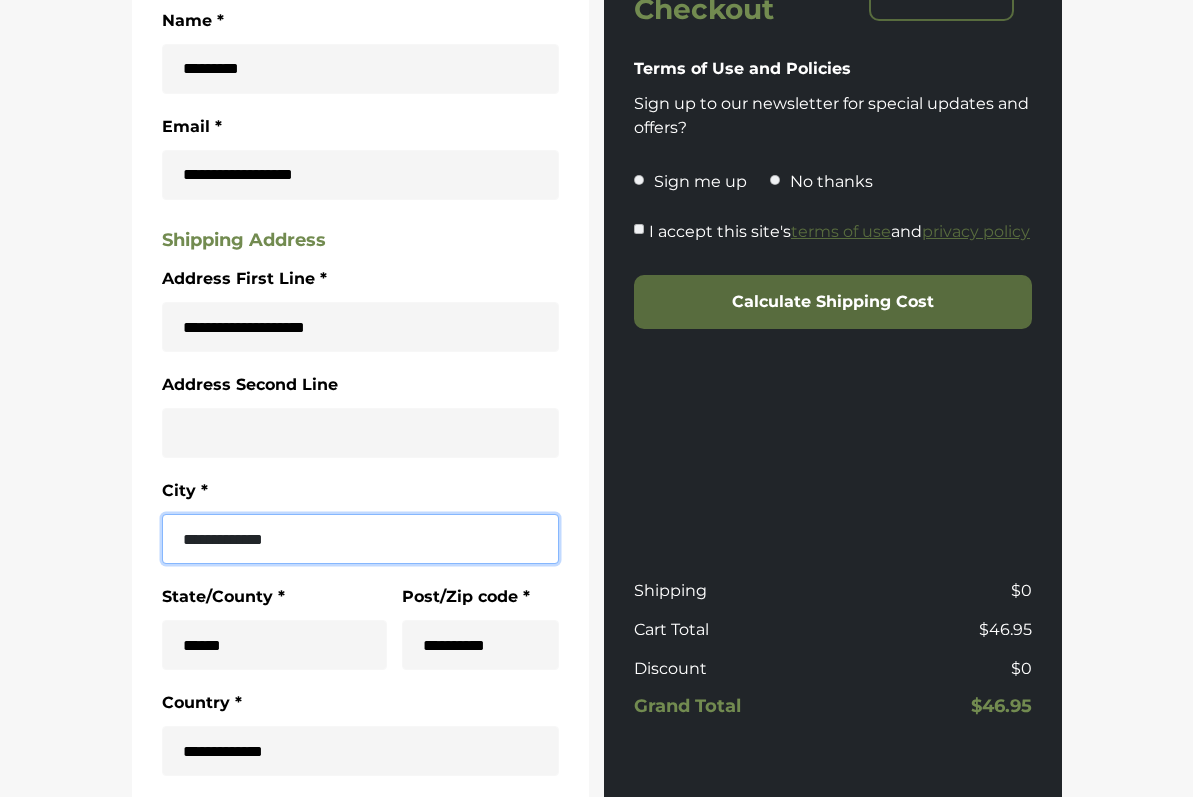 type on "**********" 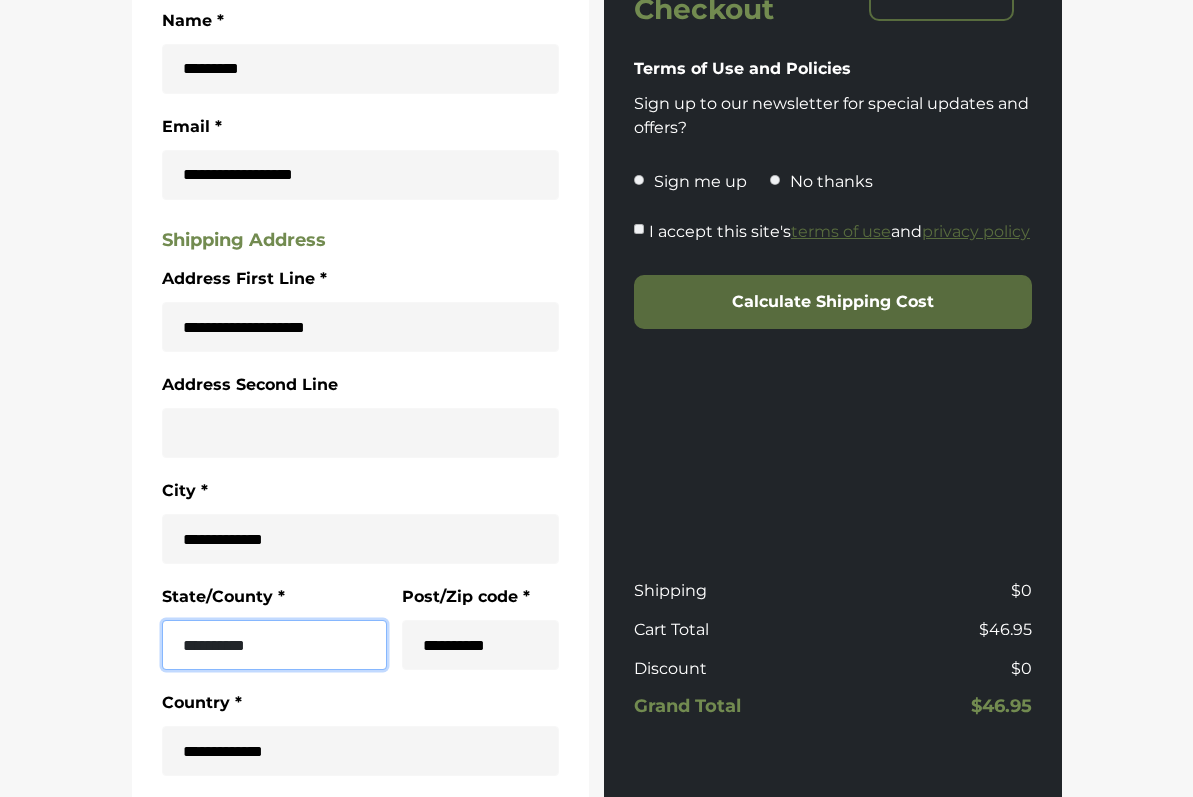 type on "**********" 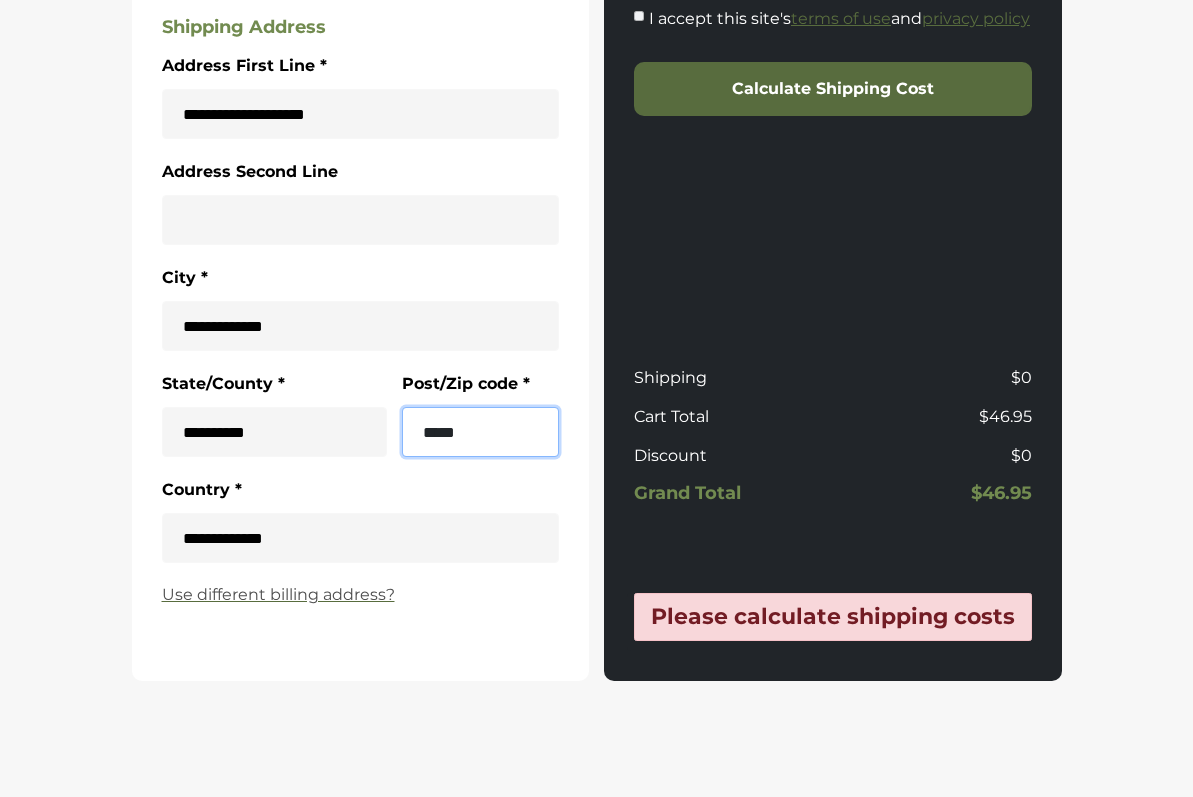 scroll, scrollTop: 507, scrollLeft: 0, axis: vertical 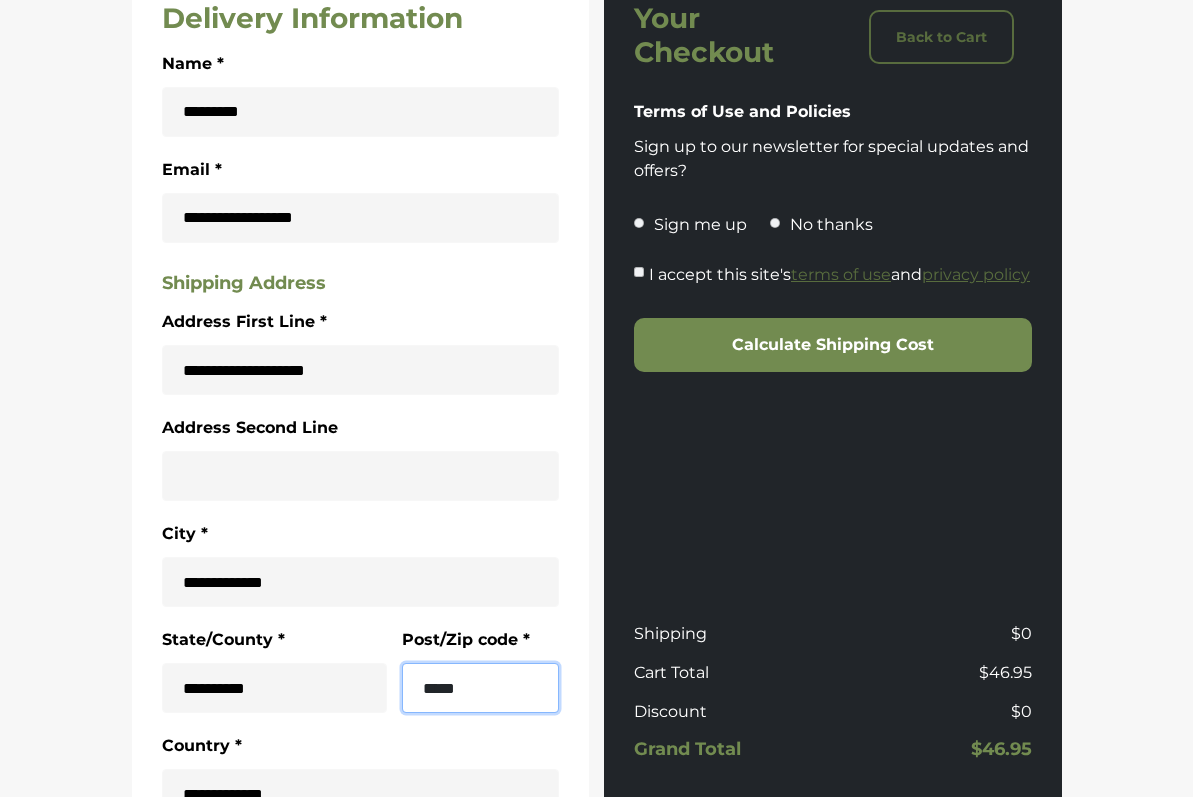 type on "*****" 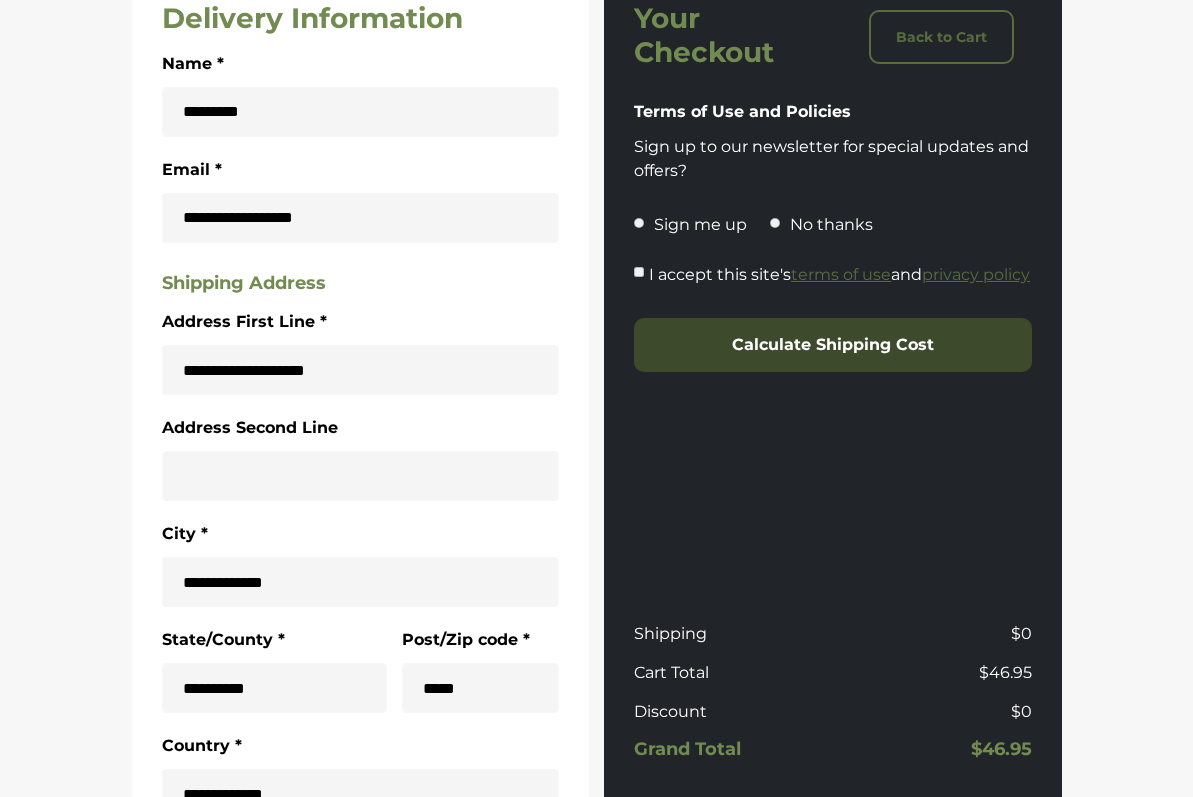 click on "Calculate Shipping Cost" at bounding box center (833, 345) 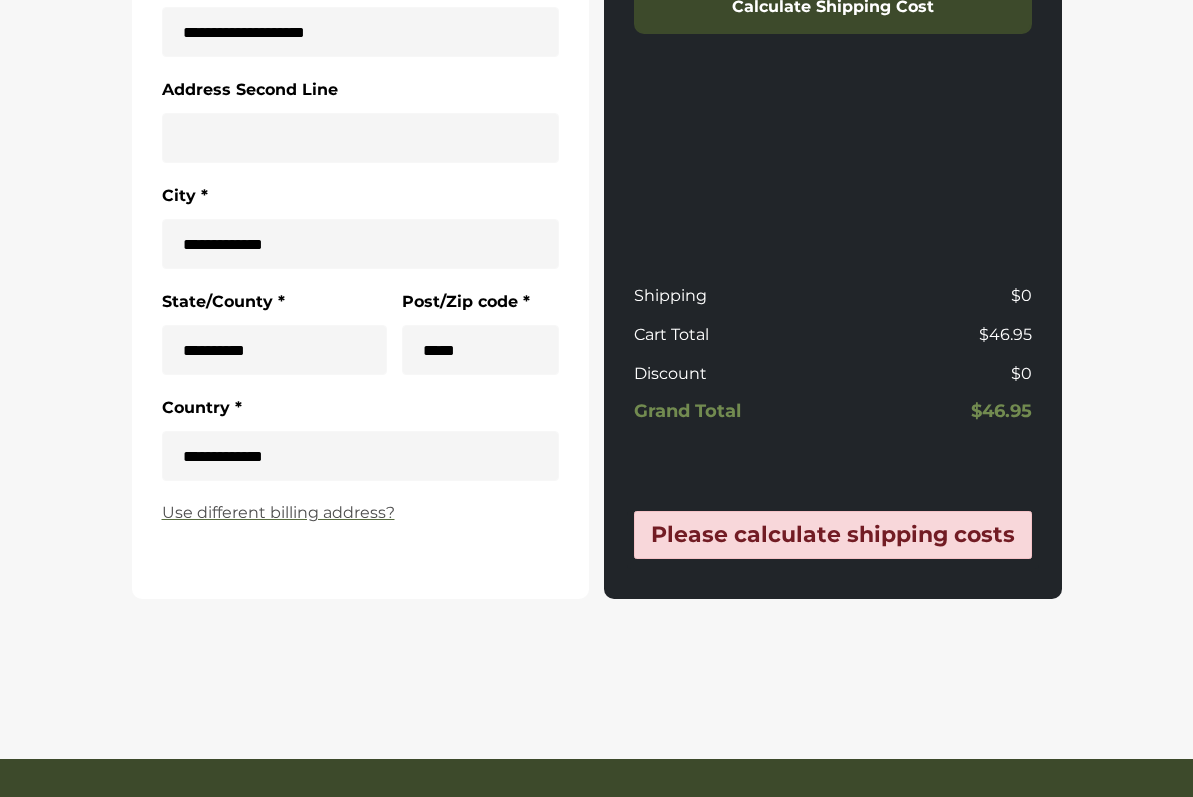 scroll, scrollTop: 846, scrollLeft: 0, axis: vertical 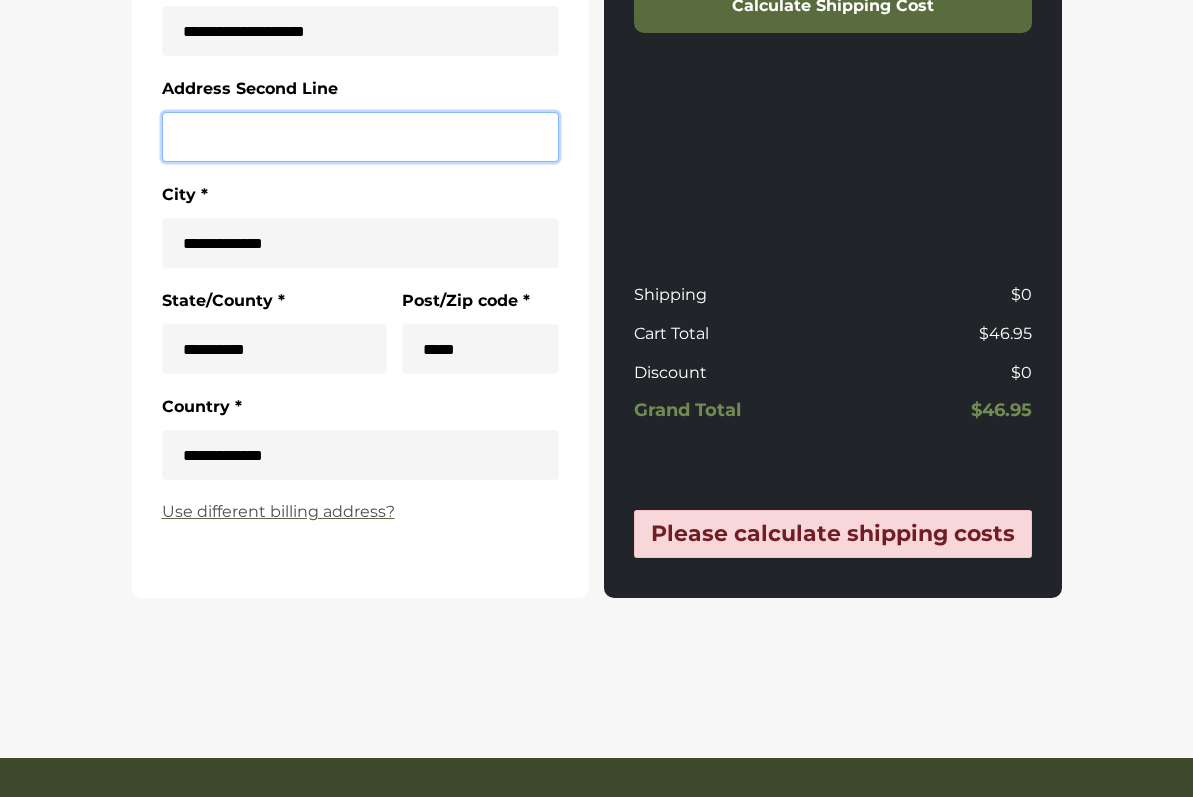click on "Address Second Line" at bounding box center [361, 137] 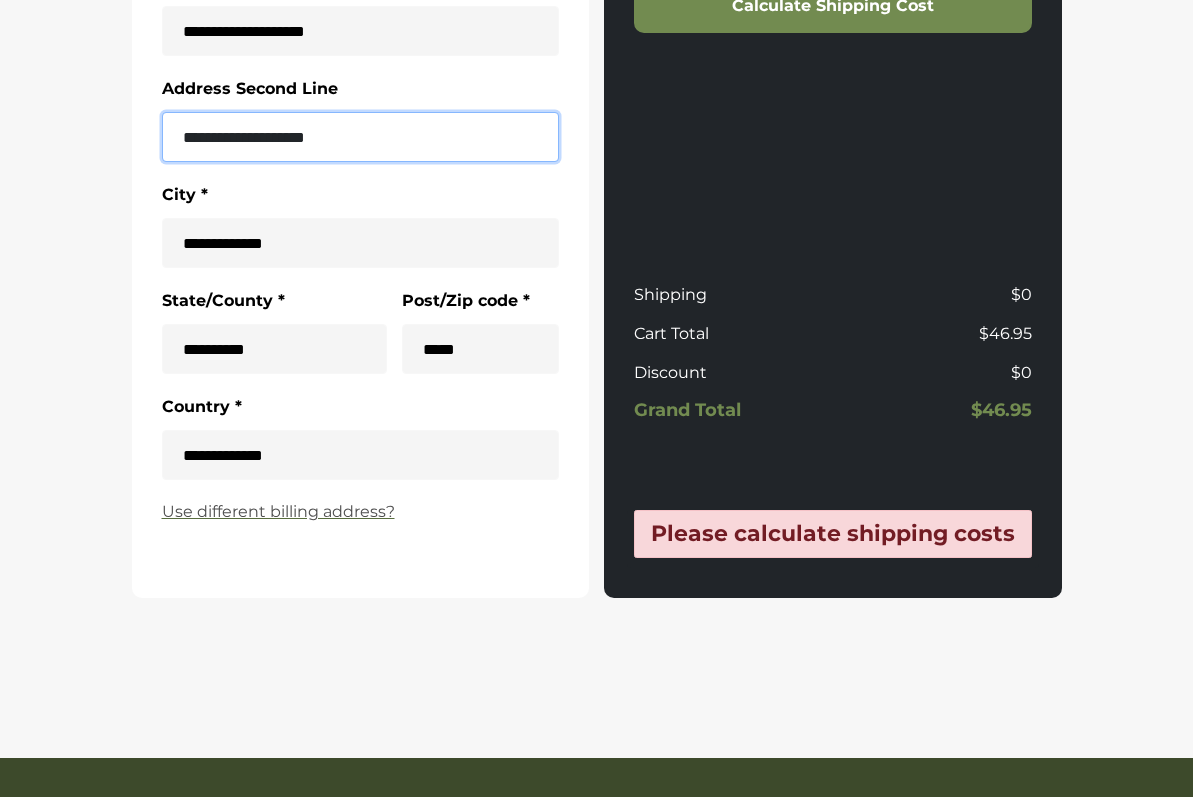 type on "**********" 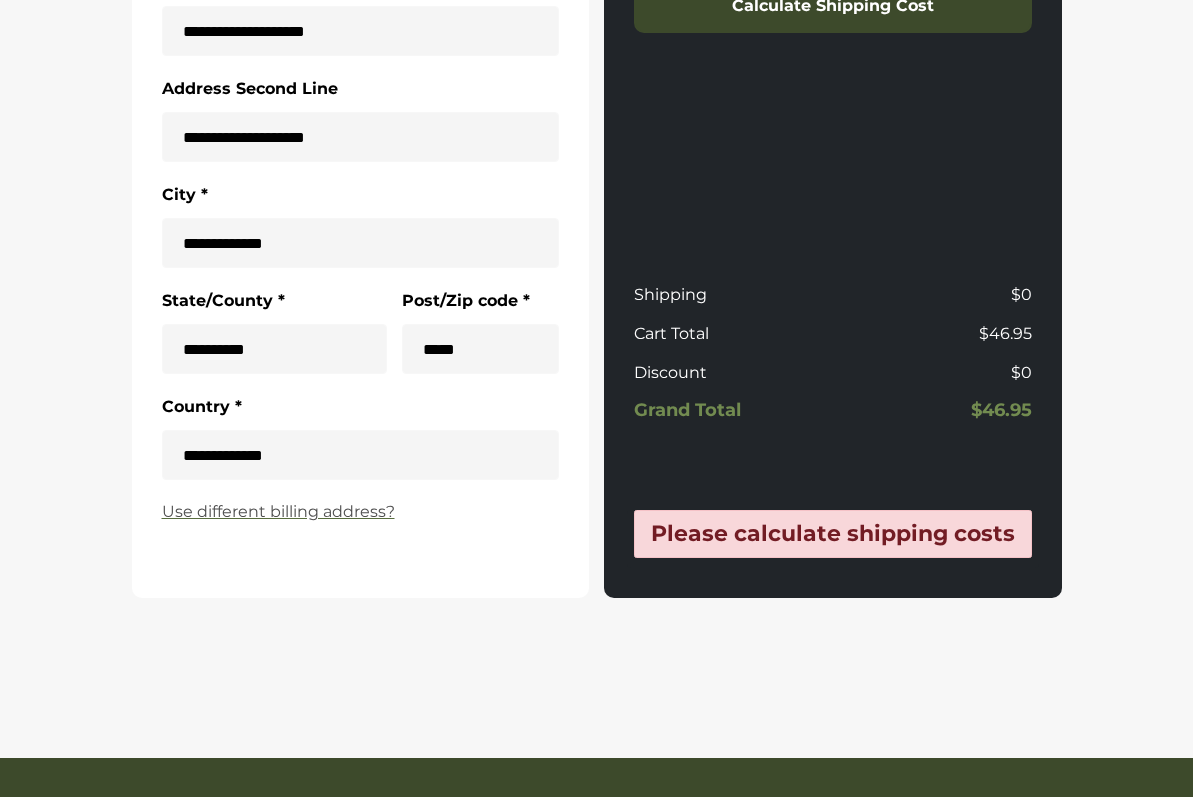 click on "Calculate Shipping Cost" at bounding box center [833, 6] 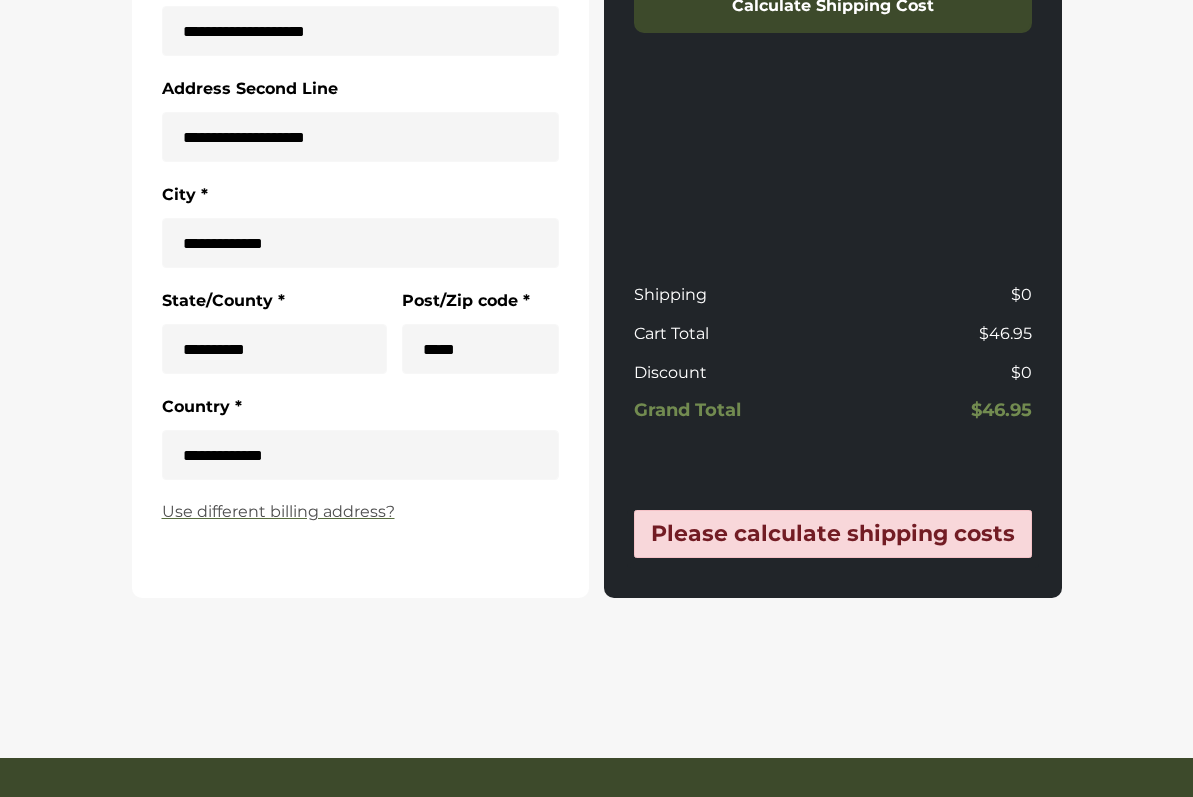 scroll, scrollTop: 1007, scrollLeft: 0, axis: vertical 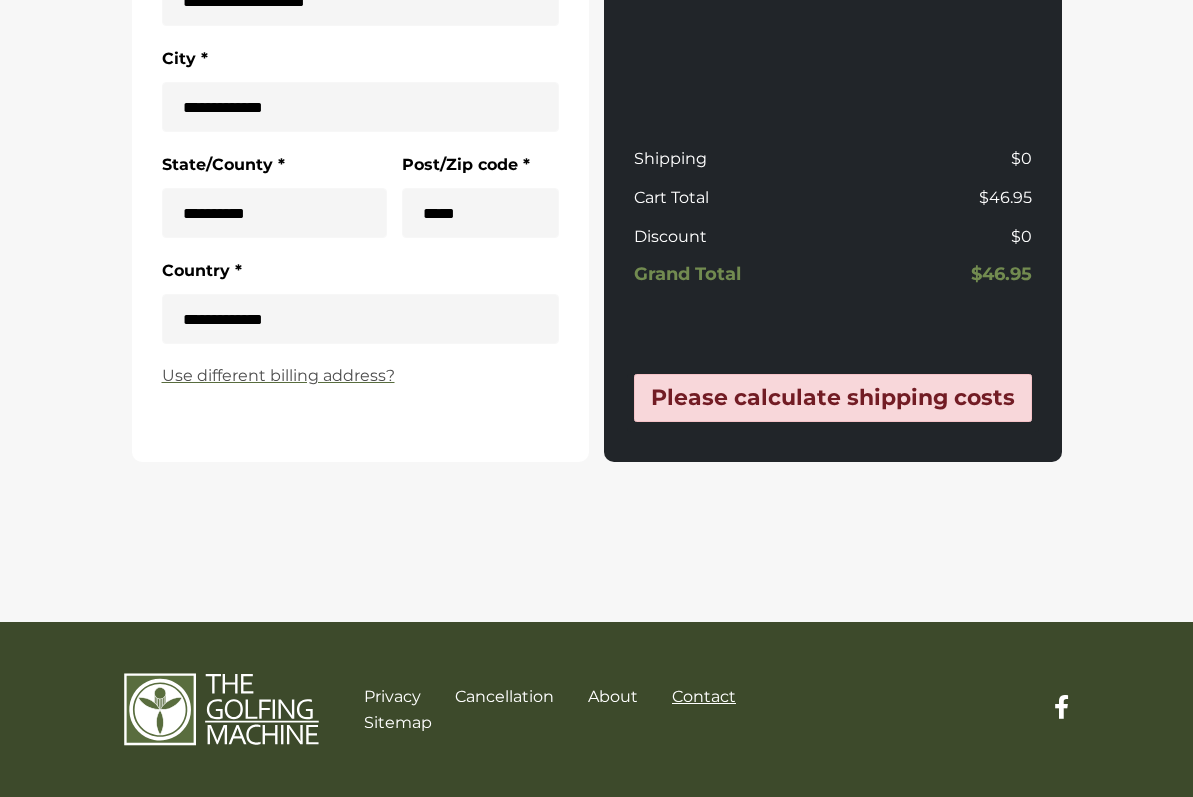 click on "Contact" at bounding box center (704, 696) 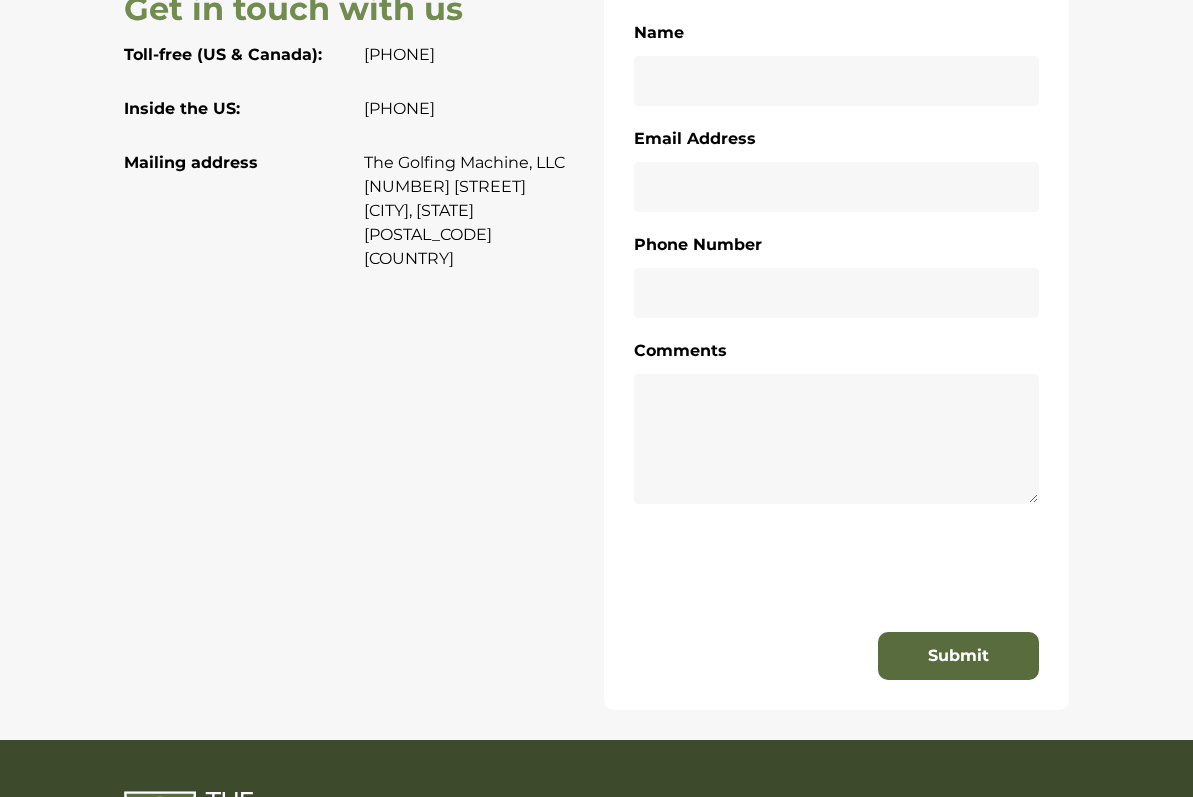 scroll, scrollTop: 519, scrollLeft: 0, axis: vertical 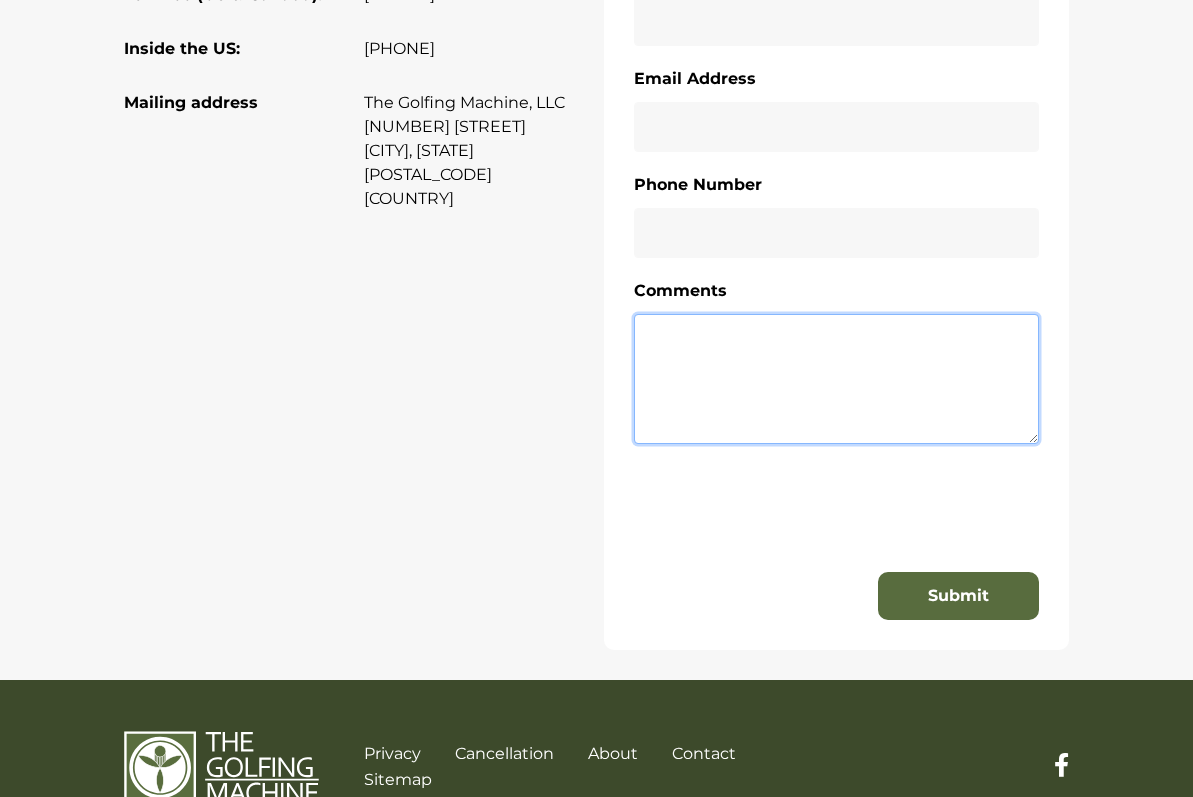 click at bounding box center (836, 379) 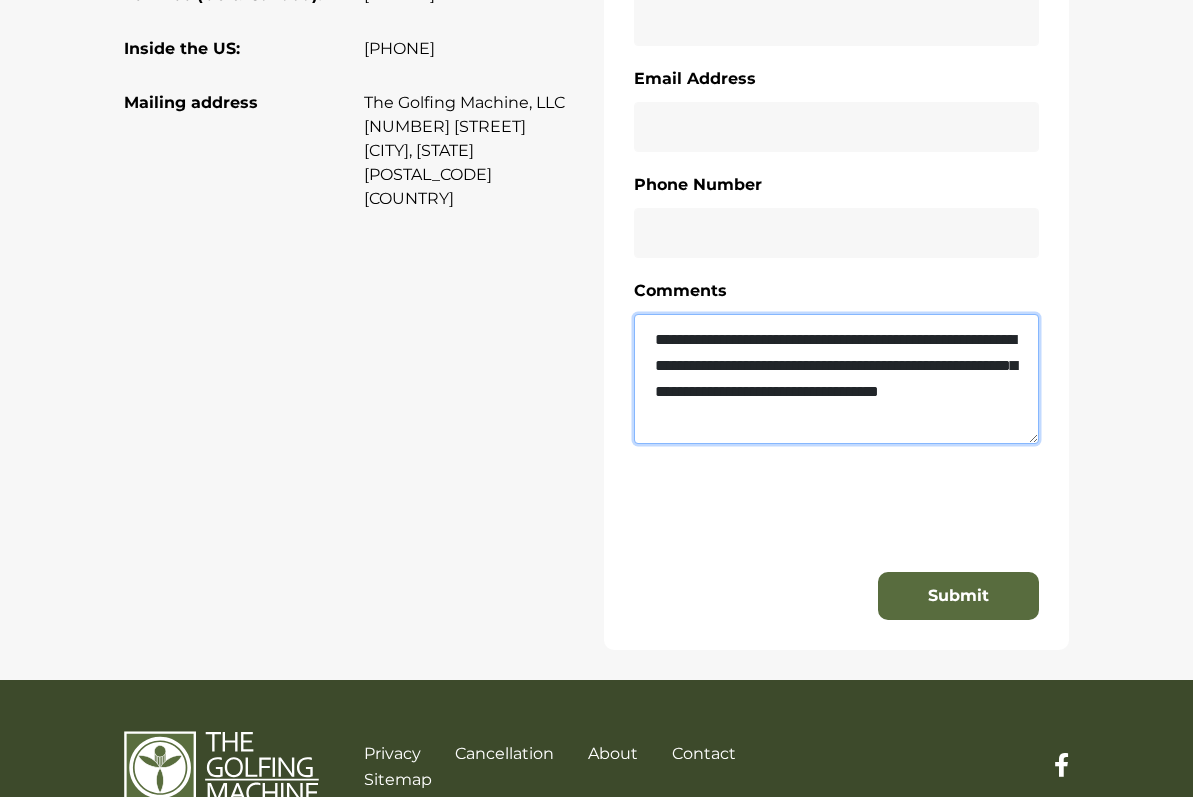 scroll, scrollTop: 0, scrollLeft: 0, axis: both 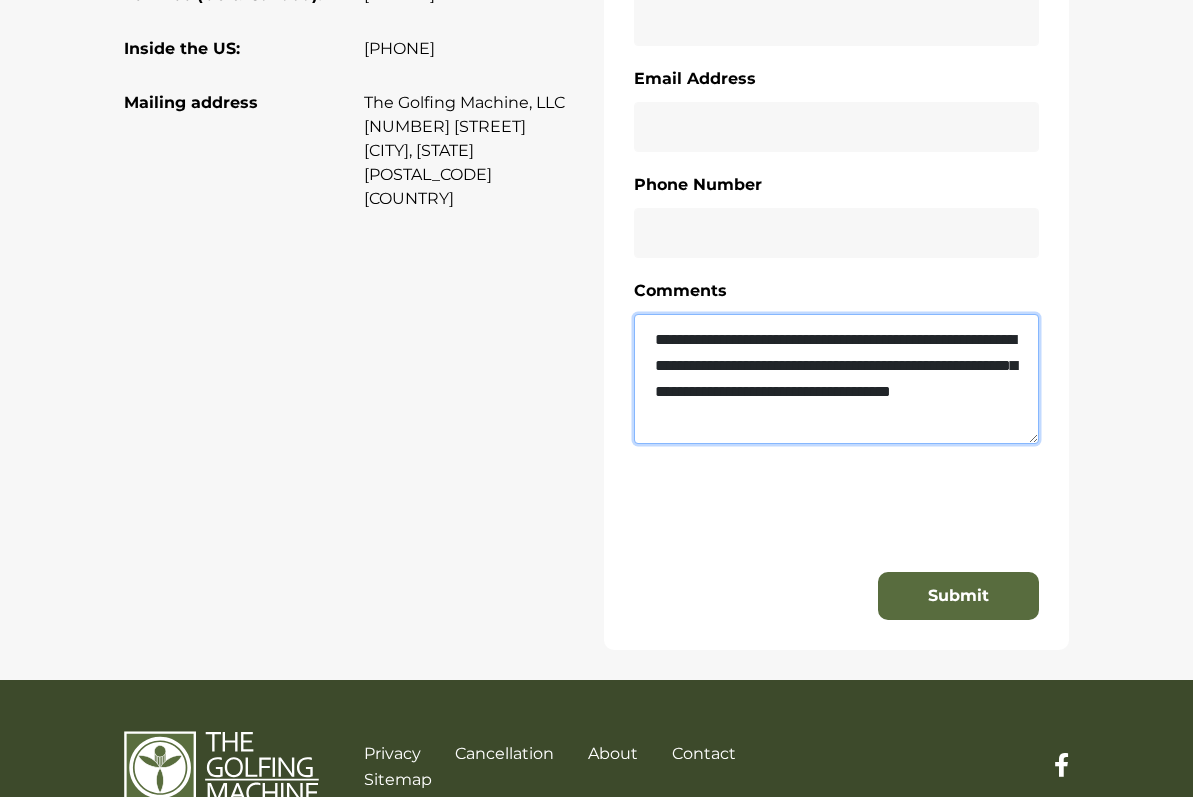 paste on "**********" 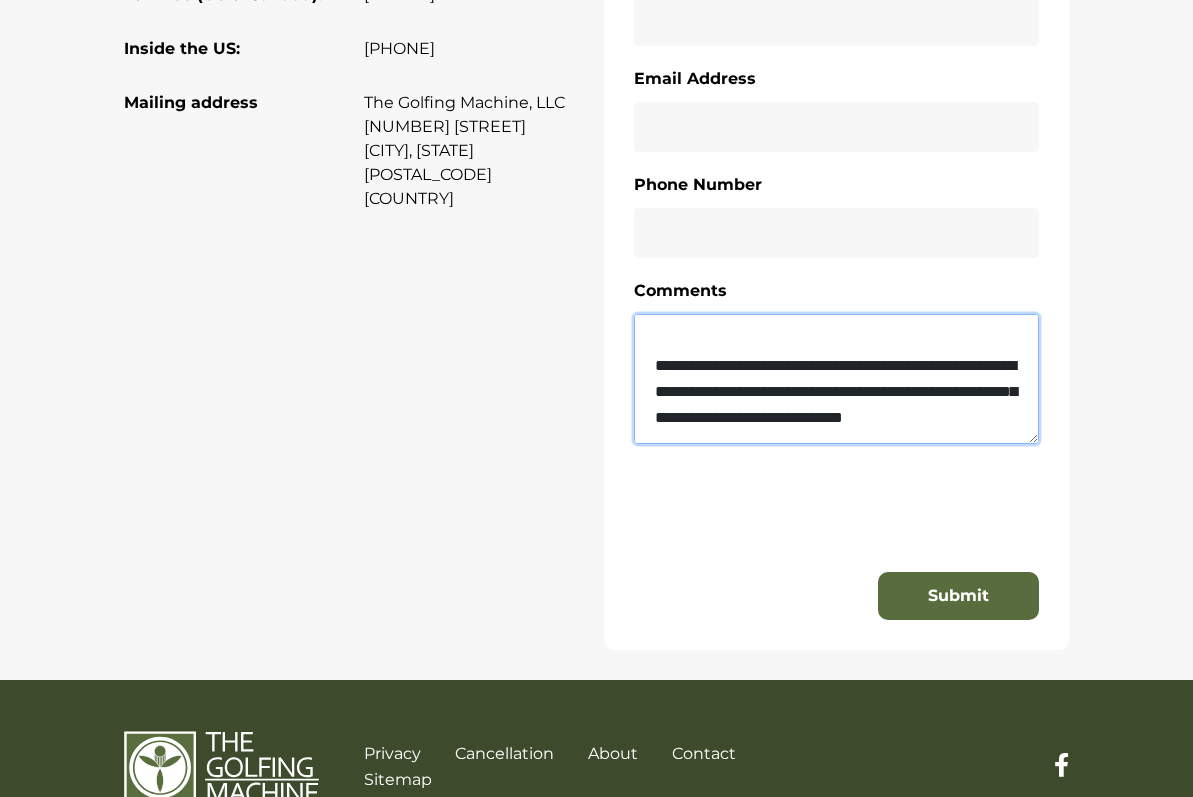 scroll, scrollTop: 156, scrollLeft: 0, axis: vertical 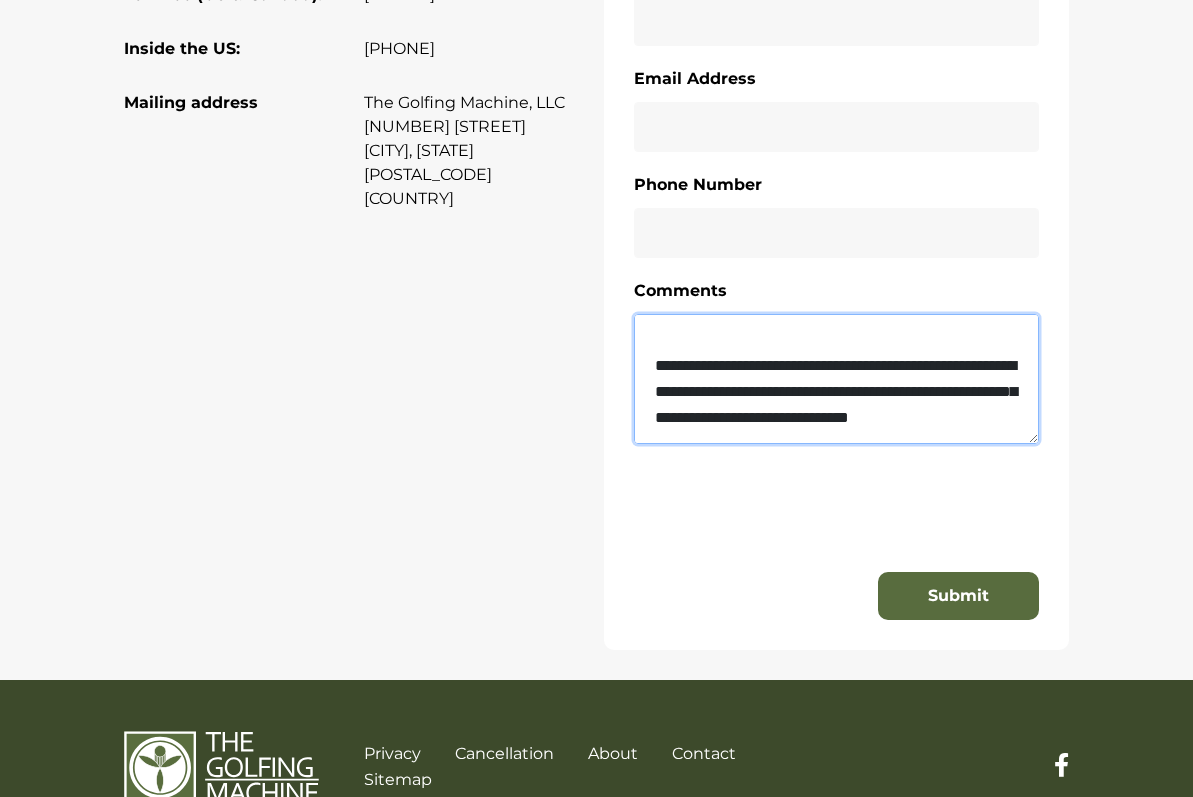 click on "**********" at bounding box center (836, 379) 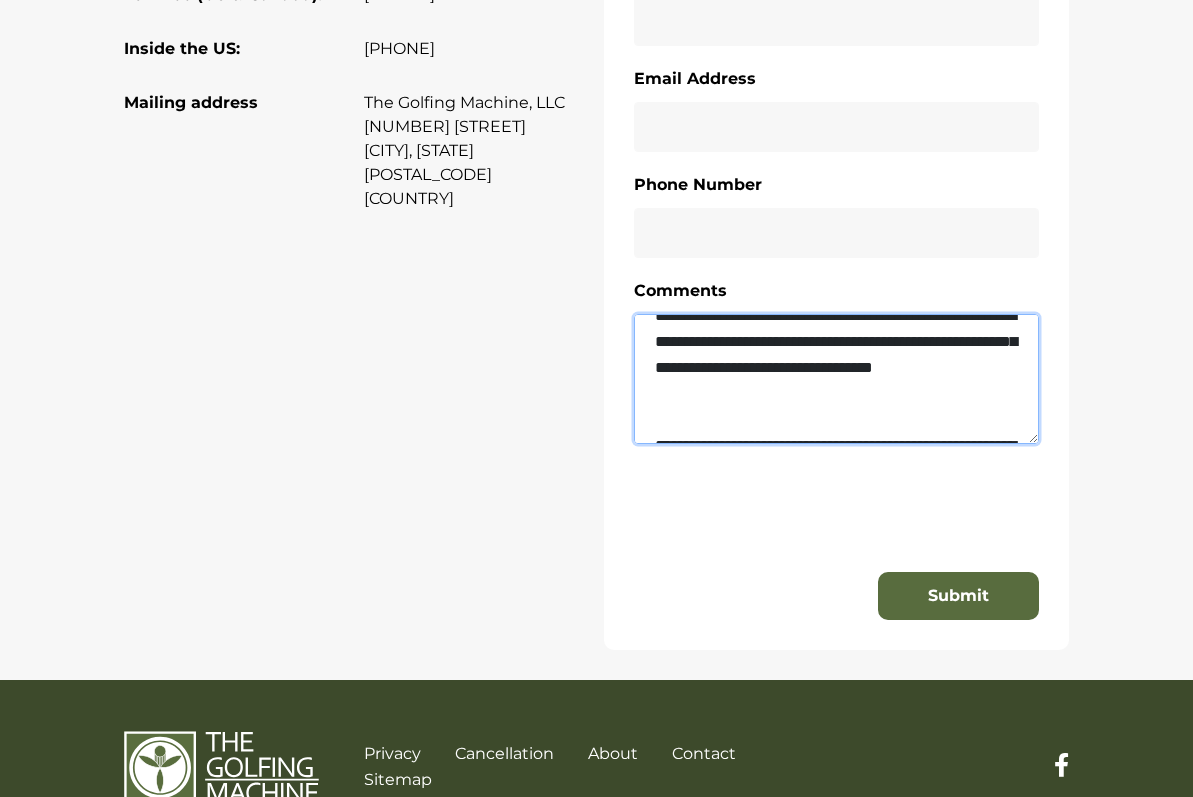 scroll, scrollTop: 12, scrollLeft: 0, axis: vertical 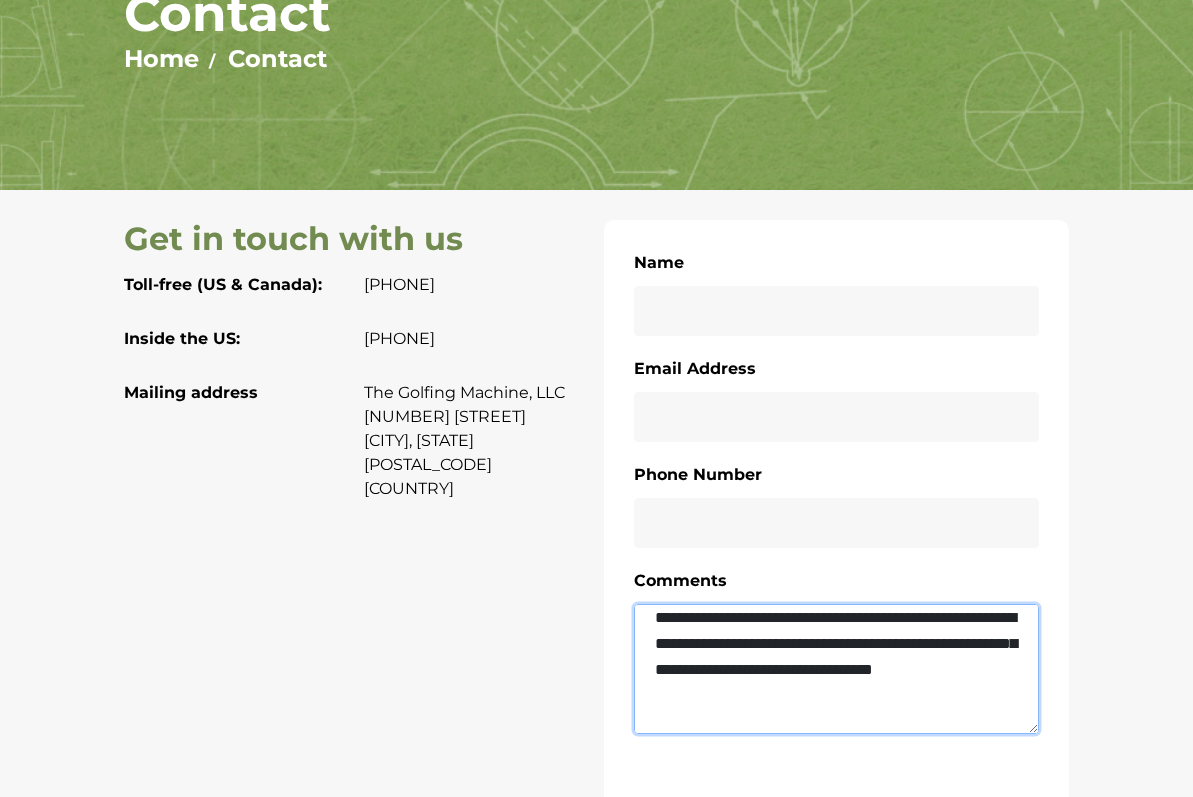 type on "**********" 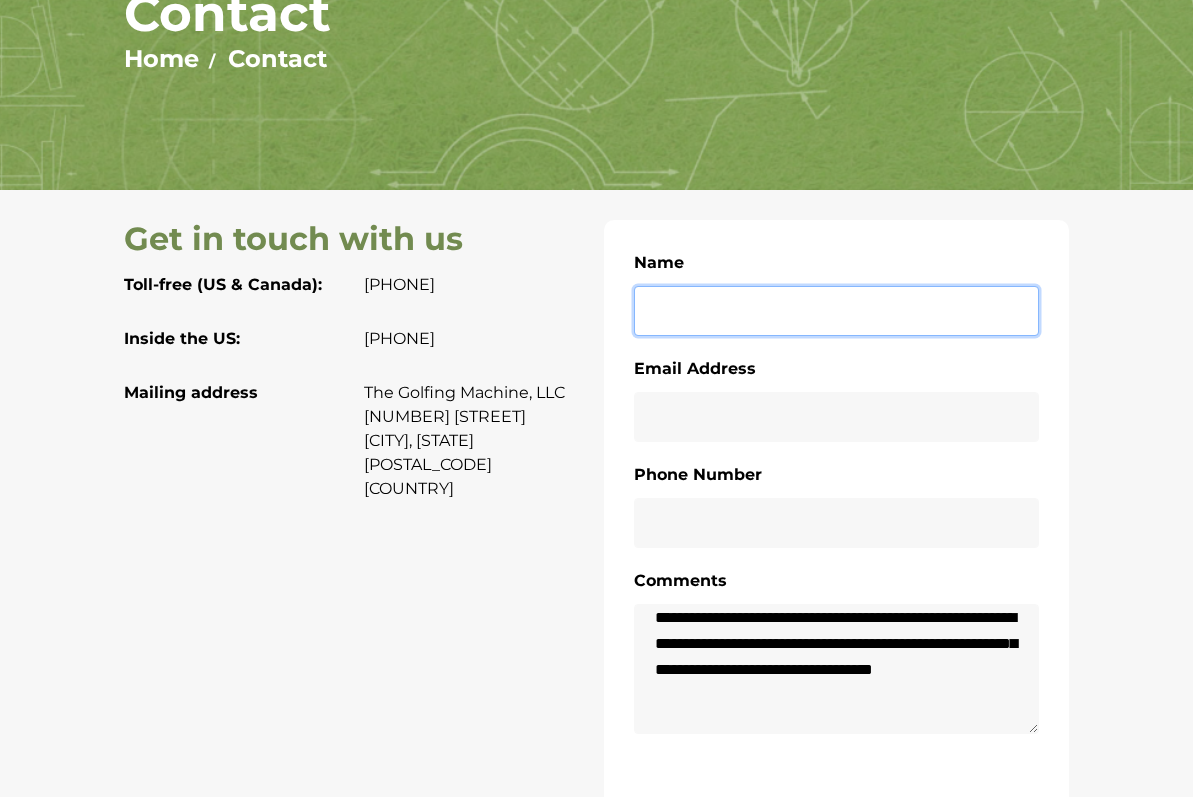 click on "Name" at bounding box center (836, 311) 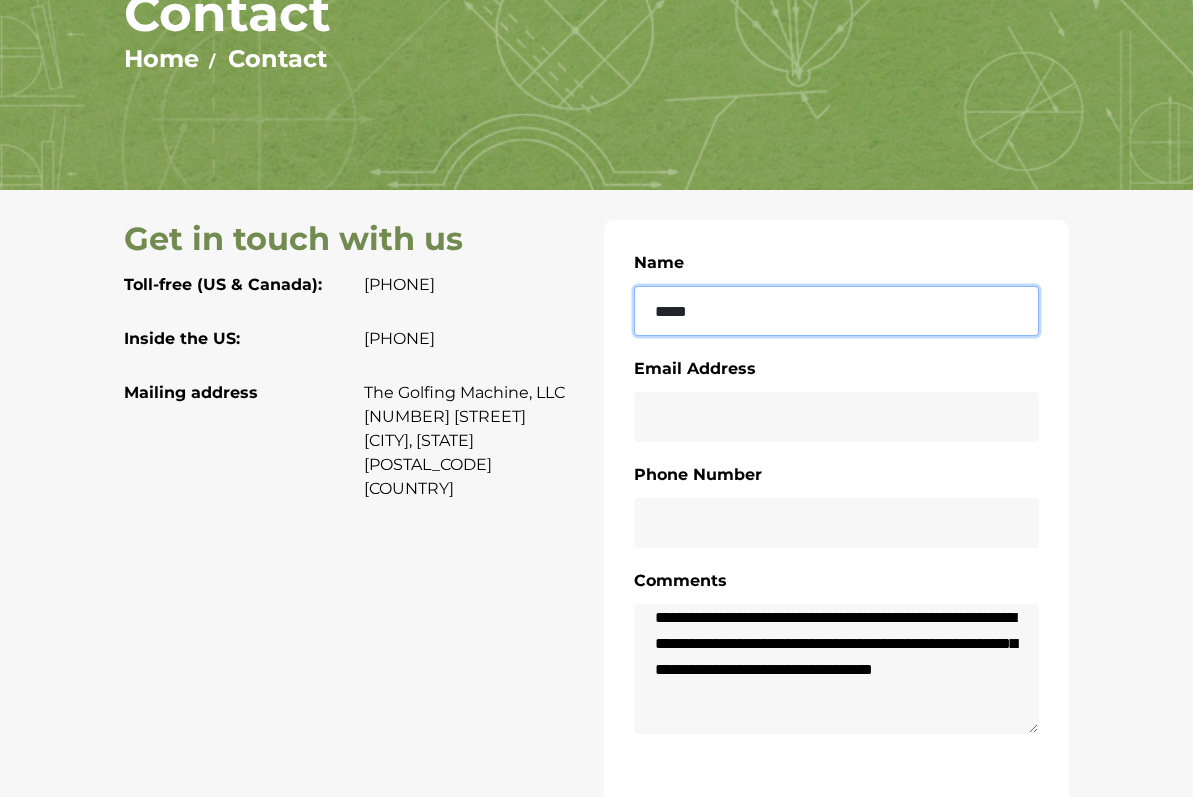 drag, startPoint x: 743, startPoint y: 313, endPoint x: 749, endPoint y: 292, distance: 21.84033 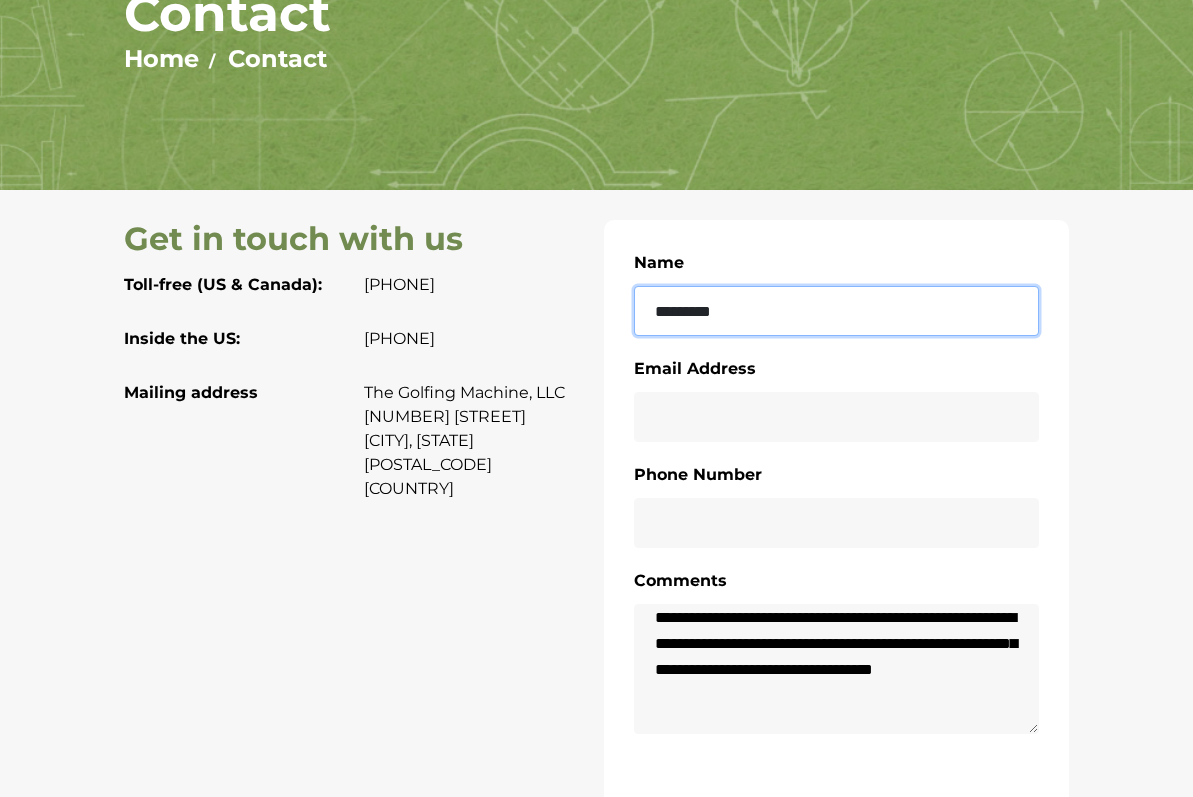 type on "*********" 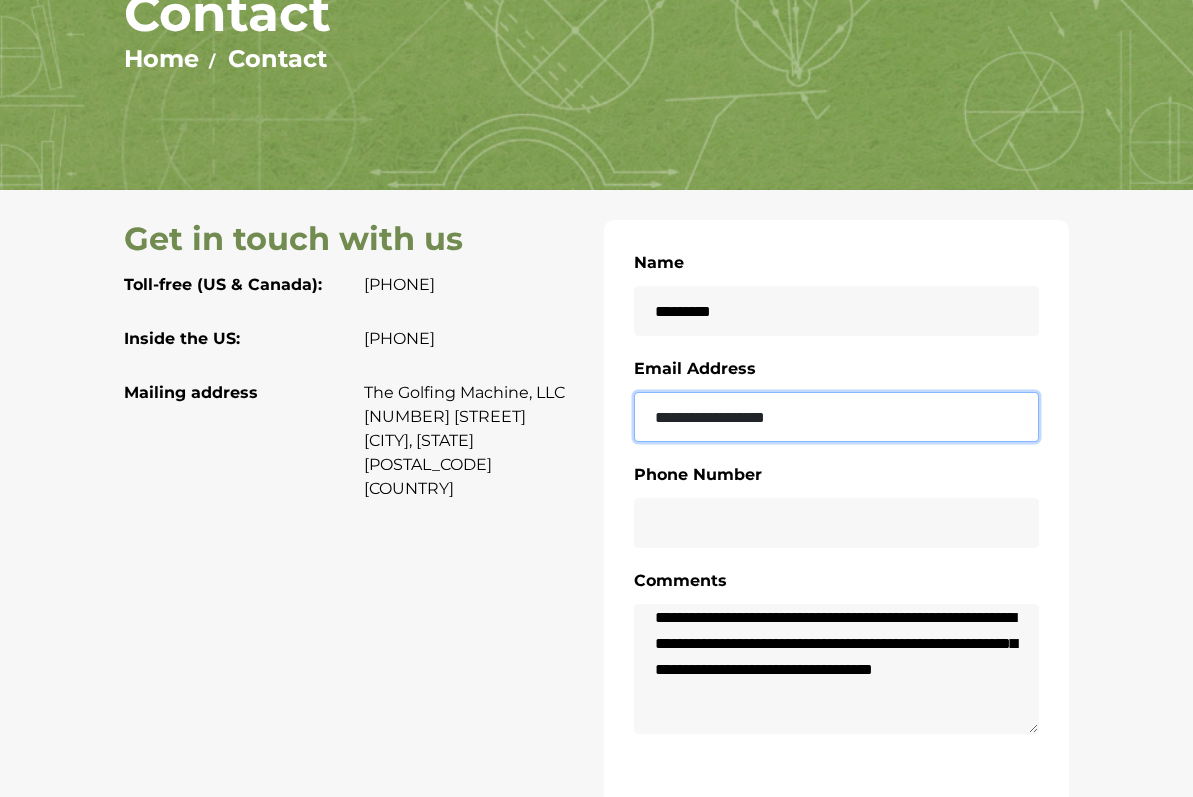 type on "**********" 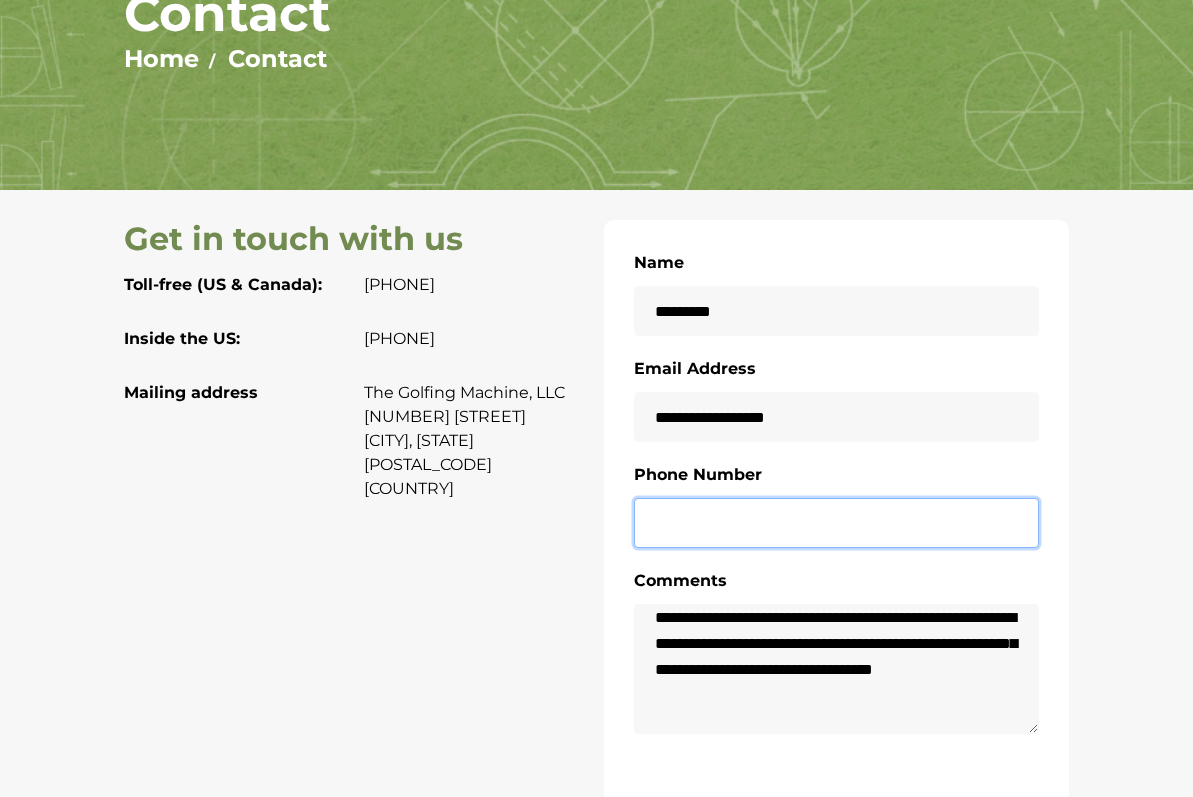 click at bounding box center (836, 523) 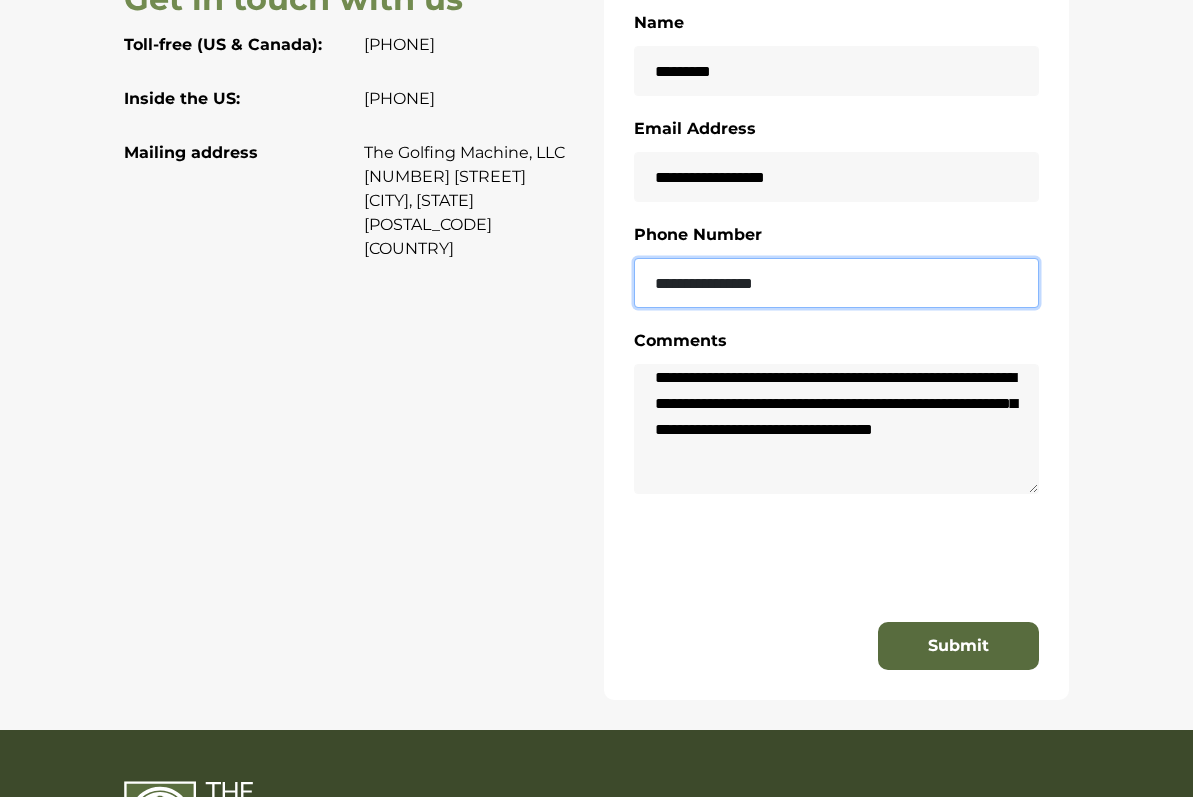 scroll, scrollTop: 429, scrollLeft: 0, axis: vertical 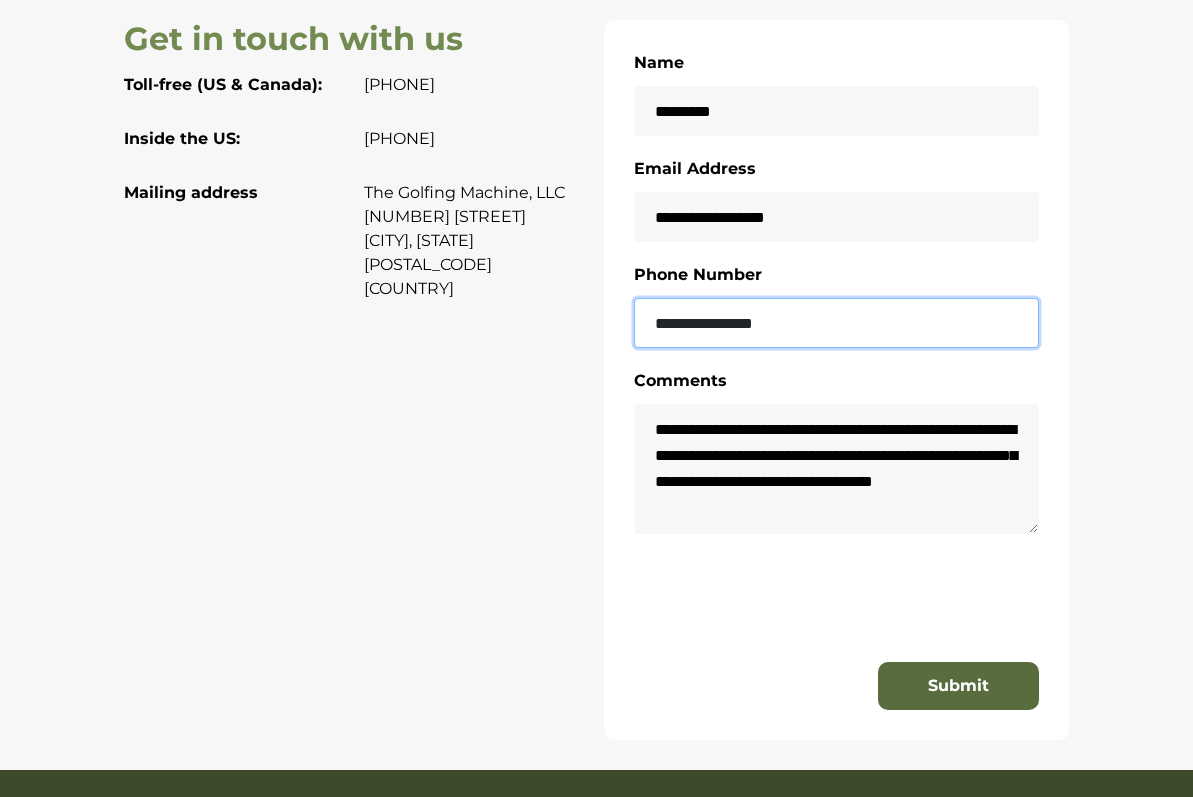 type on "**********" 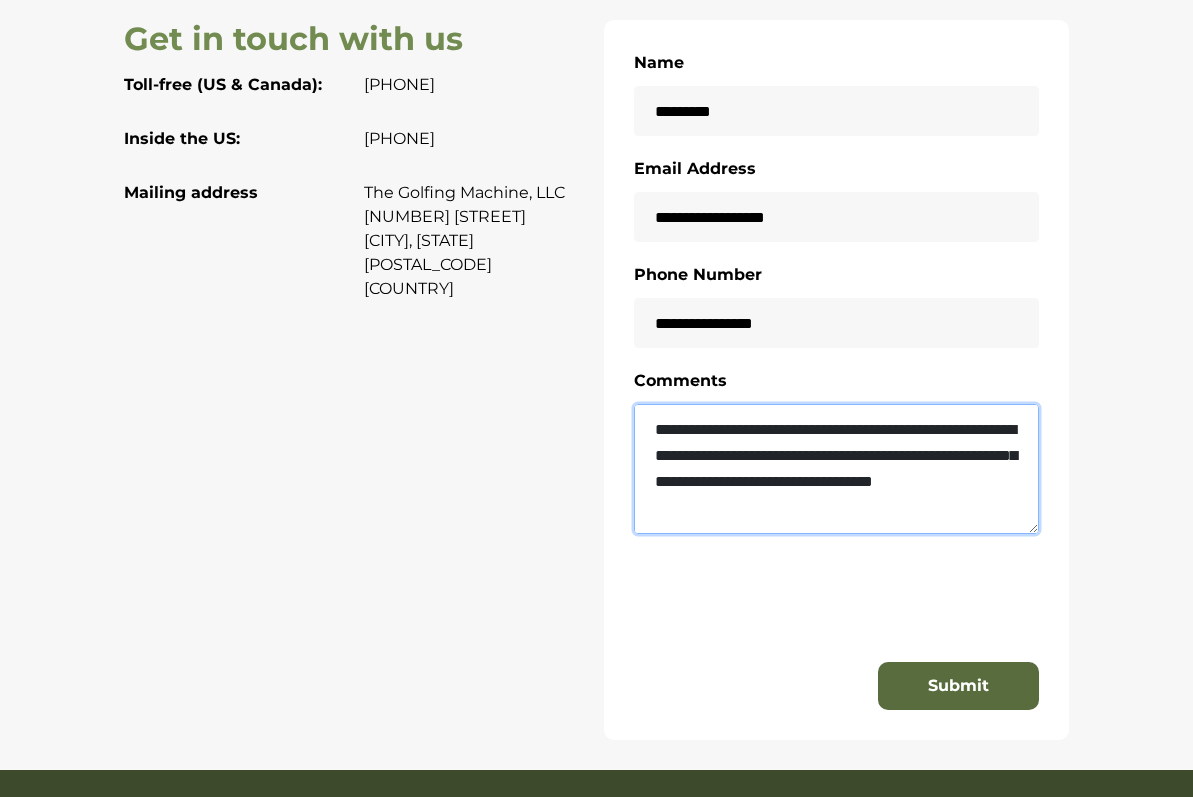 click on "**********" at bounding box center [836, 469] 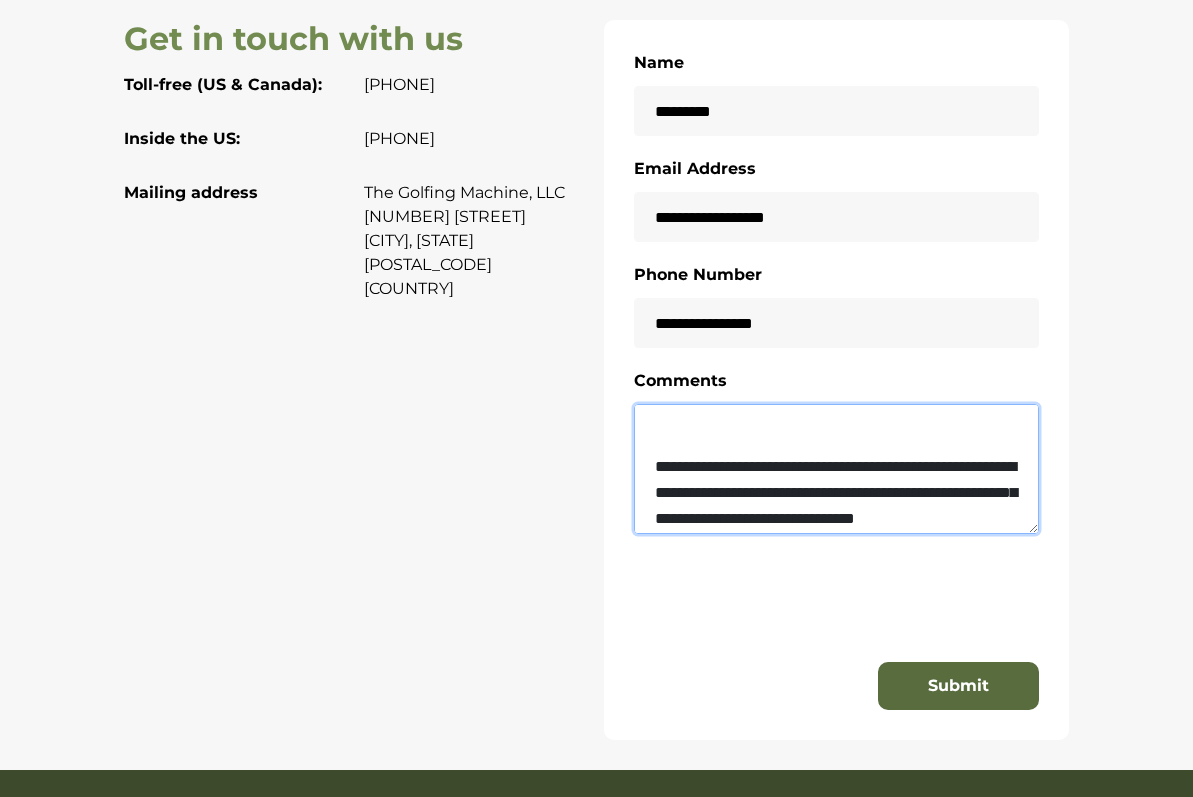 scroll, scrollTop: 156, scrollLeft: 0, axis: vertical 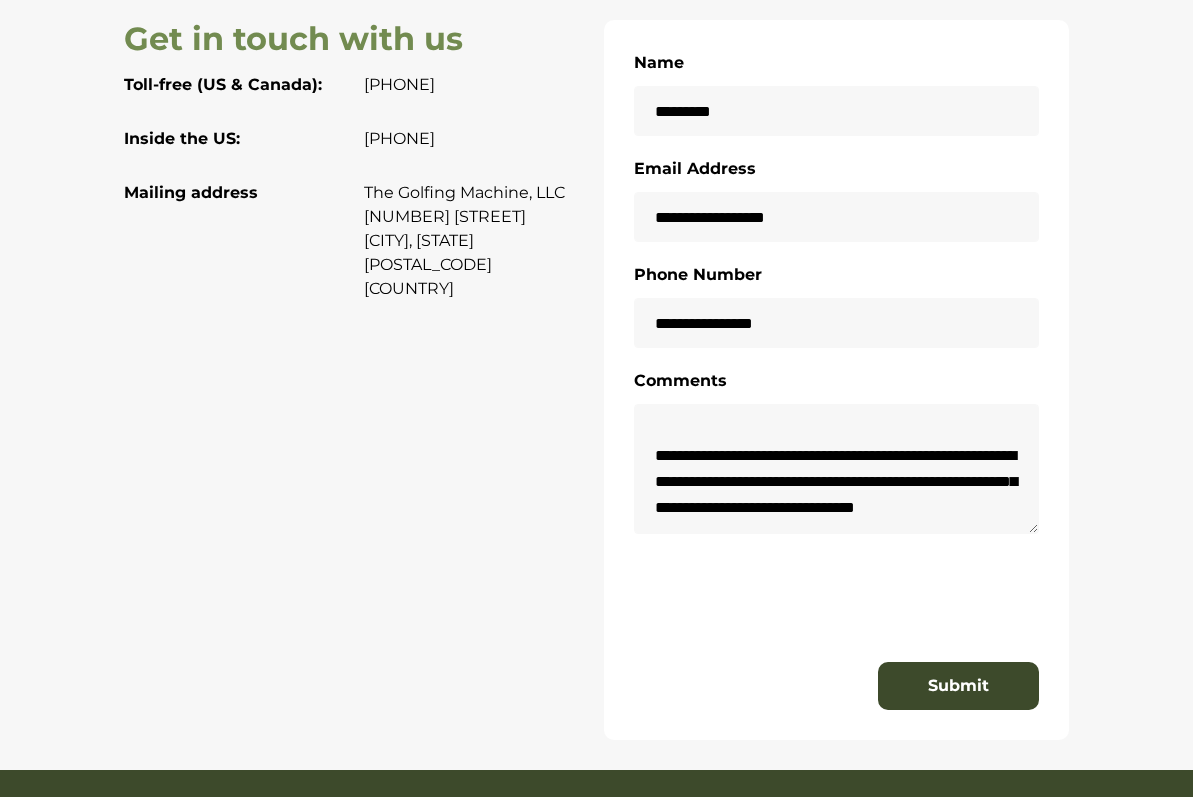 click on "Submit" at bounding box center (958, 686) 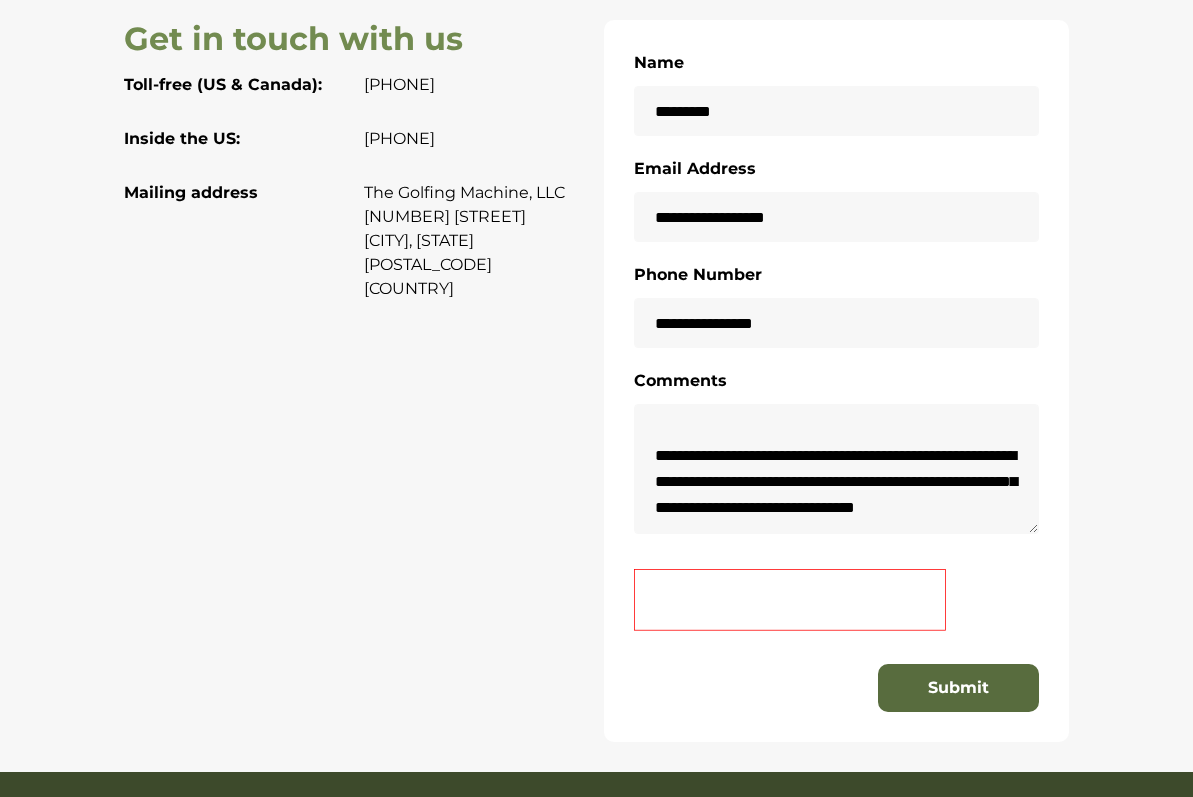 click at bounding box center [790, 600] 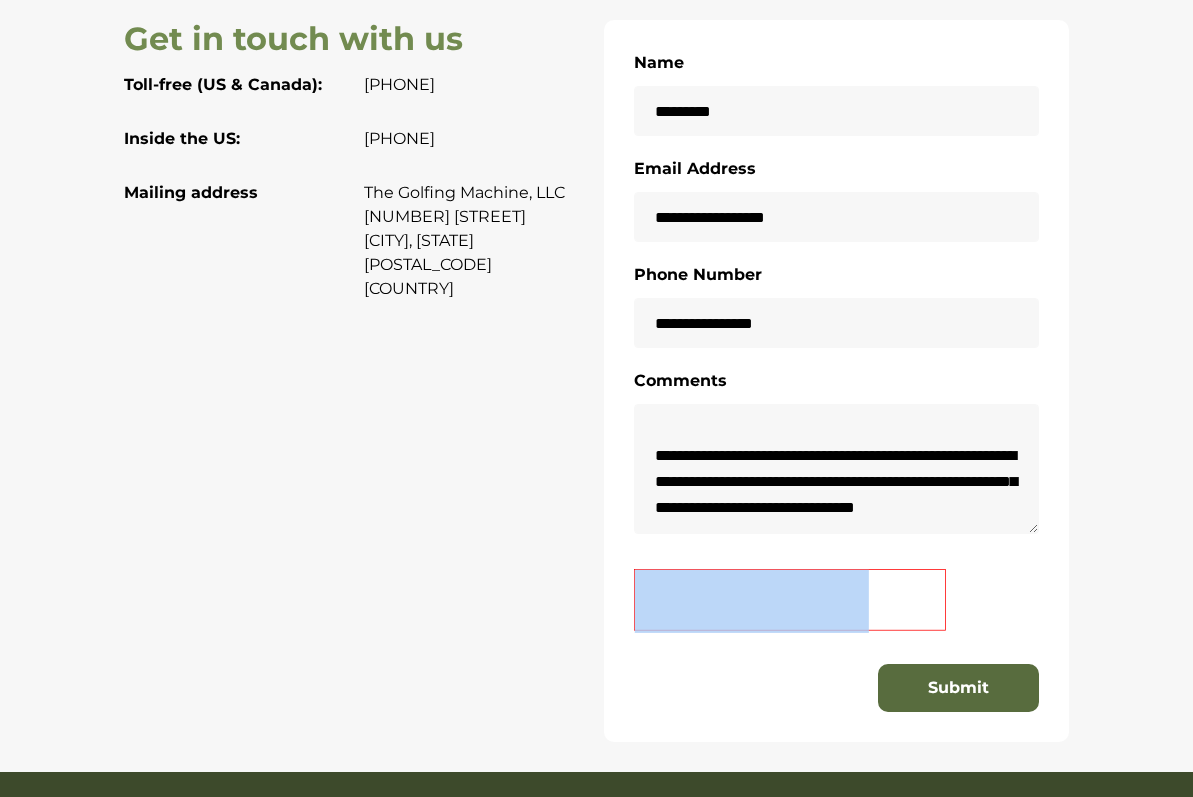 click at bounding box center [790, 600] 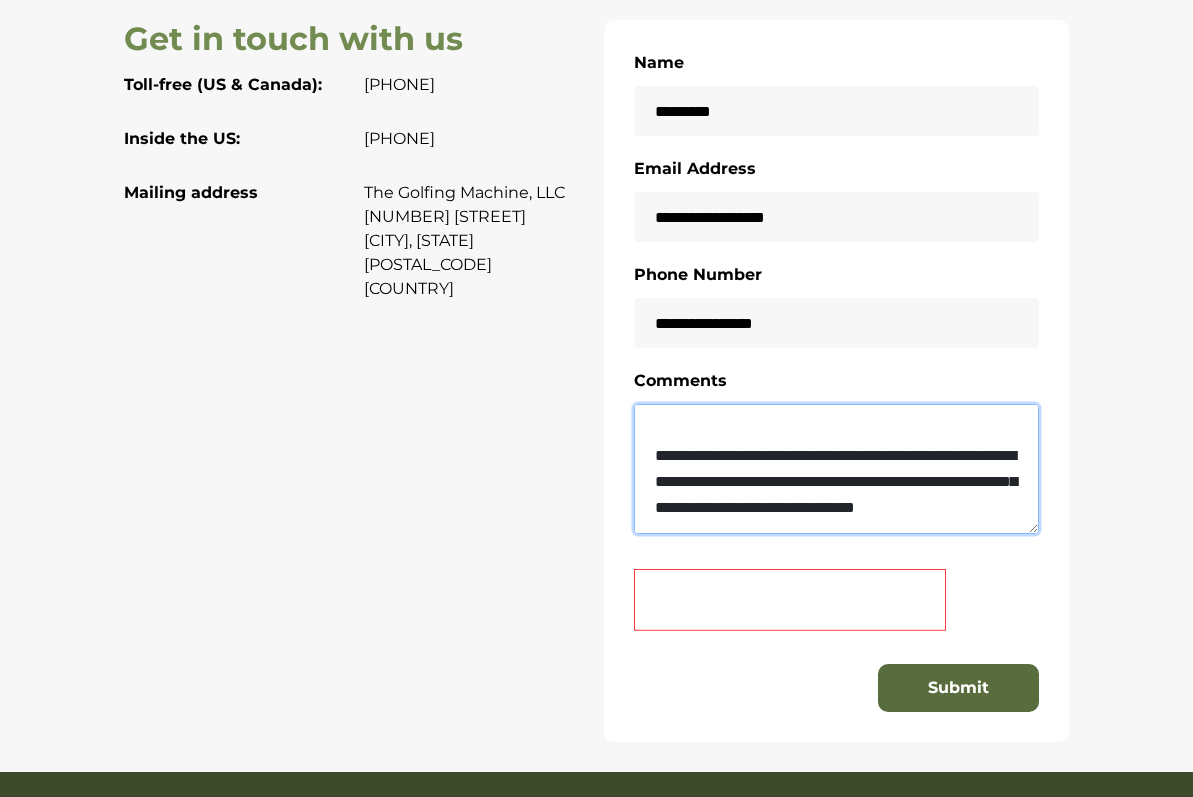 scroll, scrollTop: 0, scrollLeft: 0, axis: both 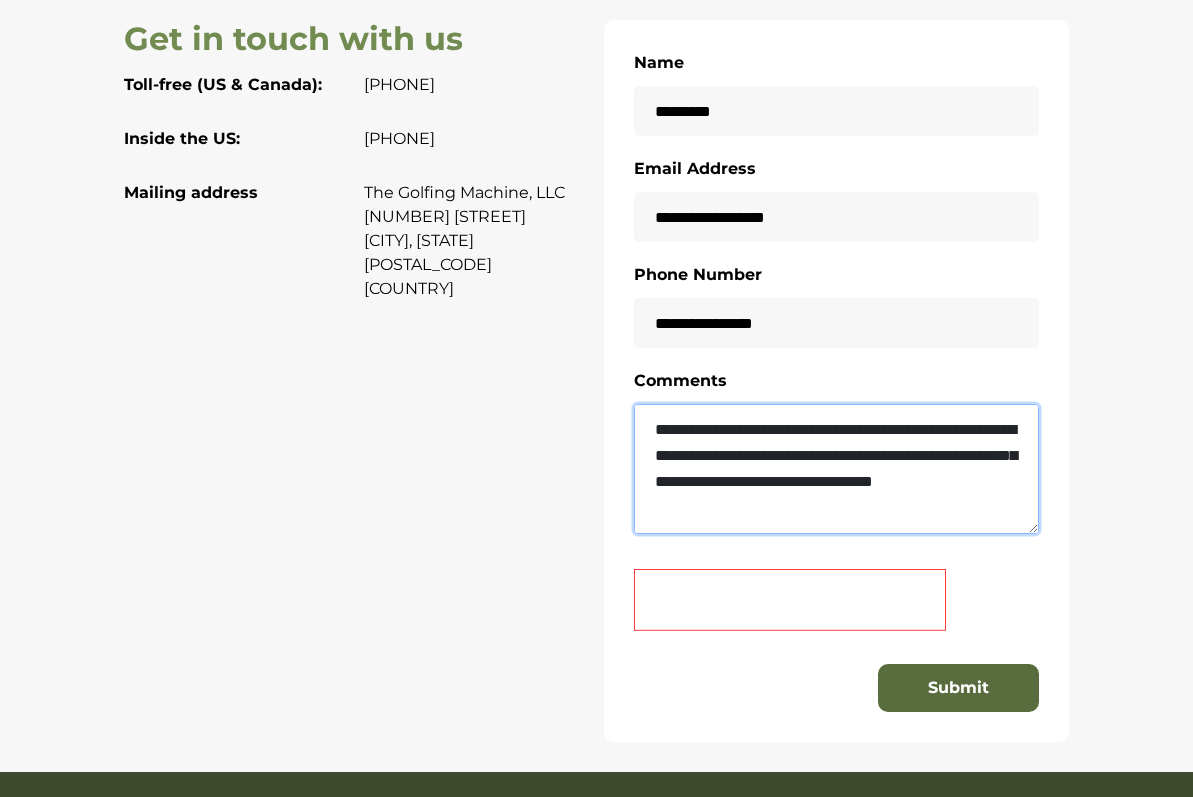 drag, startPoint x: 820, startPoint y: 511, endPoint x: 608, endPoint y: 321, distance: 284.68228 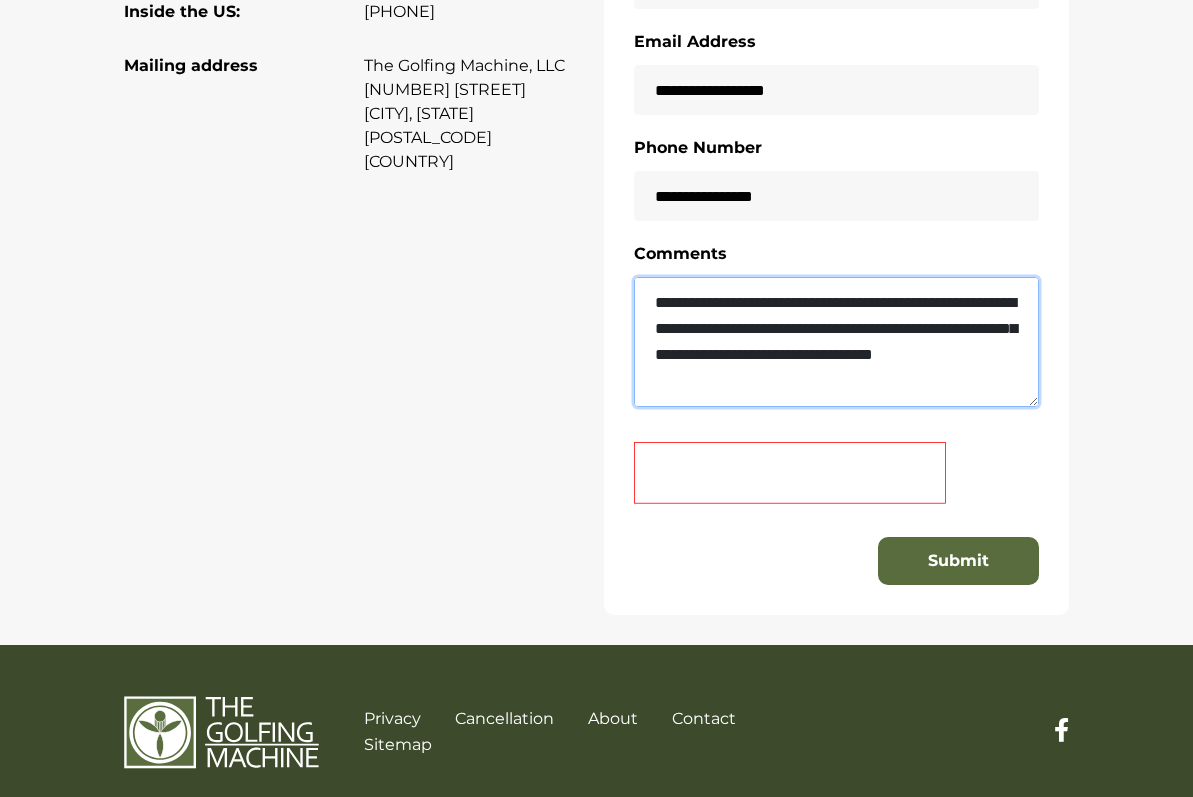scroll, scrollTop: 578, scrollLeft: 0, axis: vertical 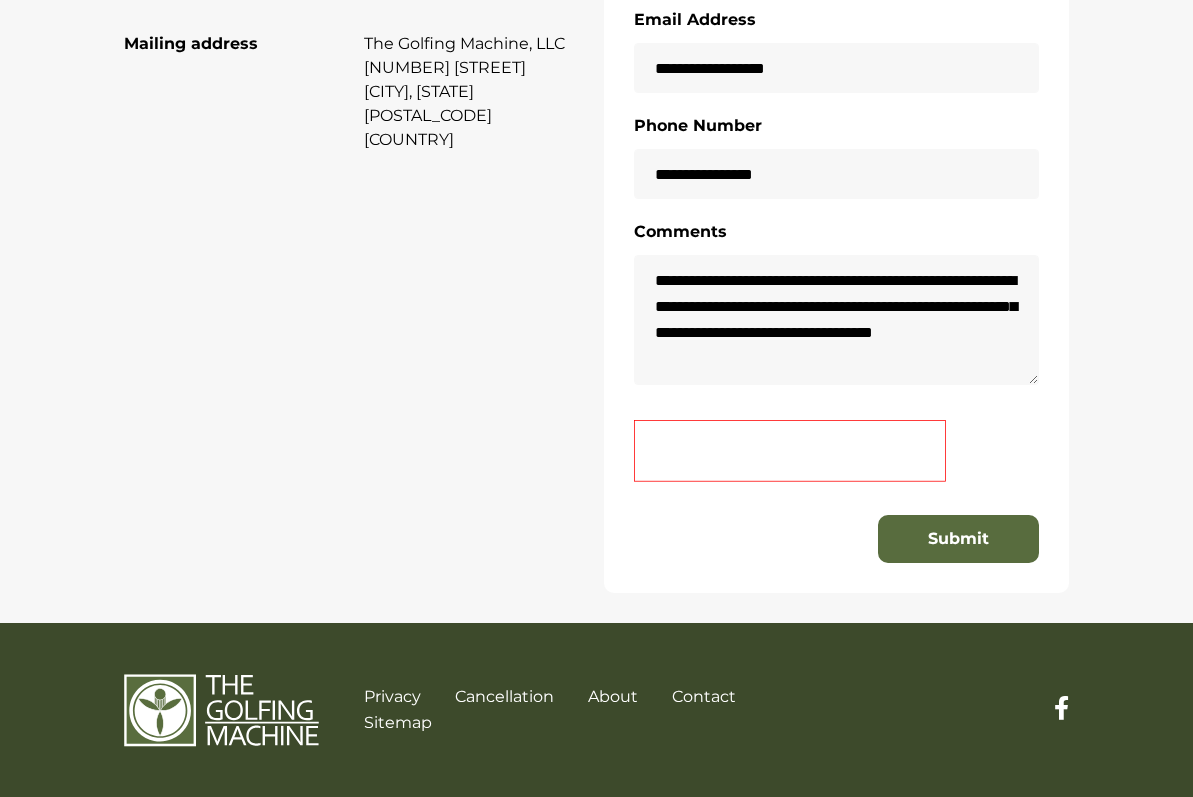 click at bounding box center [837, 460] 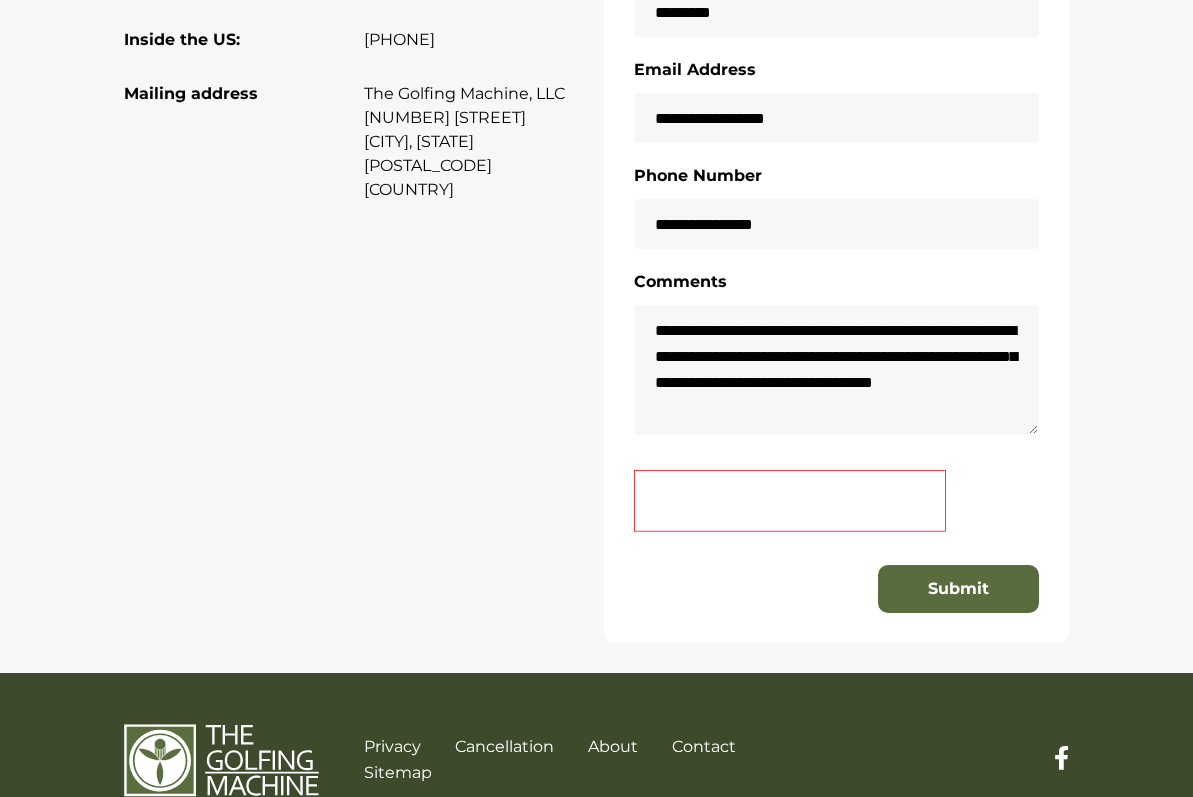 scroll, scrollTop: 578, scrollLeft: 0, axis: vertical 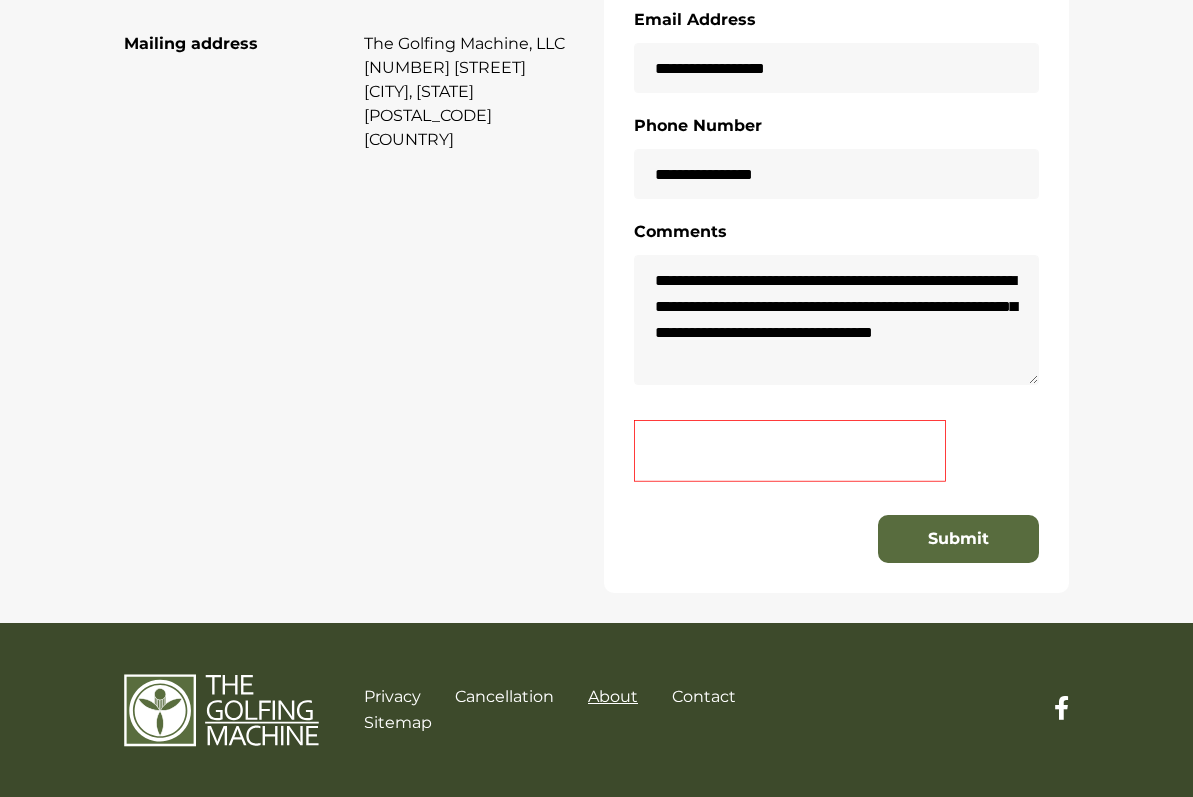 click on "About" at bounding box center [613, 696] 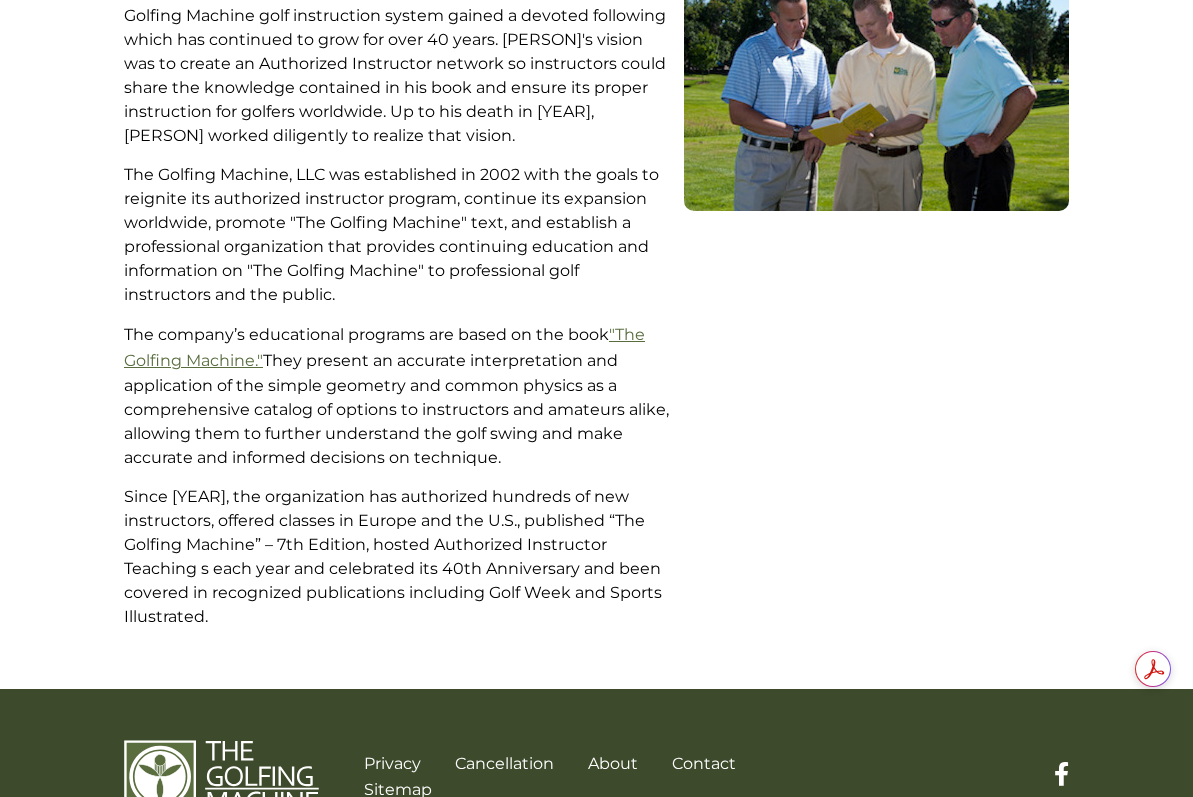 scroll, scrollTop: 591, scrollLeft: 0, axis: vertical 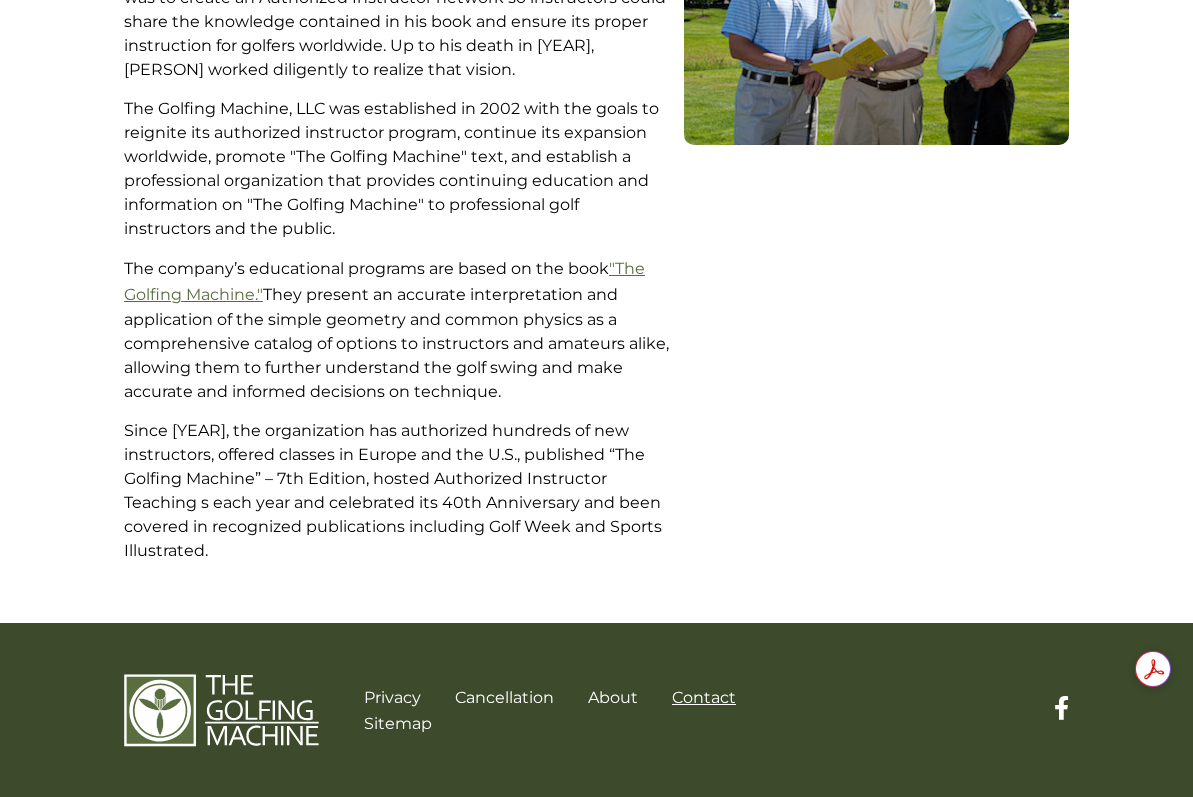 click on "Contact" at bounding box center (704, 697) 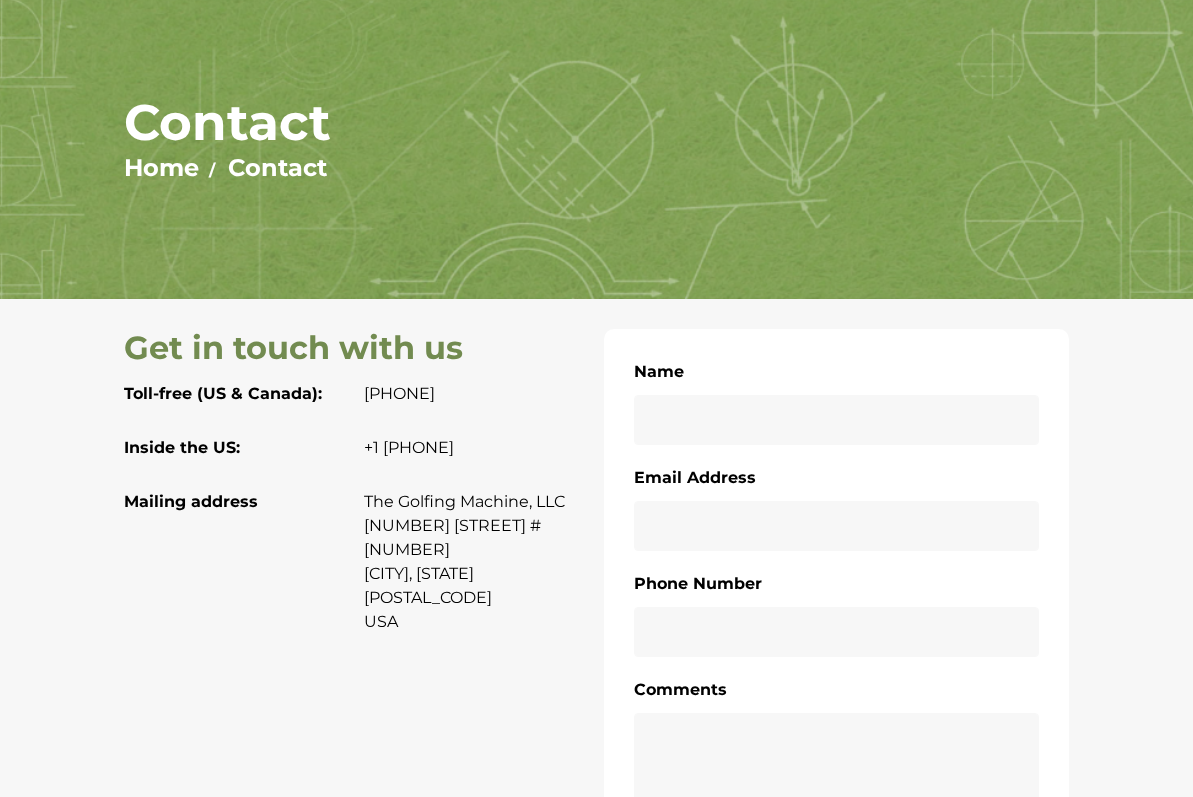 scroll, scrollTop: 0, scrollLeft: 0, axis: both 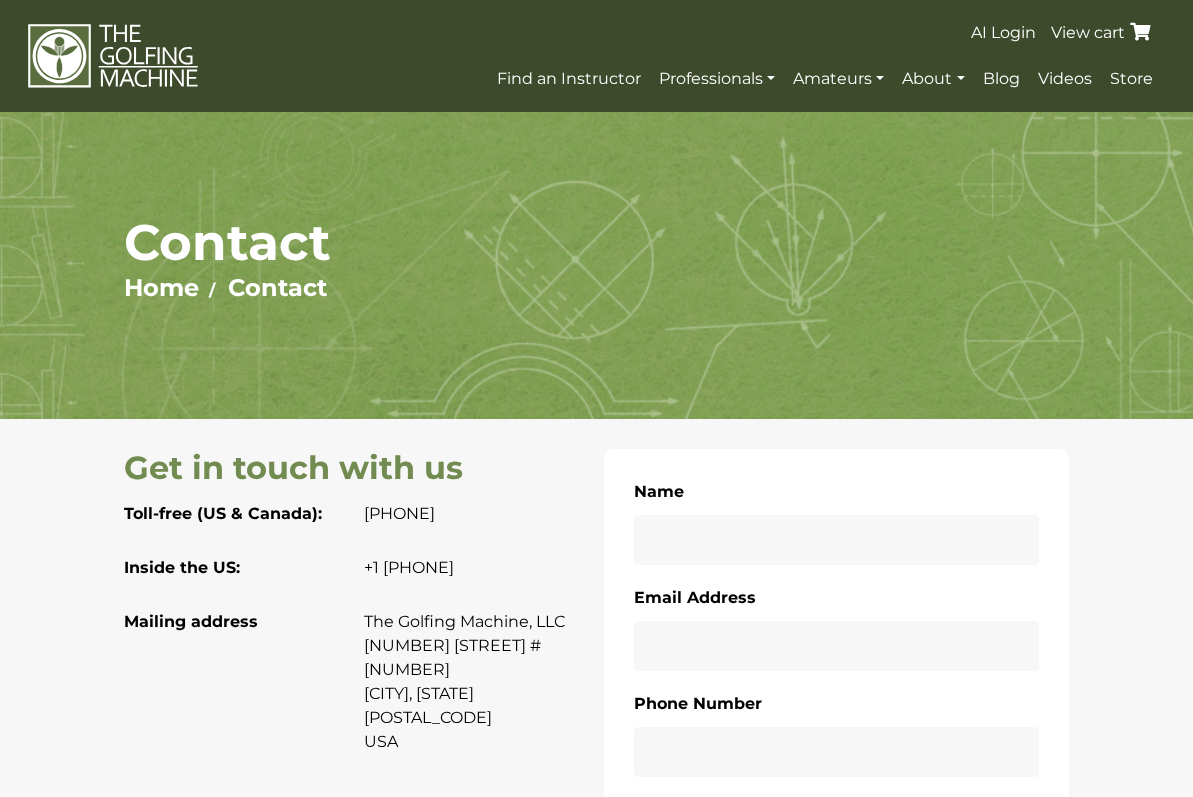 click at bounding box center [113, 56] 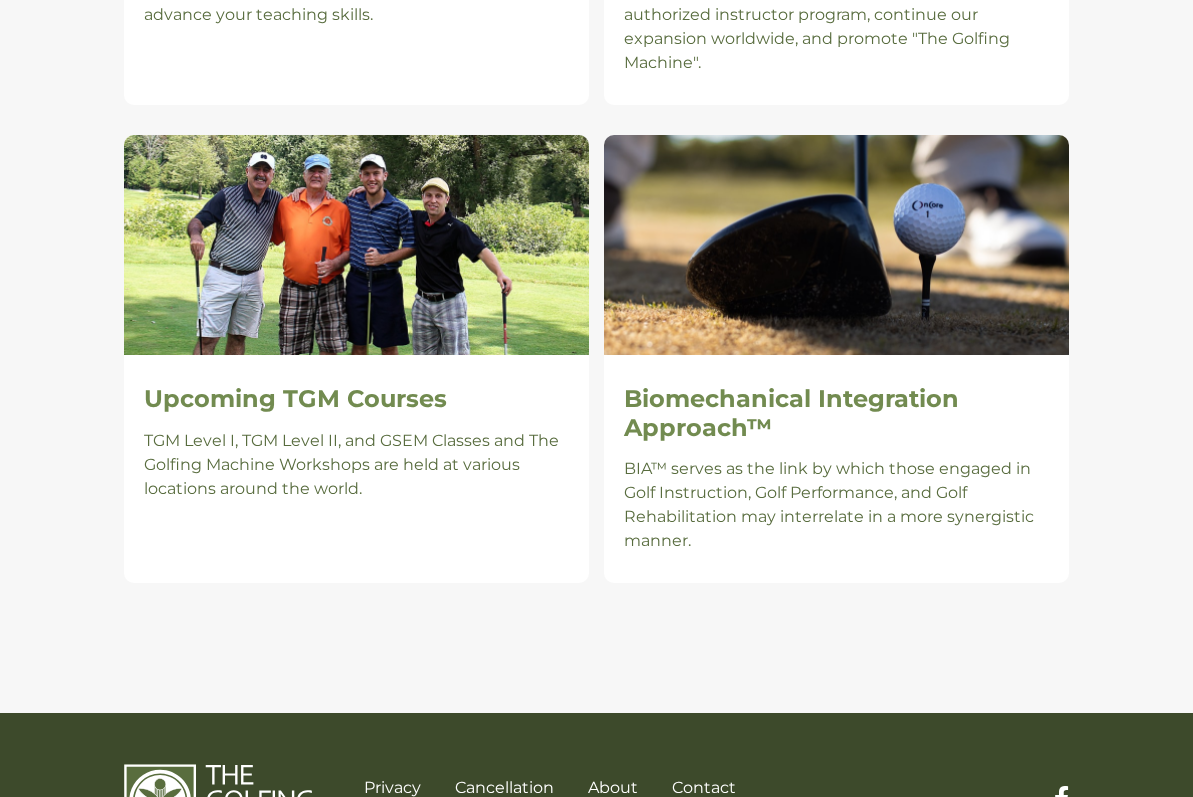 scroll, scrollTop: 1903, scrollLeft: 0, axis: vertical 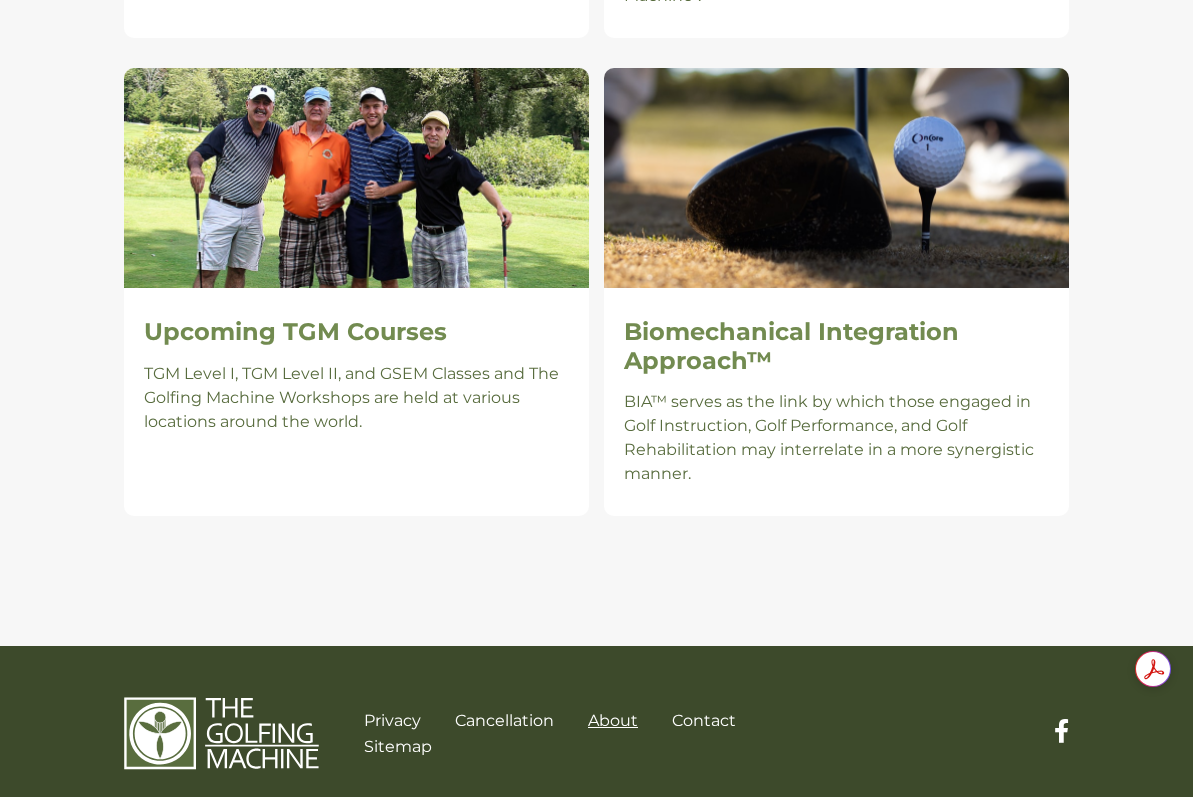 click on "About" at bounding box center (613, 720) 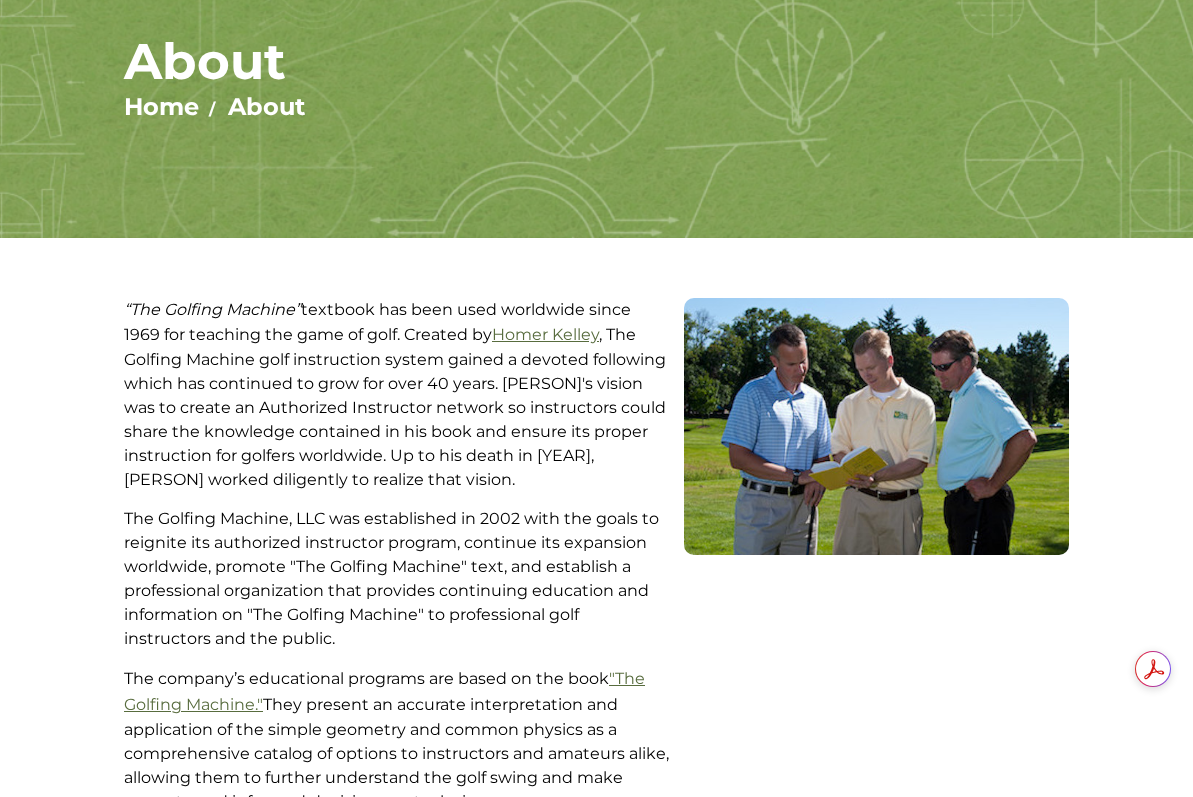 scroll, scrollTop: 591, scrollLeft: 0, axis: vertical 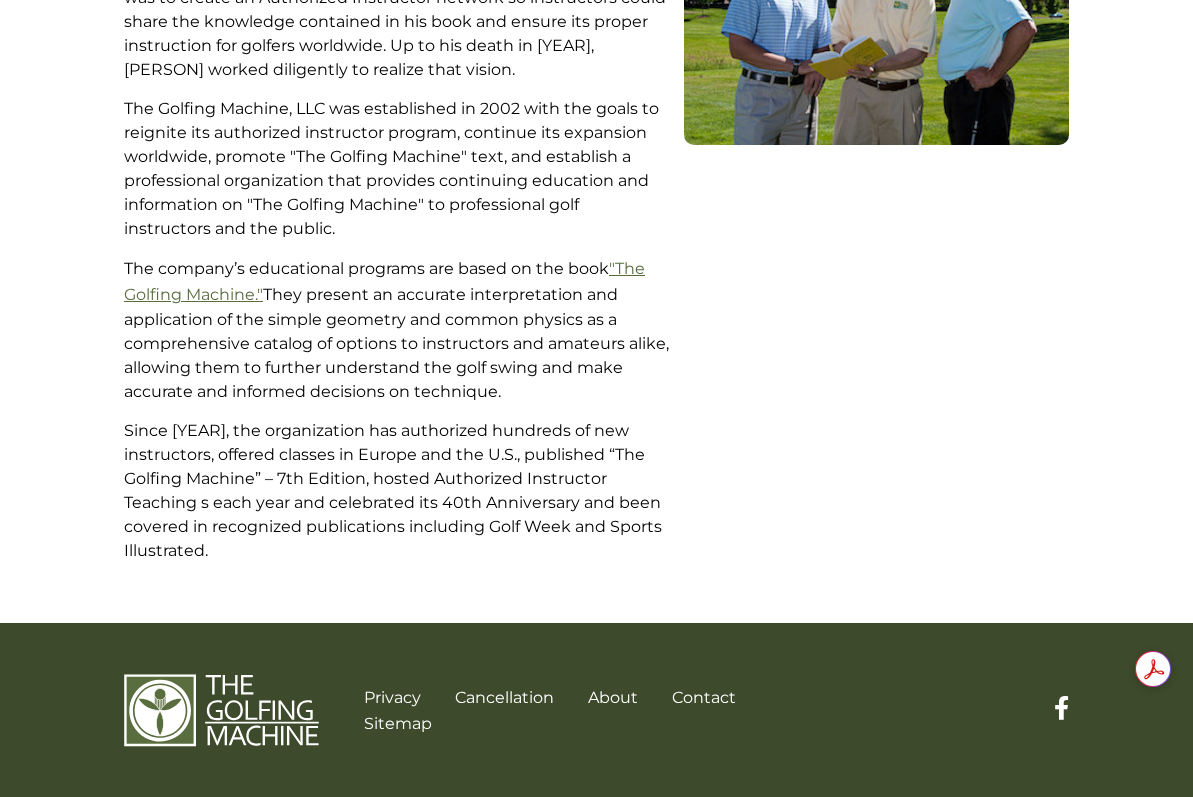 click at bounding box center (1061, 708) 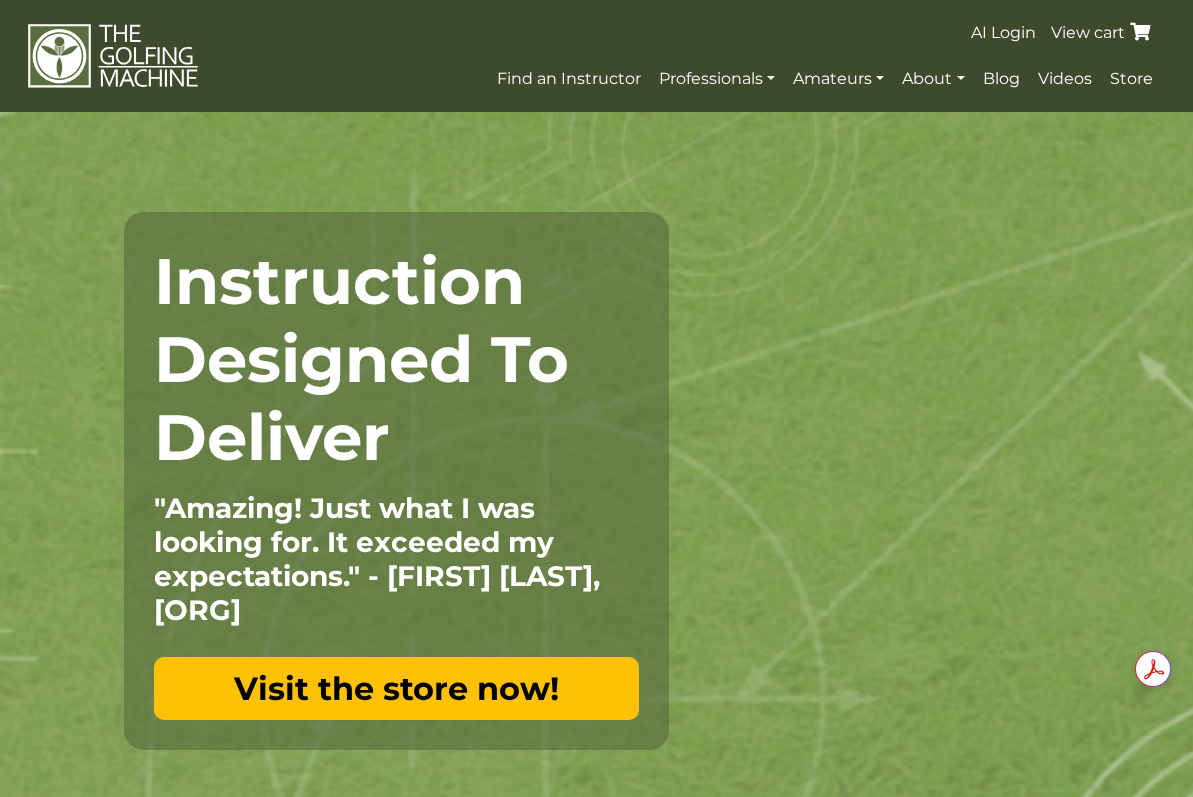 scroll, scrollTop: 0, scrollLeft: 0, axis: both 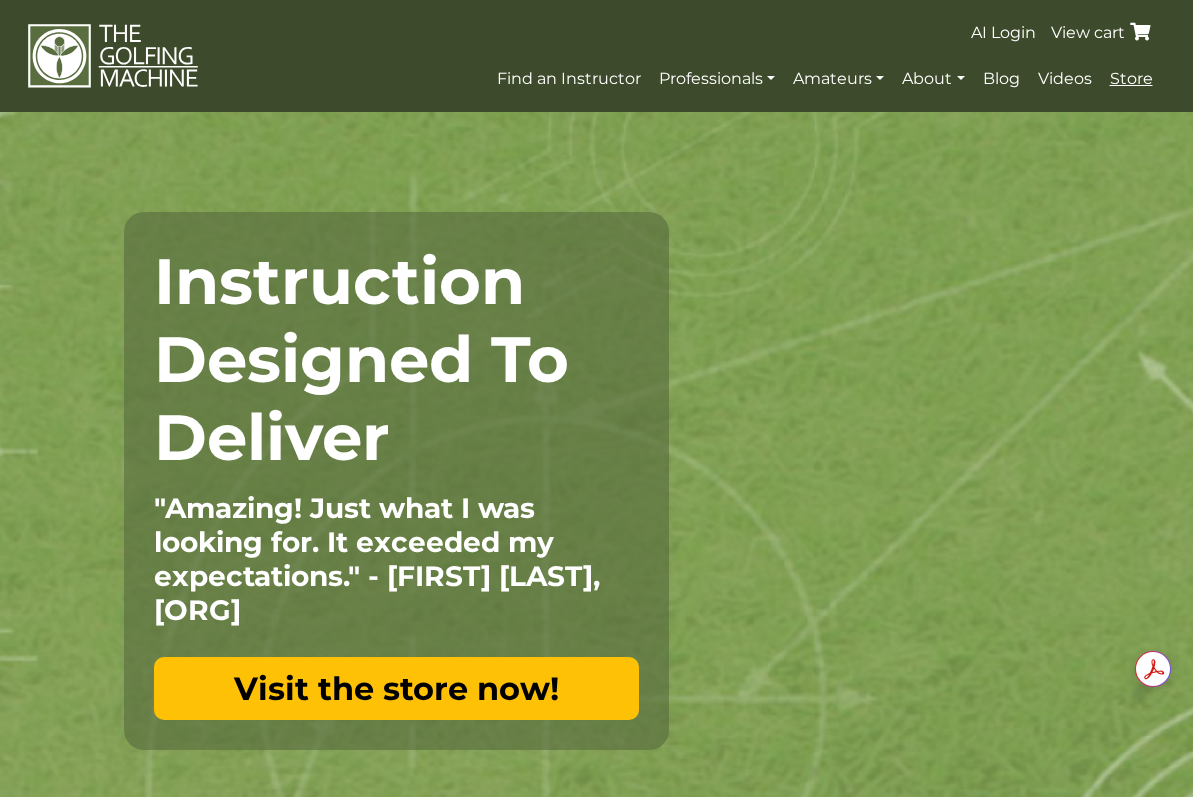 click on "Store" at bounding box center (1131, 78) 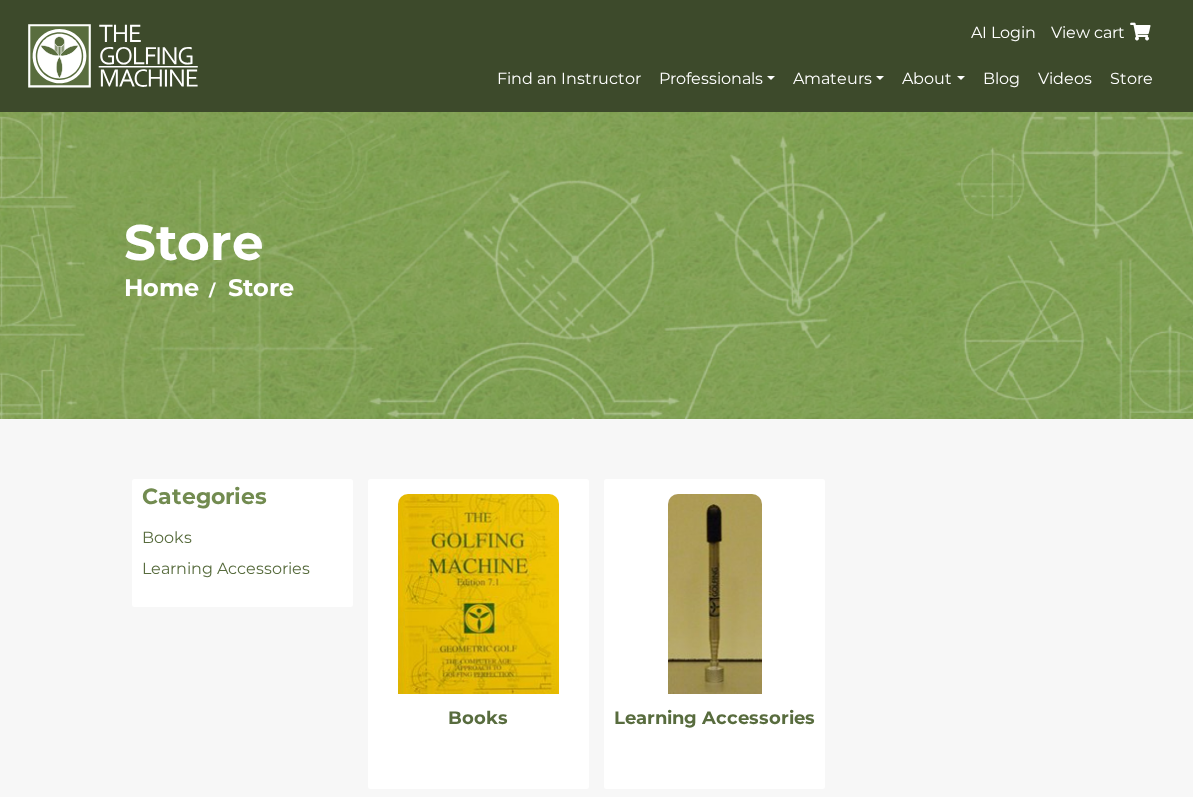 scroll, scrollTop: 0, scrollLeft: 0, axis: both 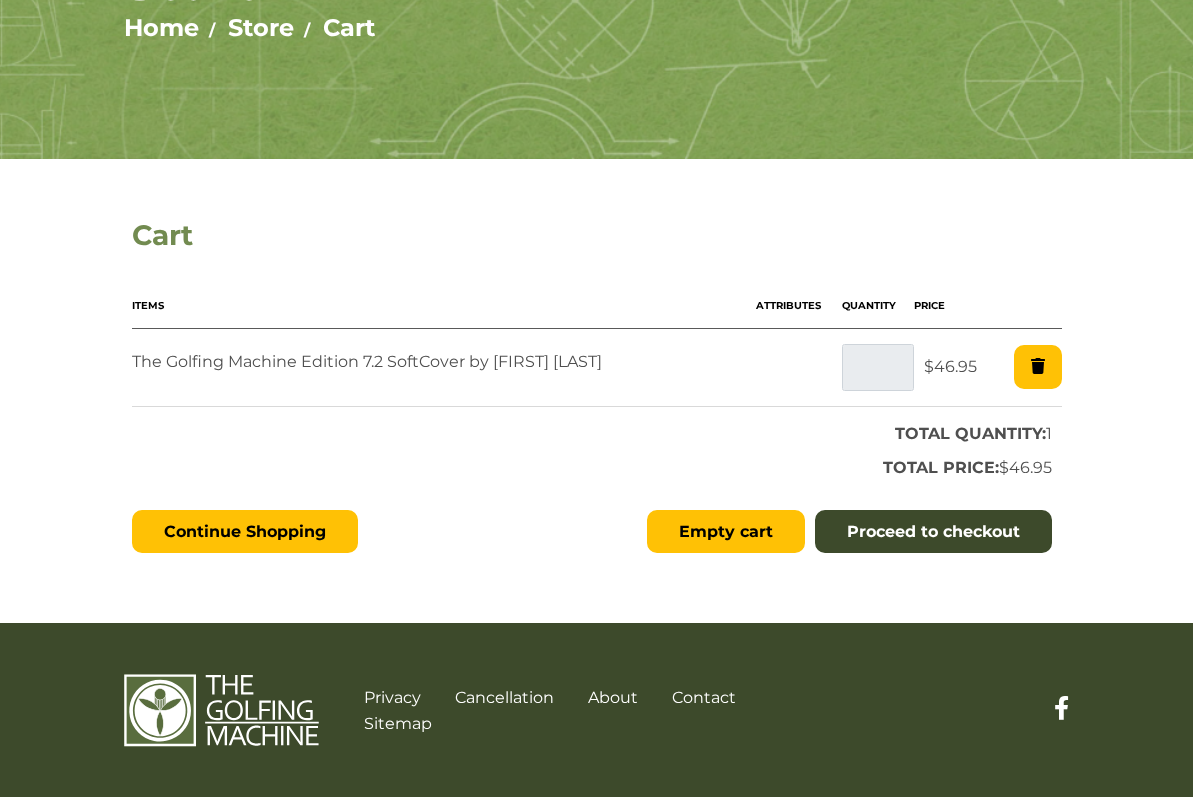 click on "Proceed to checkout" at bounding box center [933, 532] 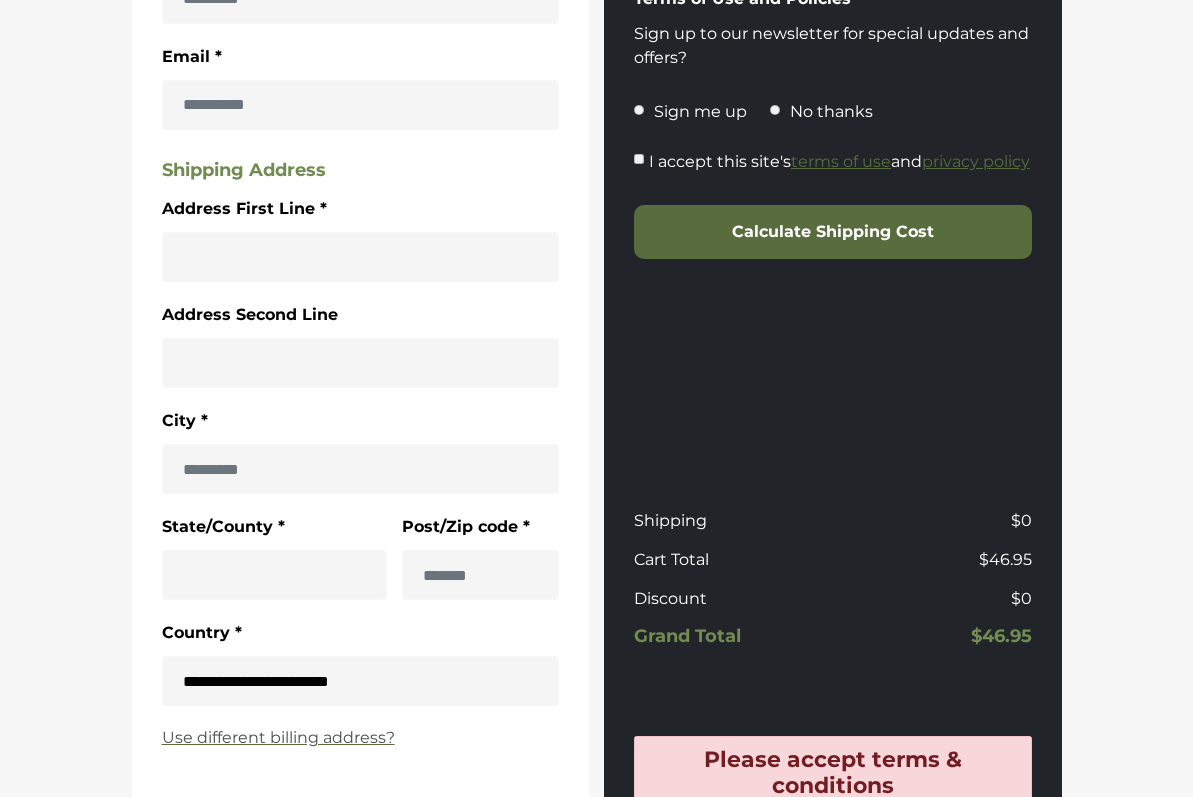 scroll, scrollTop: 644, scrollLeft: 0, axis: vertical 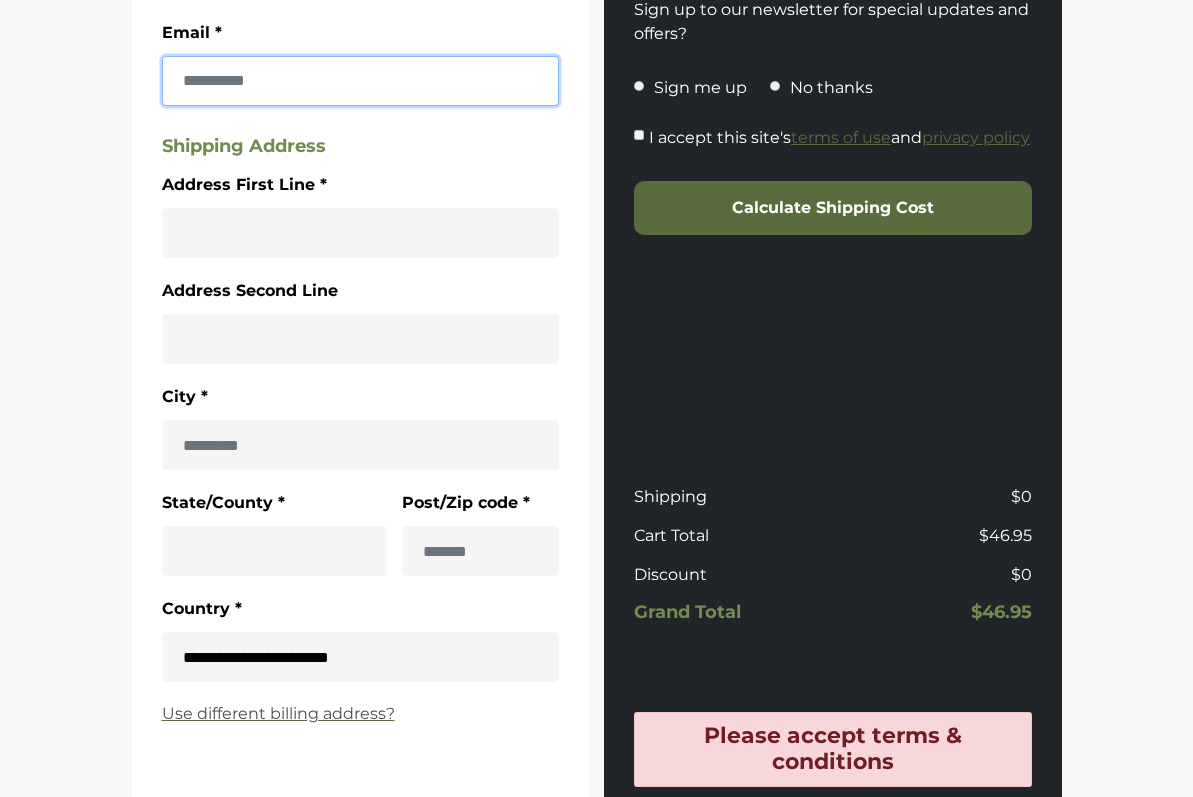 click on "Email *" at bounding box center (361, 81) 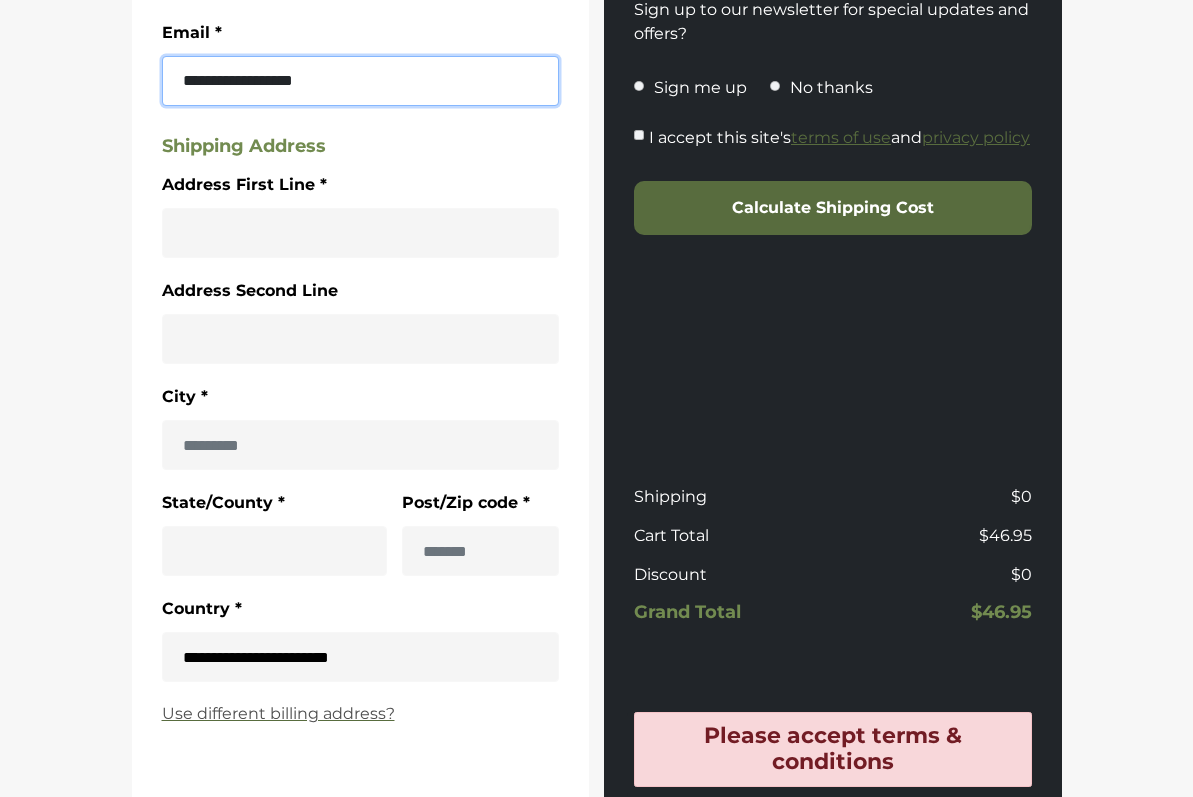 type on "**********" 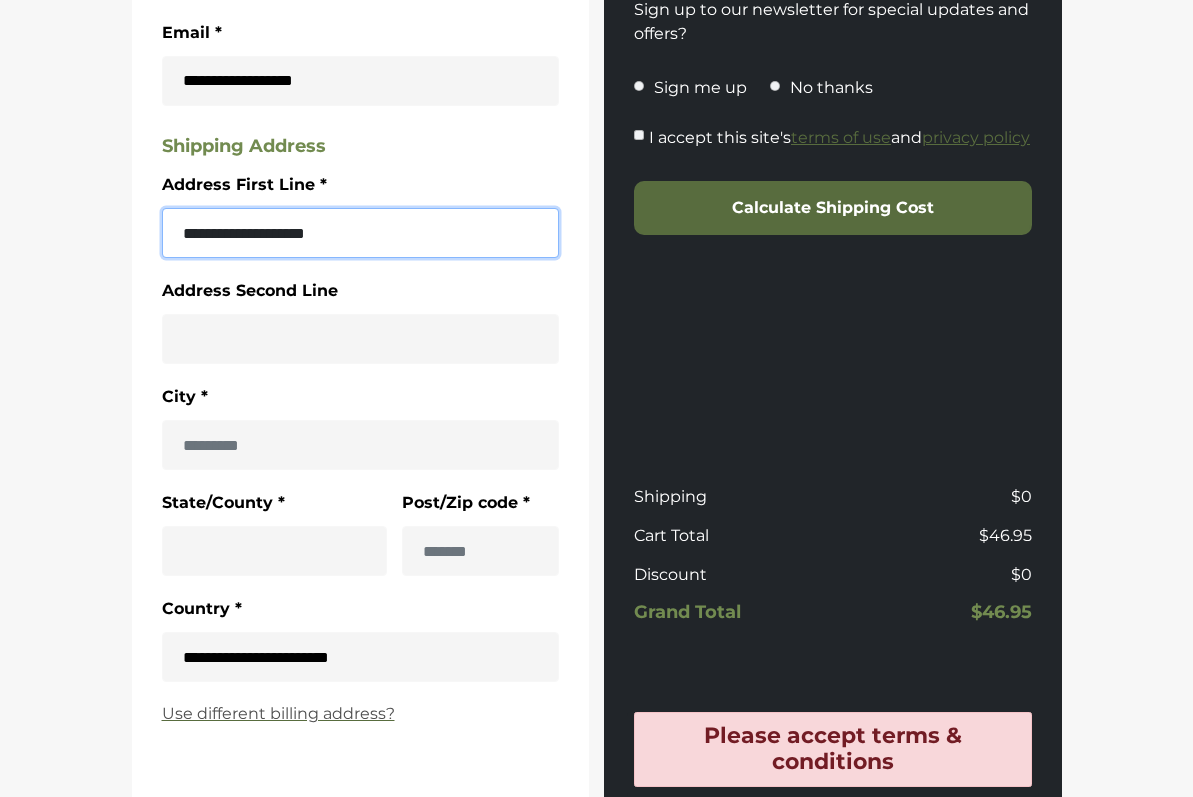 type on "**********" 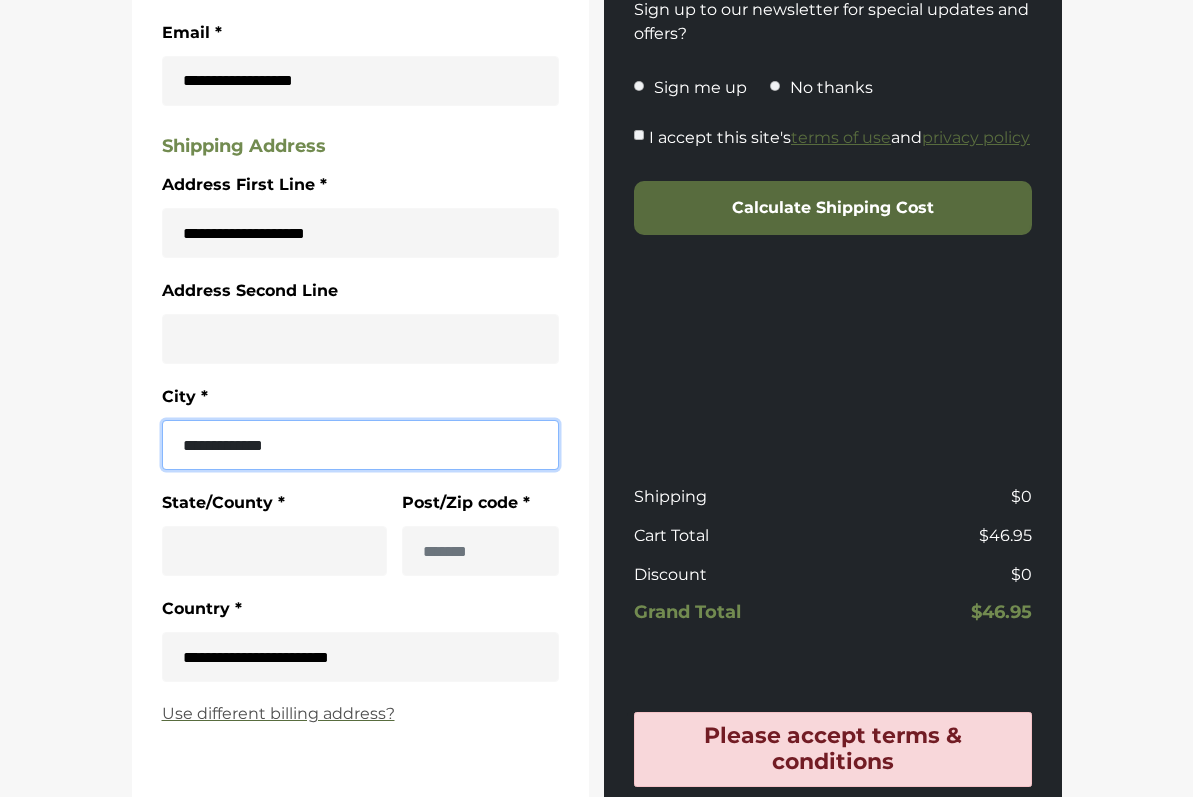 type on "**********" 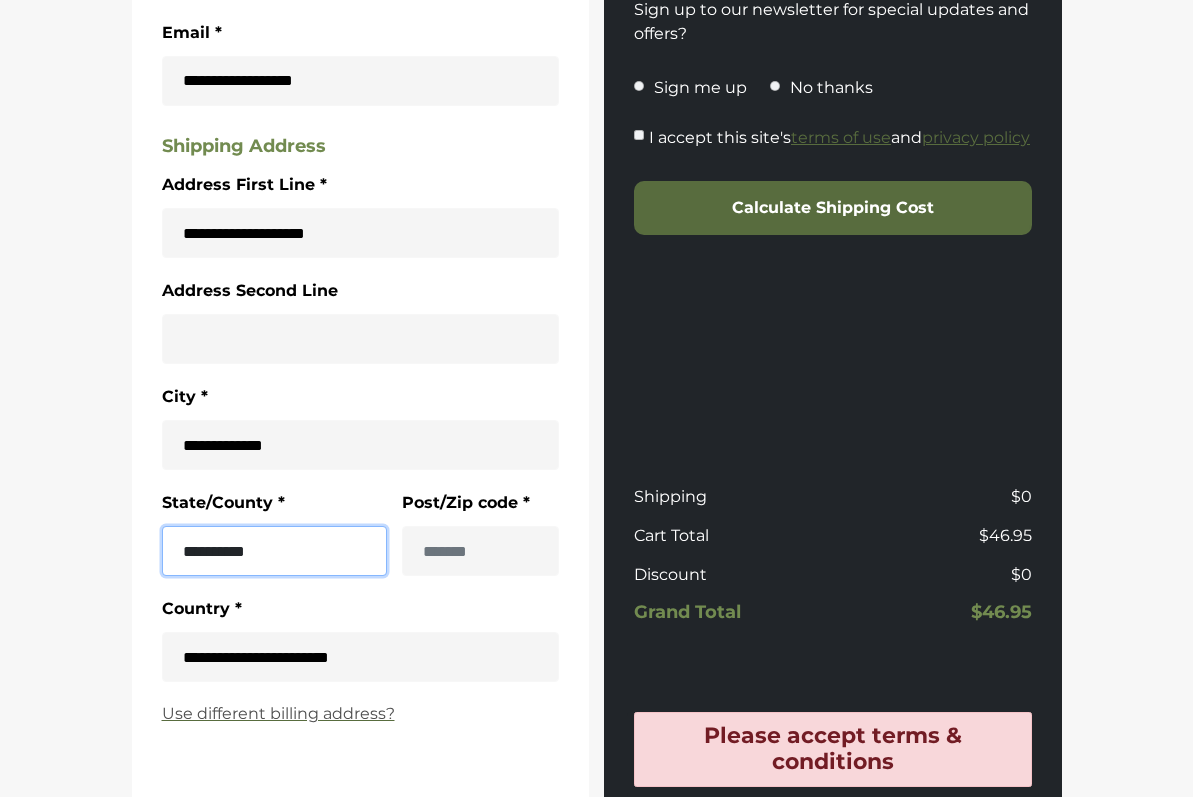 type on "**********" 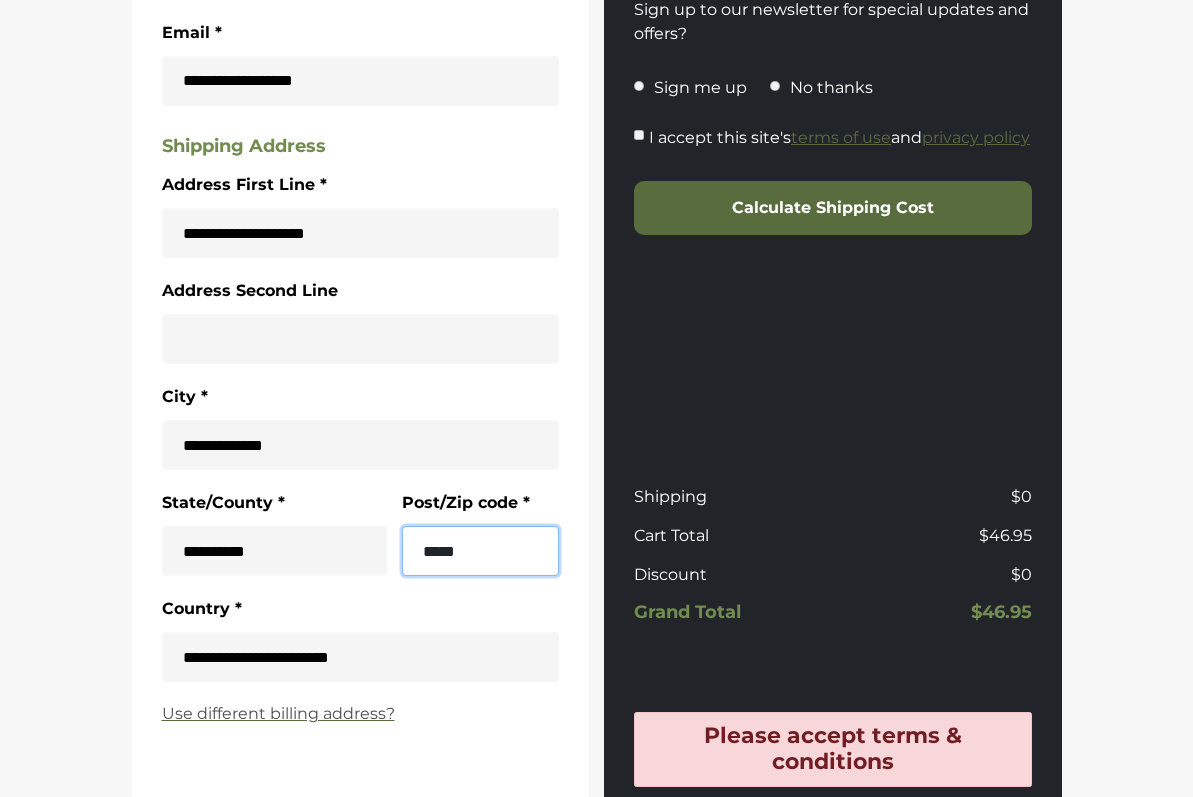 type on "*****" 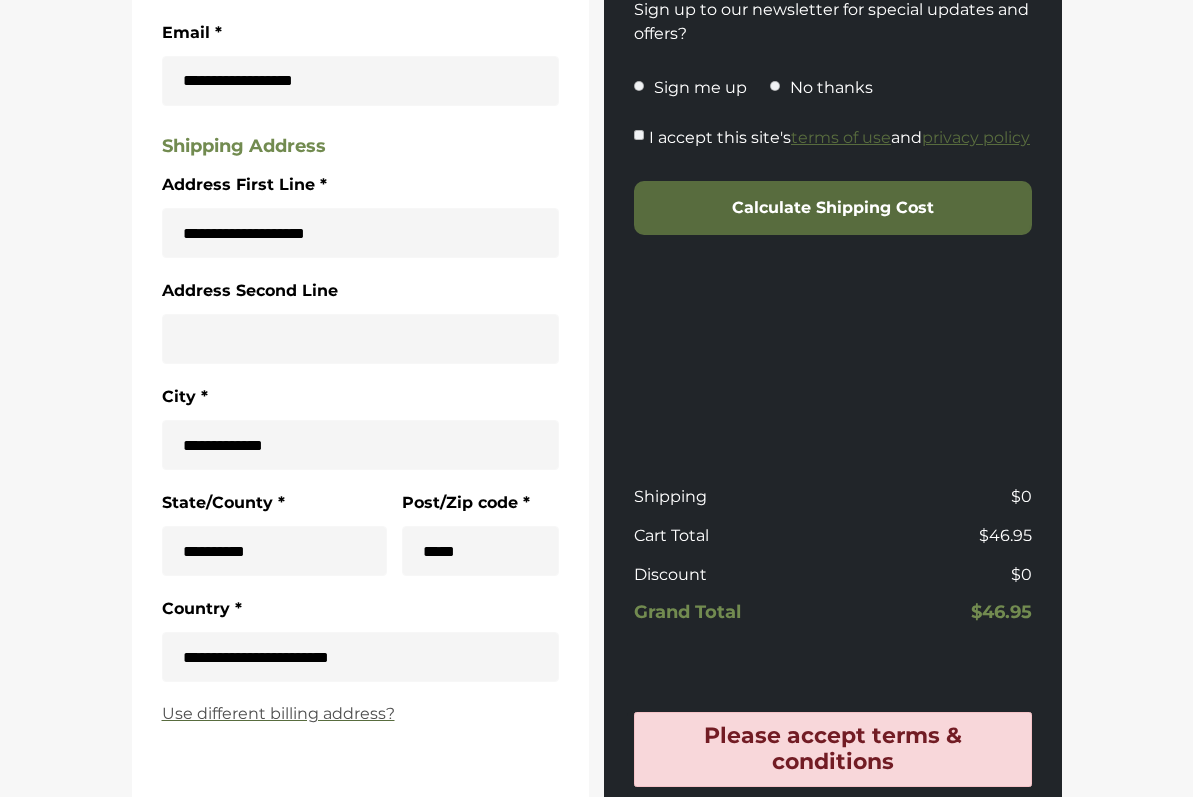 click on "Please accept terms & conditions" at bounding box center (833, 749) 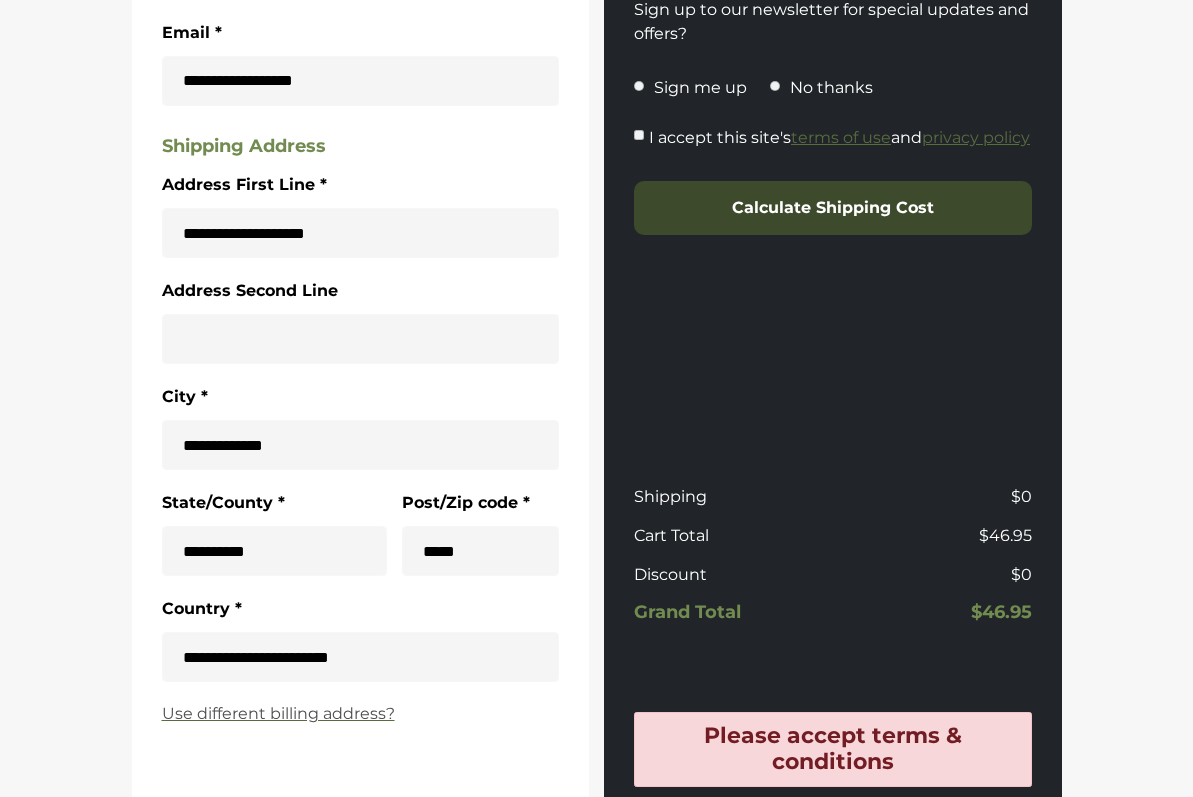 click on "Calculate Shipping Cost" at bounding box center [833, 208] 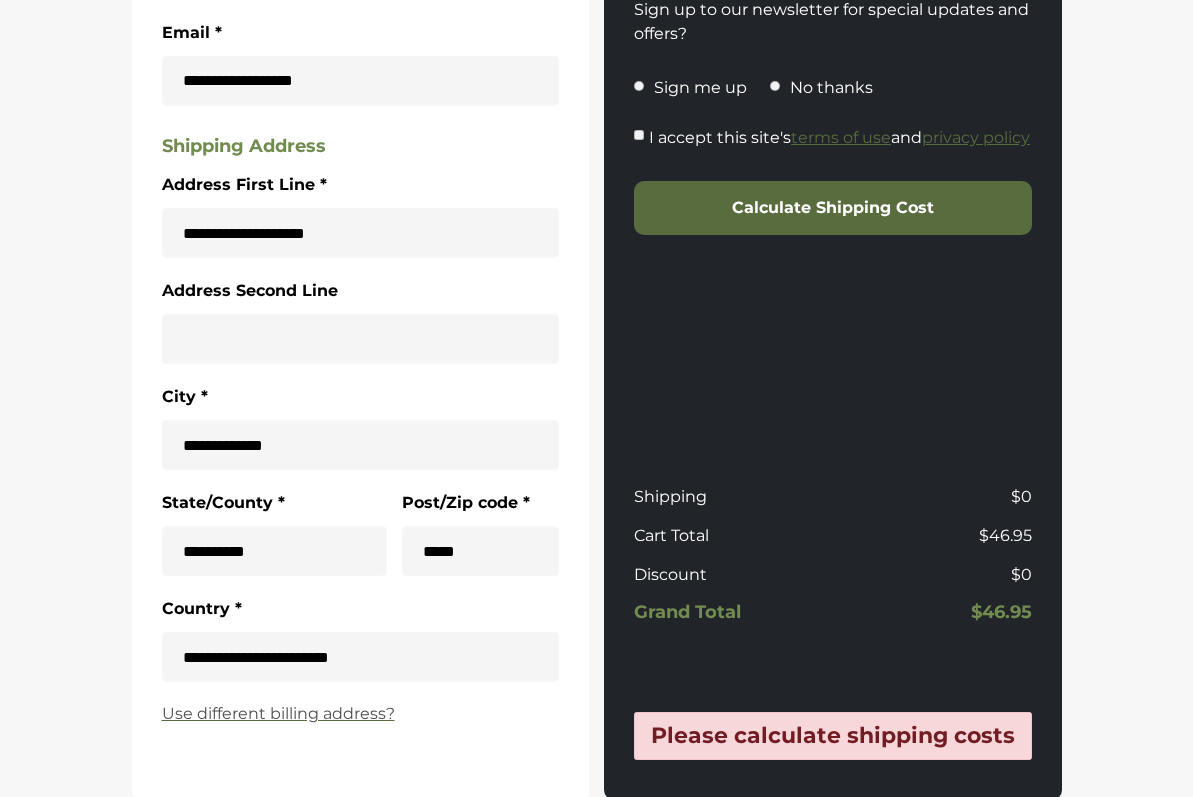 click on "Please calculate shipping costs" at bounding box center [833, 736] 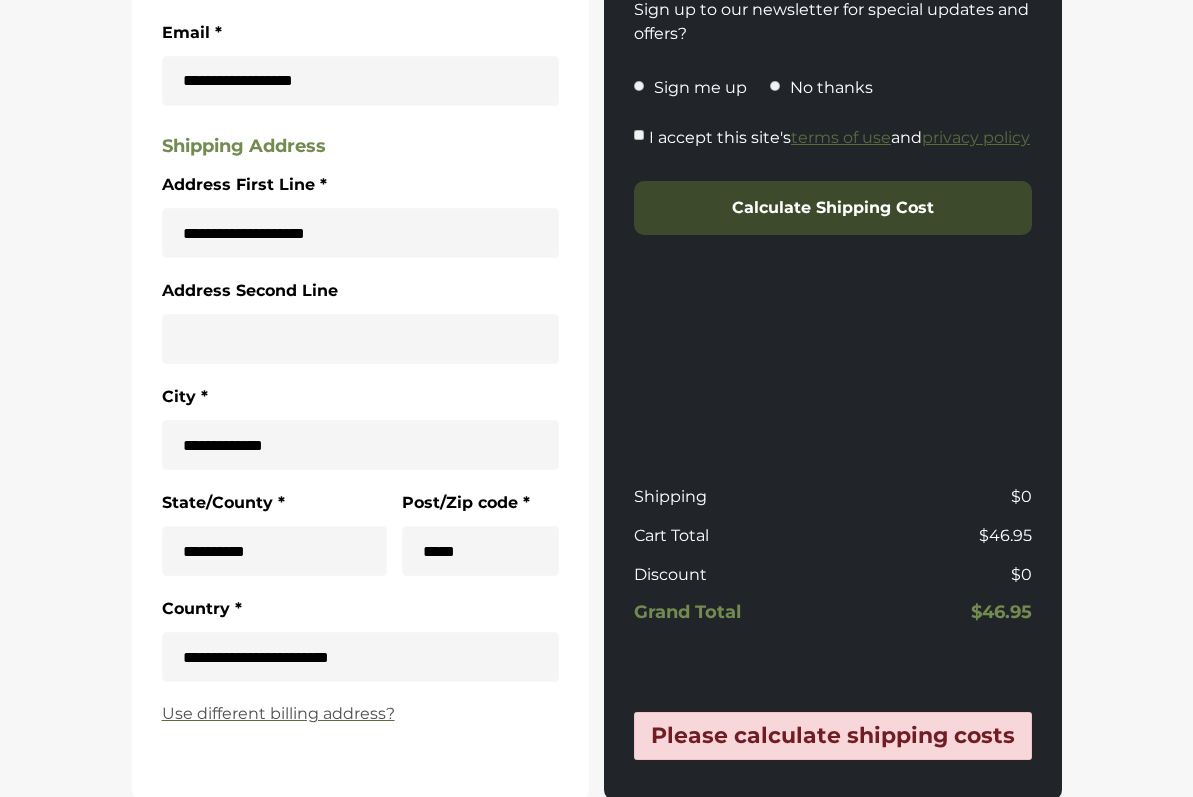 click on "Calculate Shipping Cost" at bounding box center (833, 208) 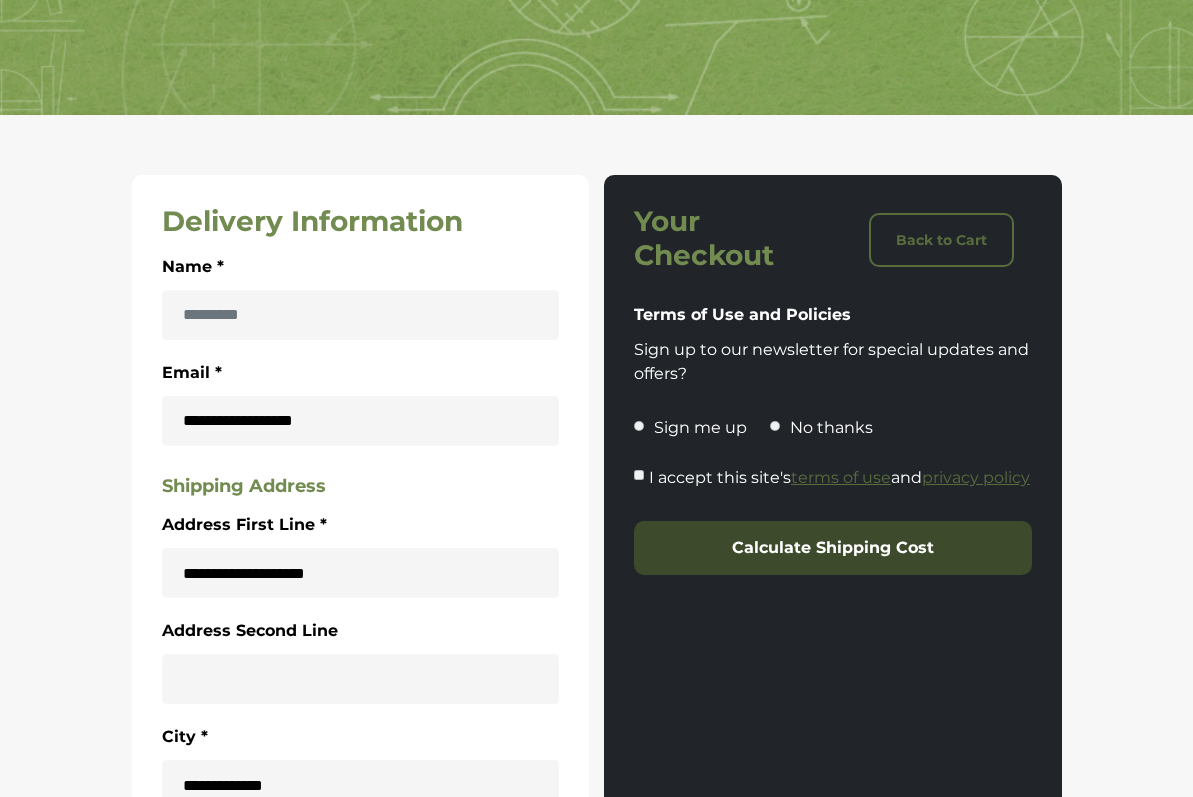 scroll, scrollTop: 303, scrollLeft: 0, axis: vertical 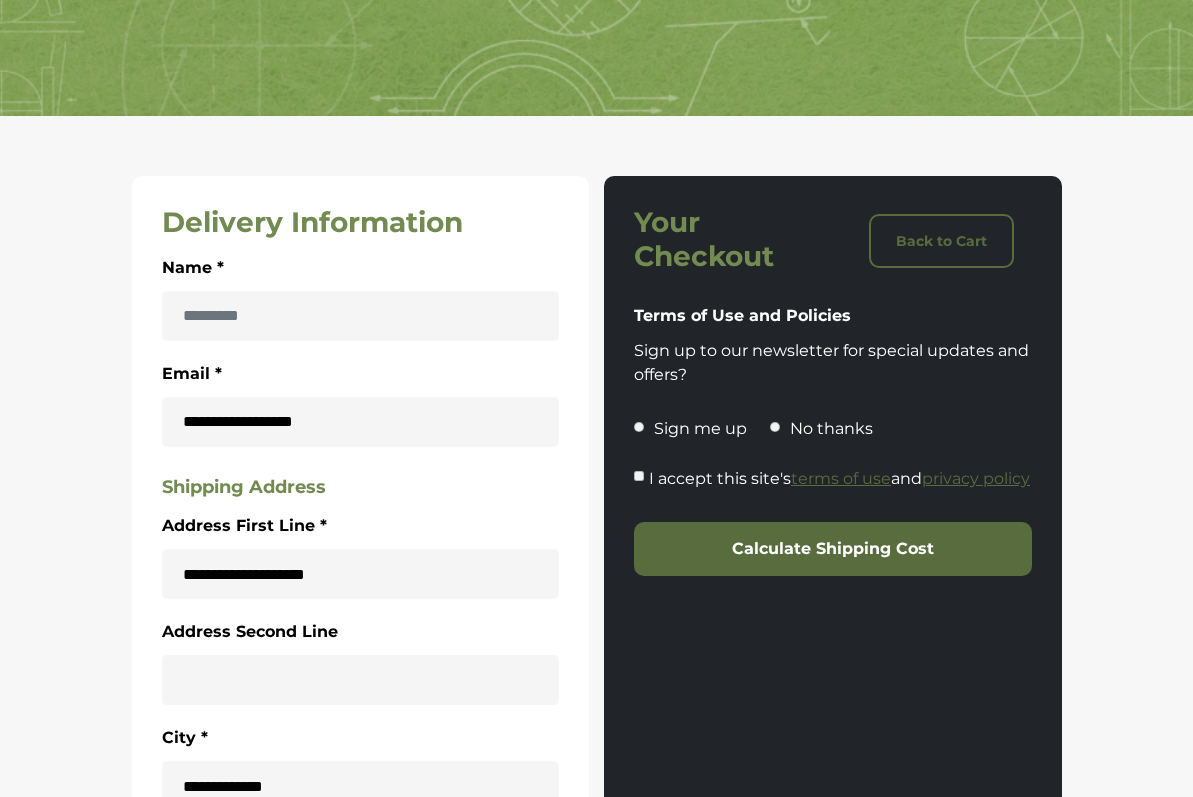 click on "Your Checkout" at bounding box center (729, 239) 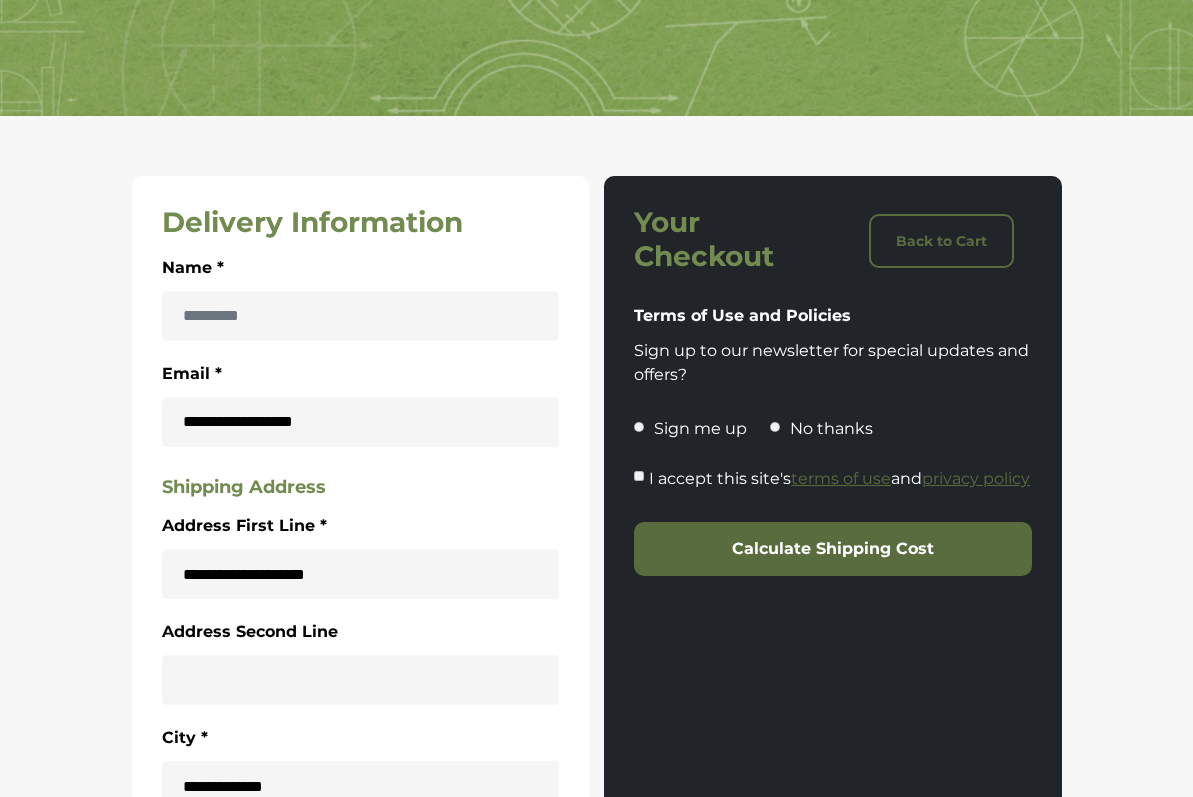 click on "Sign me up
No thanks" at bounding box center (833, 429) 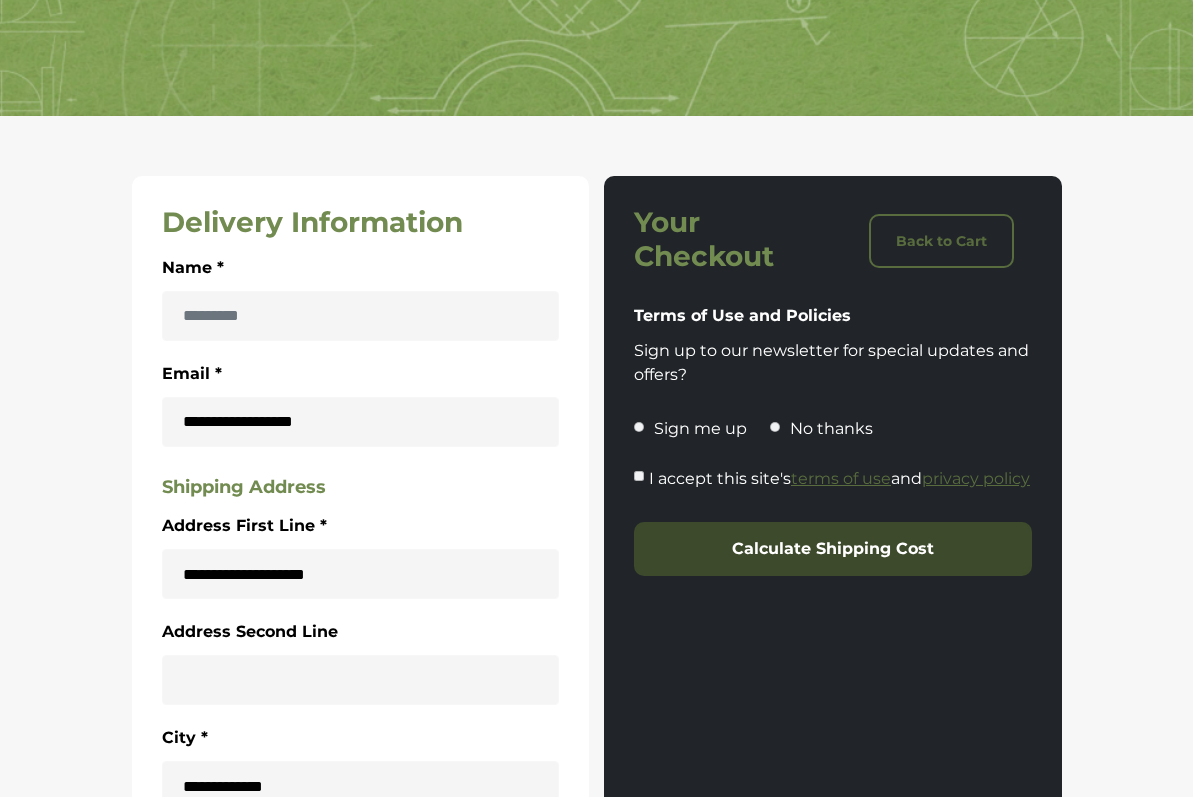 click on "Calculate Shipping Cost" at bounding box center (833, 549) 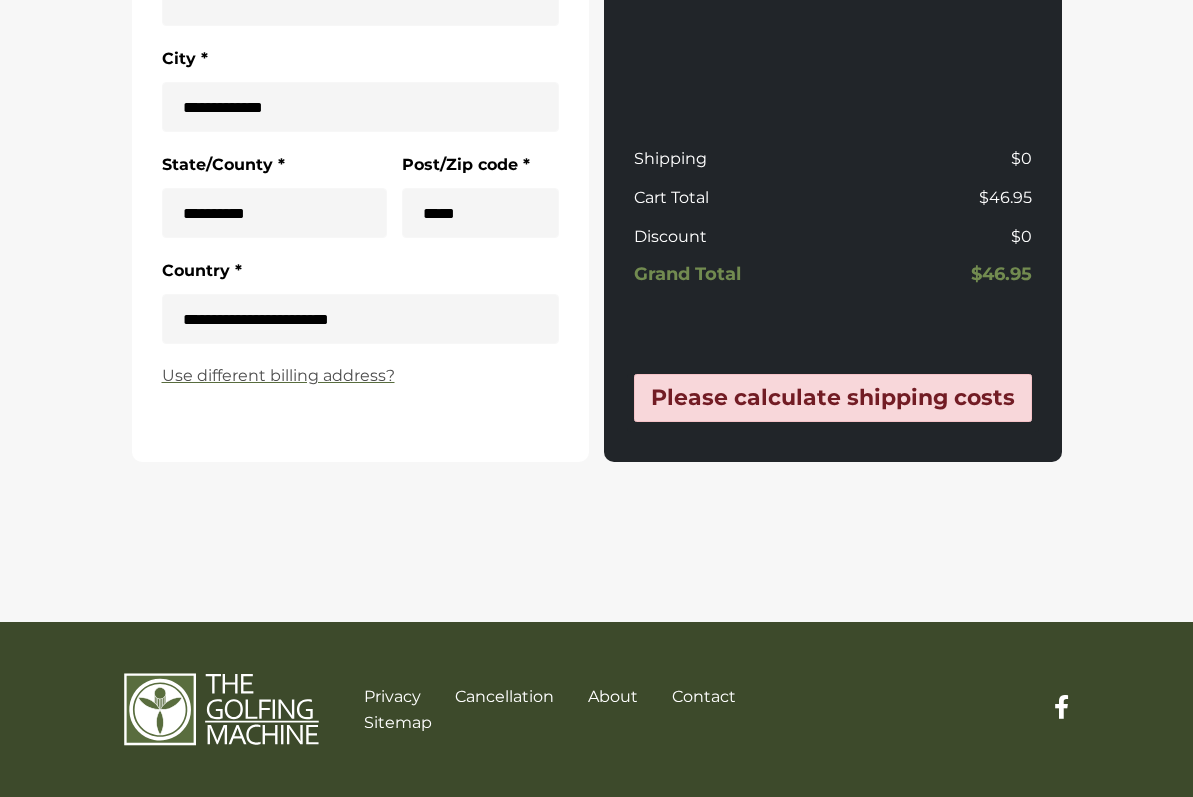 scroll, scrollTop: 1007, scrollLeft: 0, axis: vertical 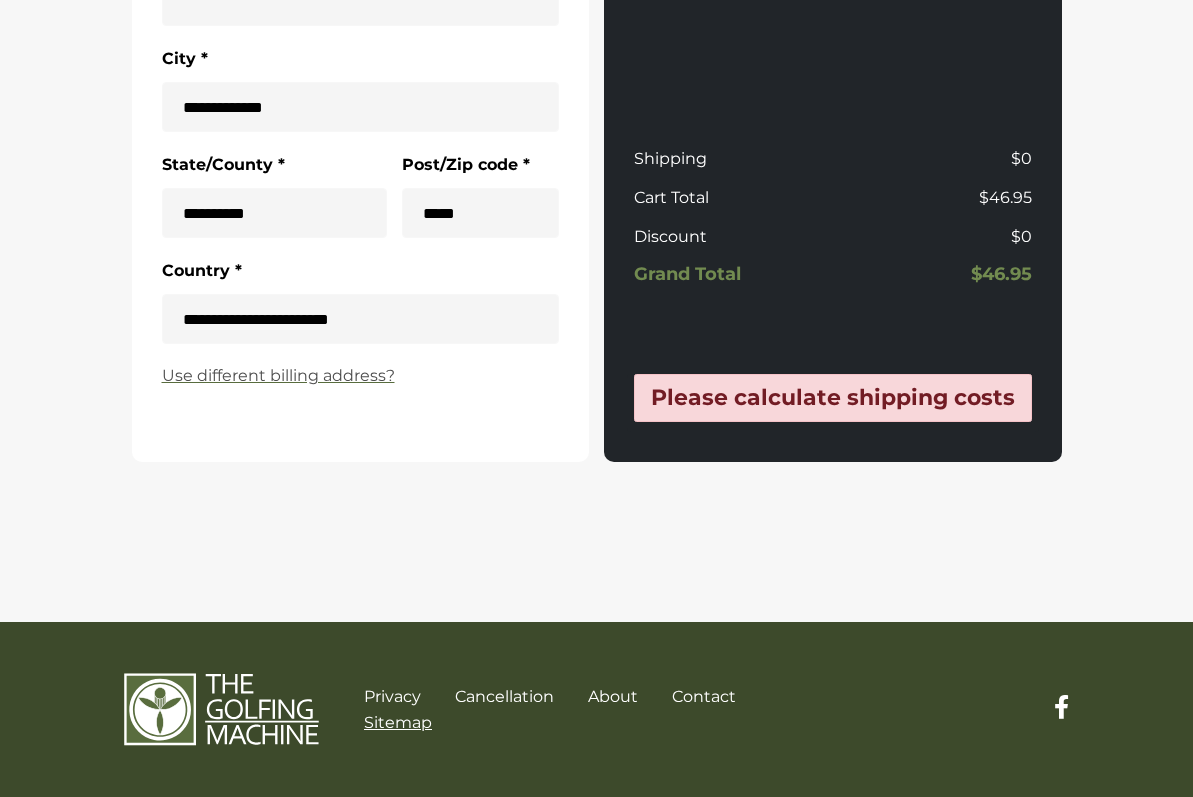 click on "Sitemap" at bounding box center (398, 722) 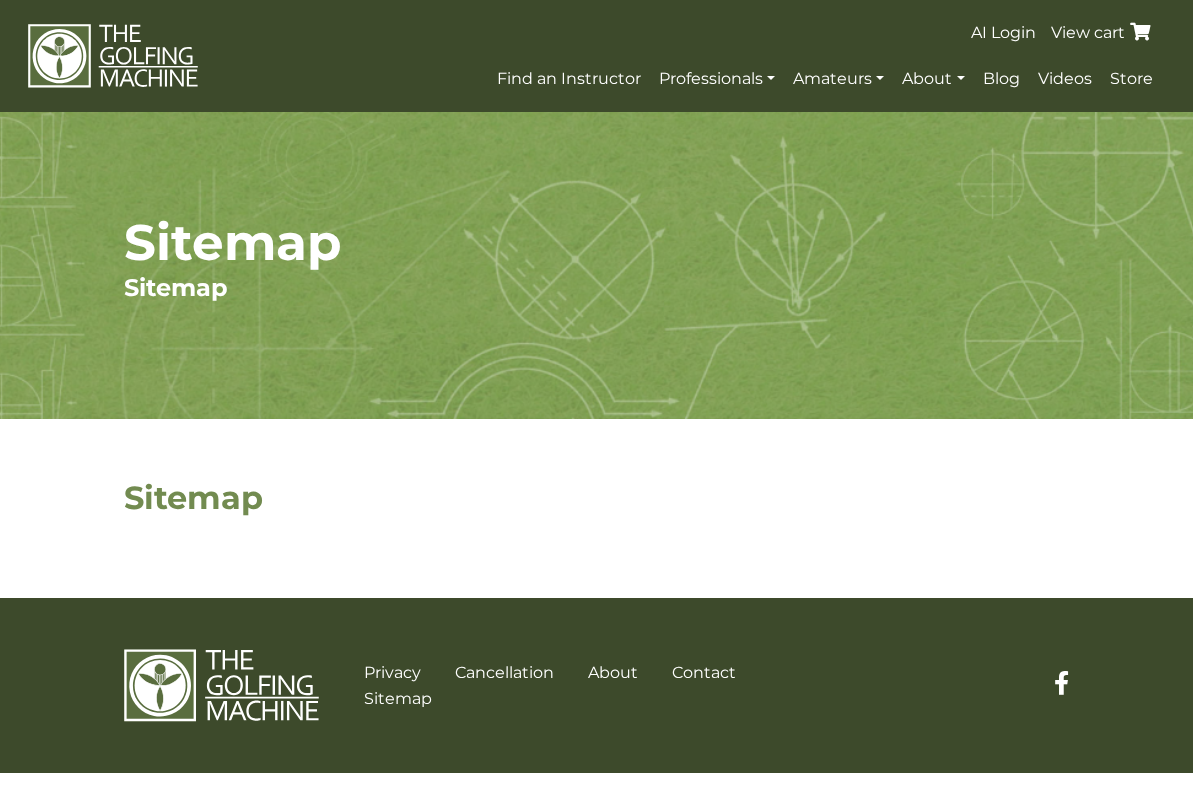 scroll, scrollTop: 0, scrollLeft: 0, axis: both 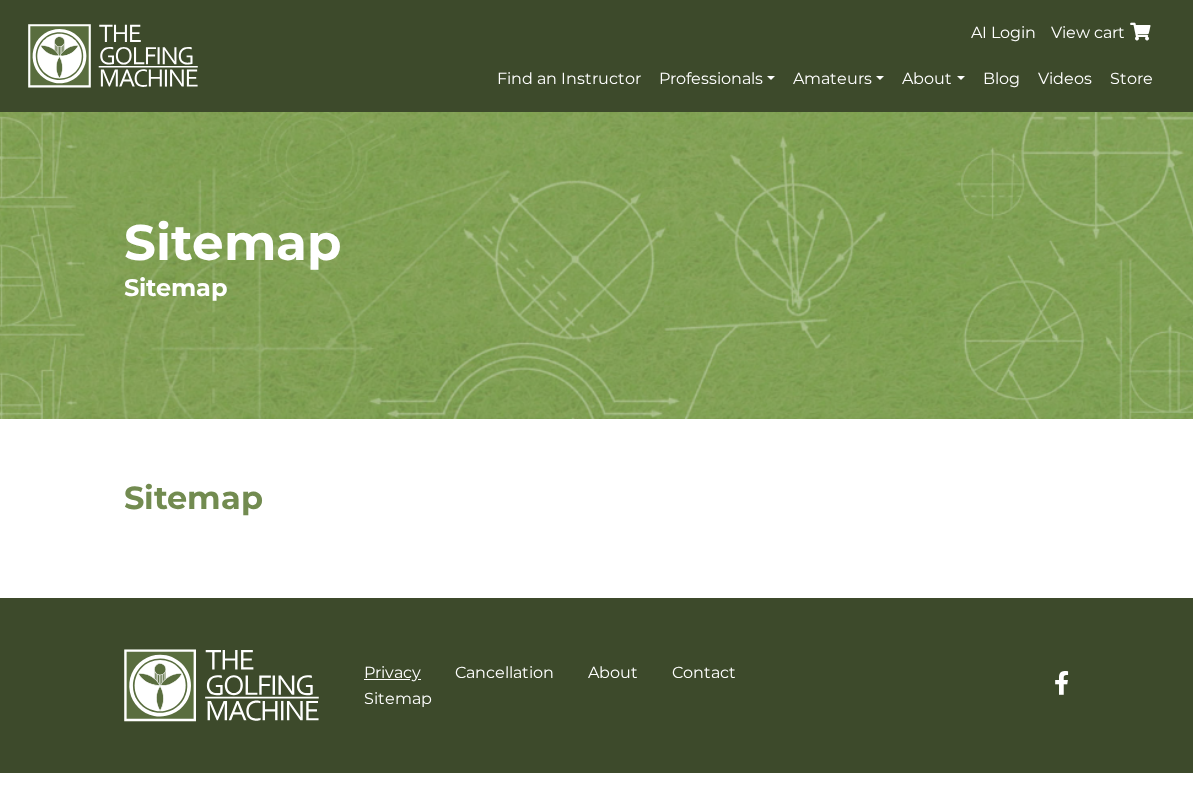 click on "Privacy" at bounding box center (392, 672) 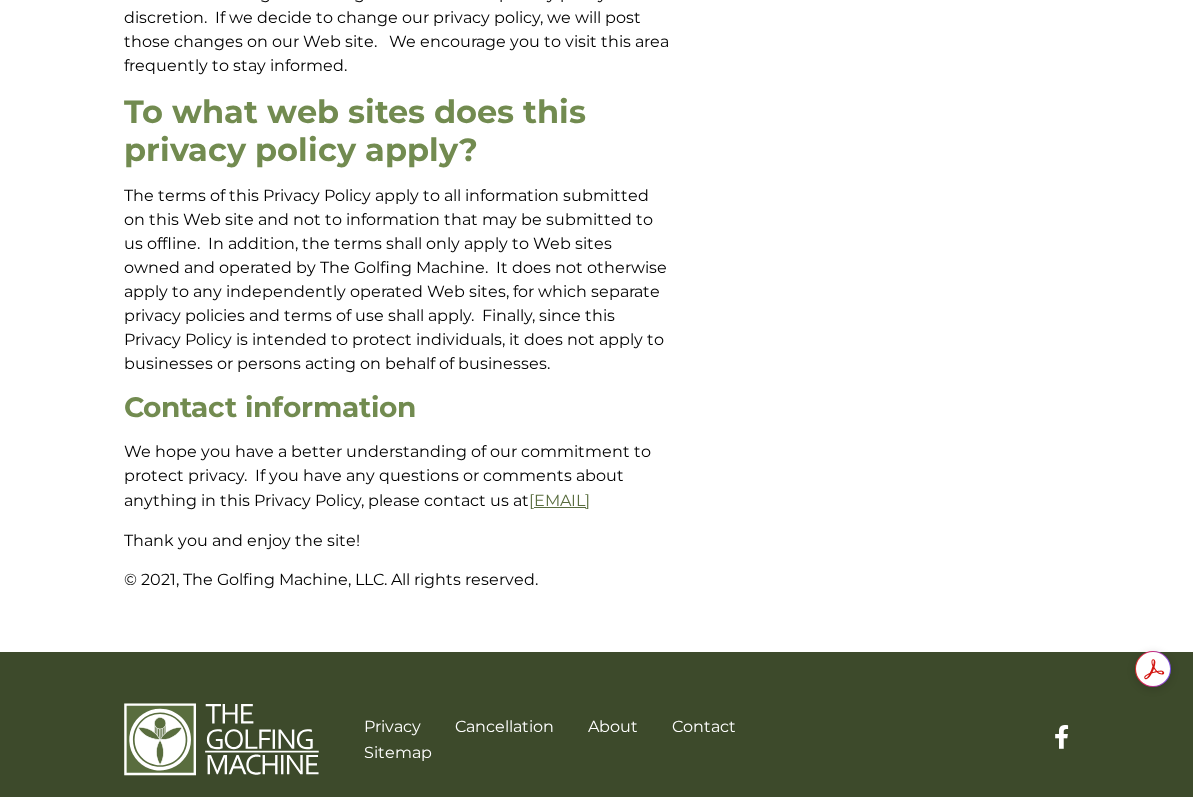 scroll, scrollTop: 5793, scrollLeft: 0, axis: vertical 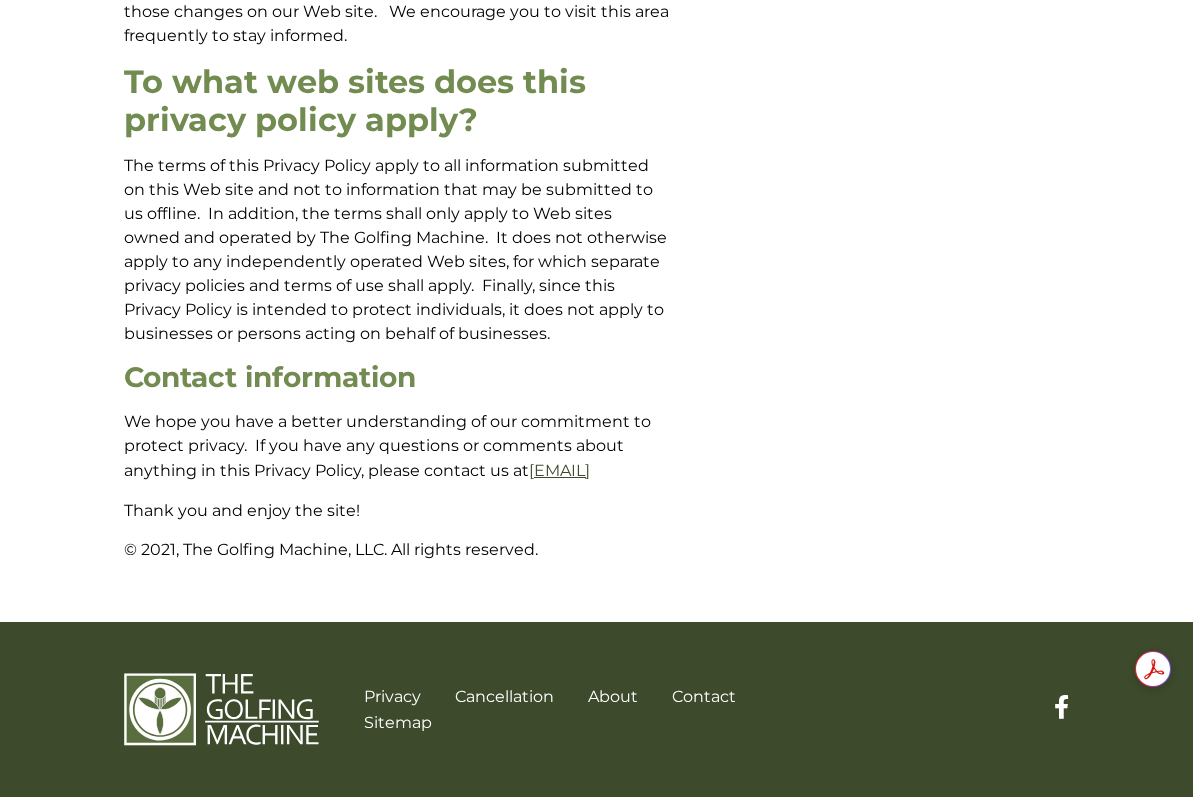drag, startPoint x: 373, startPoint y: 473, endPoint x: 126, endPoint y: 476, distance: 247.01822 